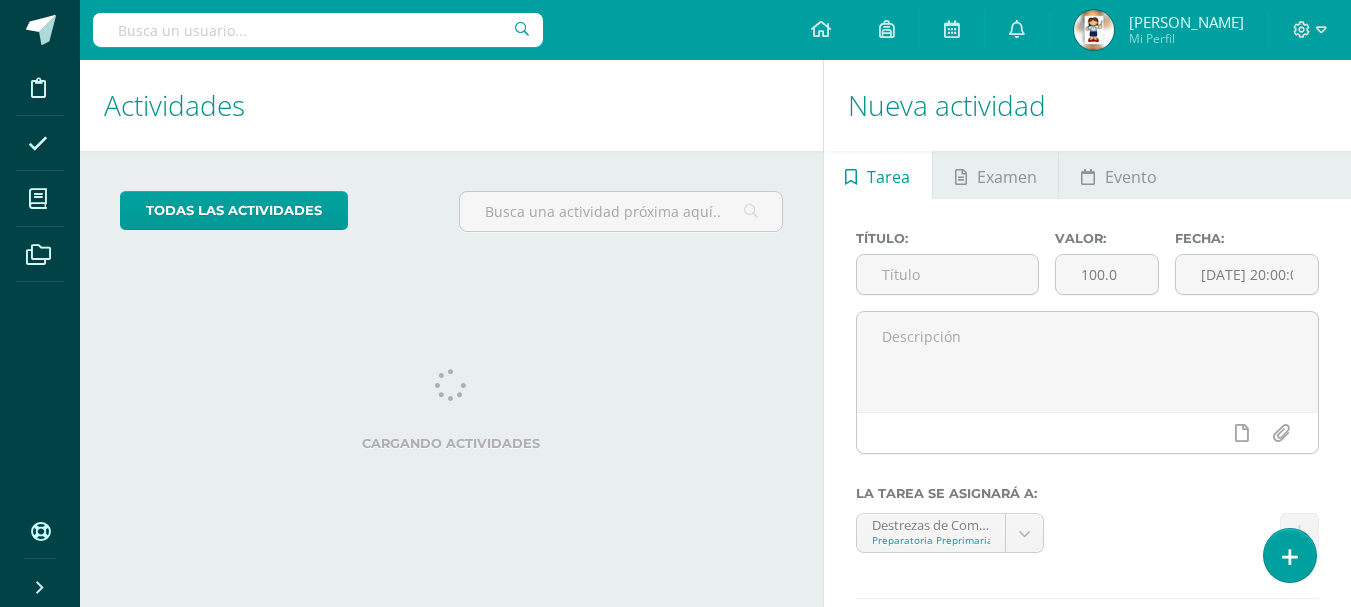scroll, scrollTop: 0, scrollLeft: 0, axis: both 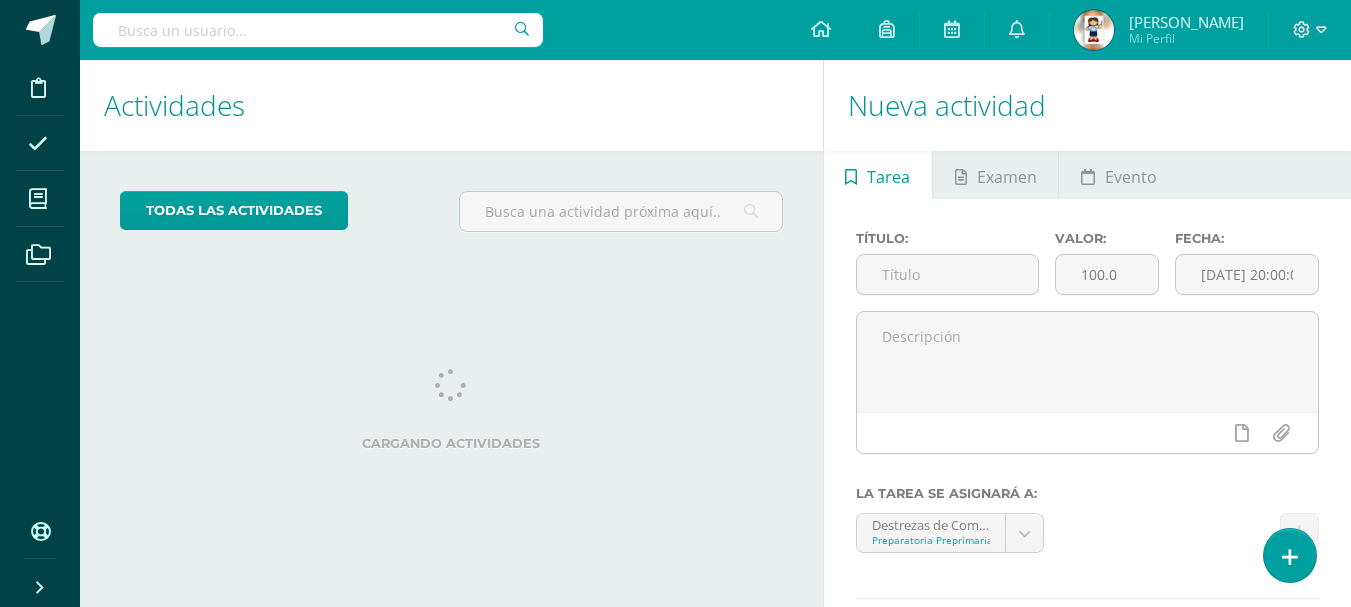 drag, startPoint x: 0, startPoint y: 0, endPoint x: 1164, endPoint y: 45, distance: 1164.8695 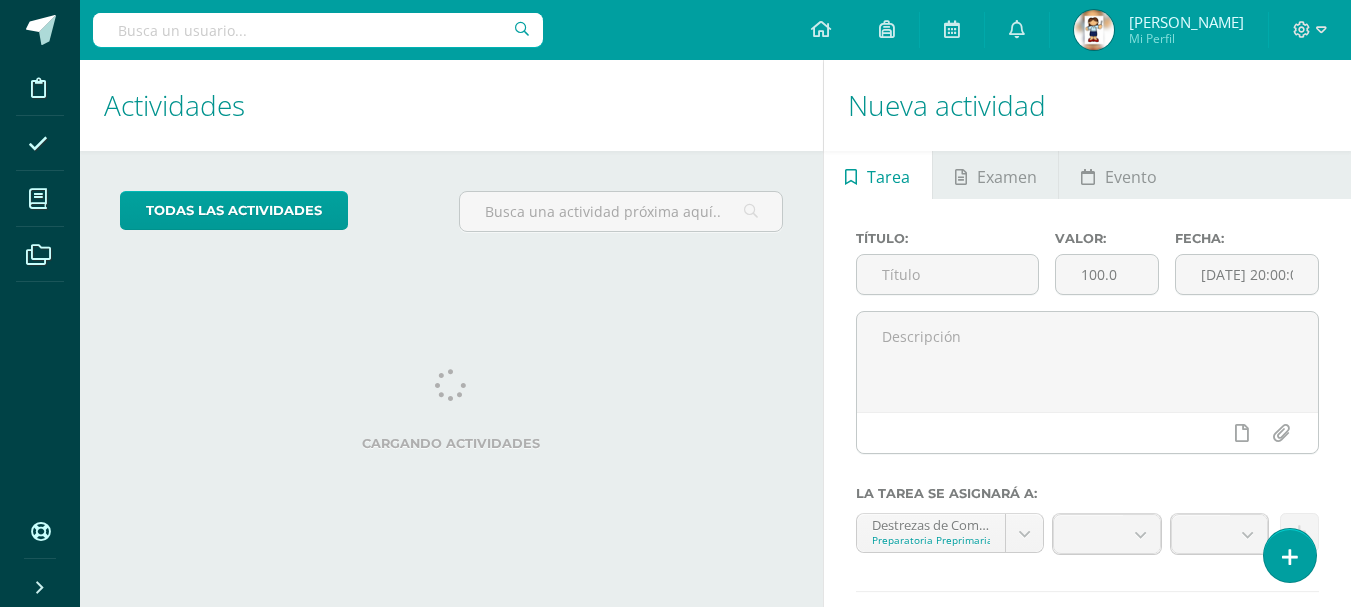 scroll, scrollTop: 0, scrollLeft: 0, axis: both 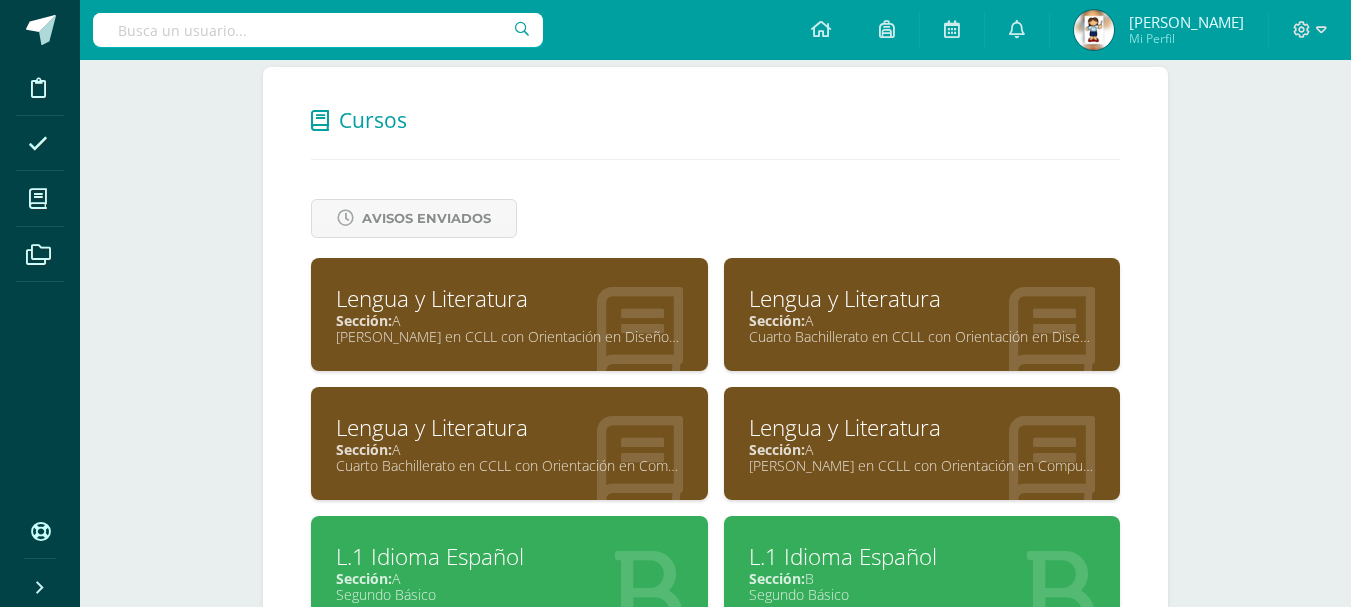 click on "Lengua y Literatura" at bounding box center (922, 298) 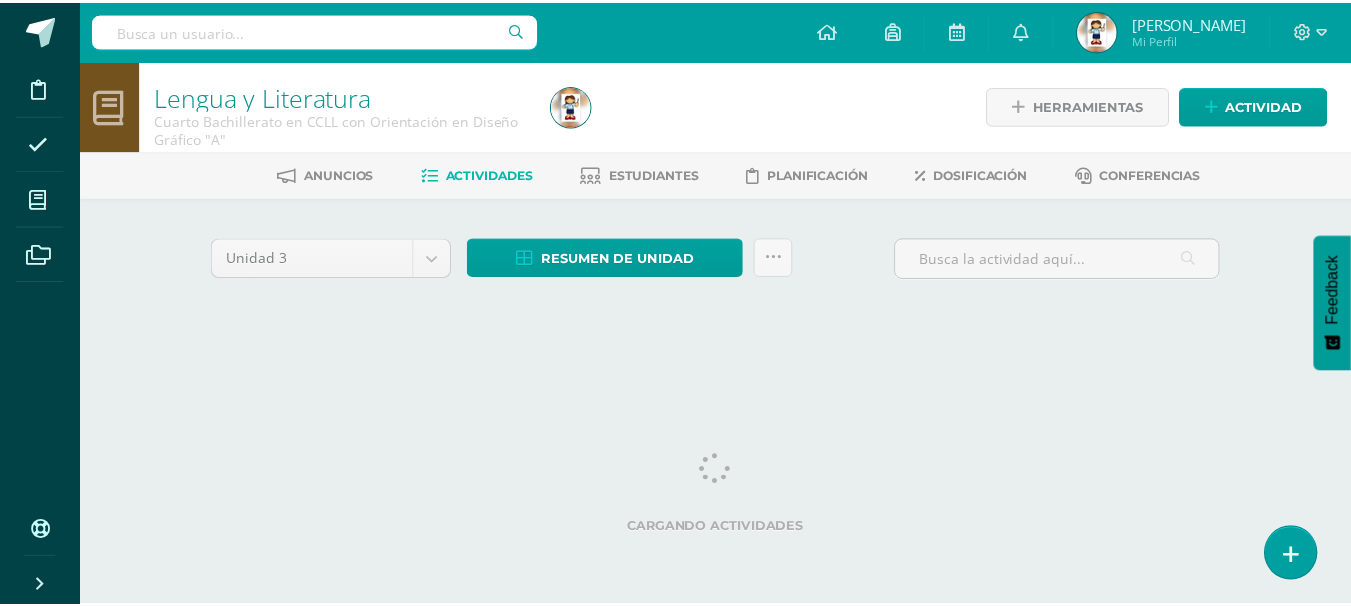 scroll, scrollTop: 0, scrollLeft: 0, axis: both 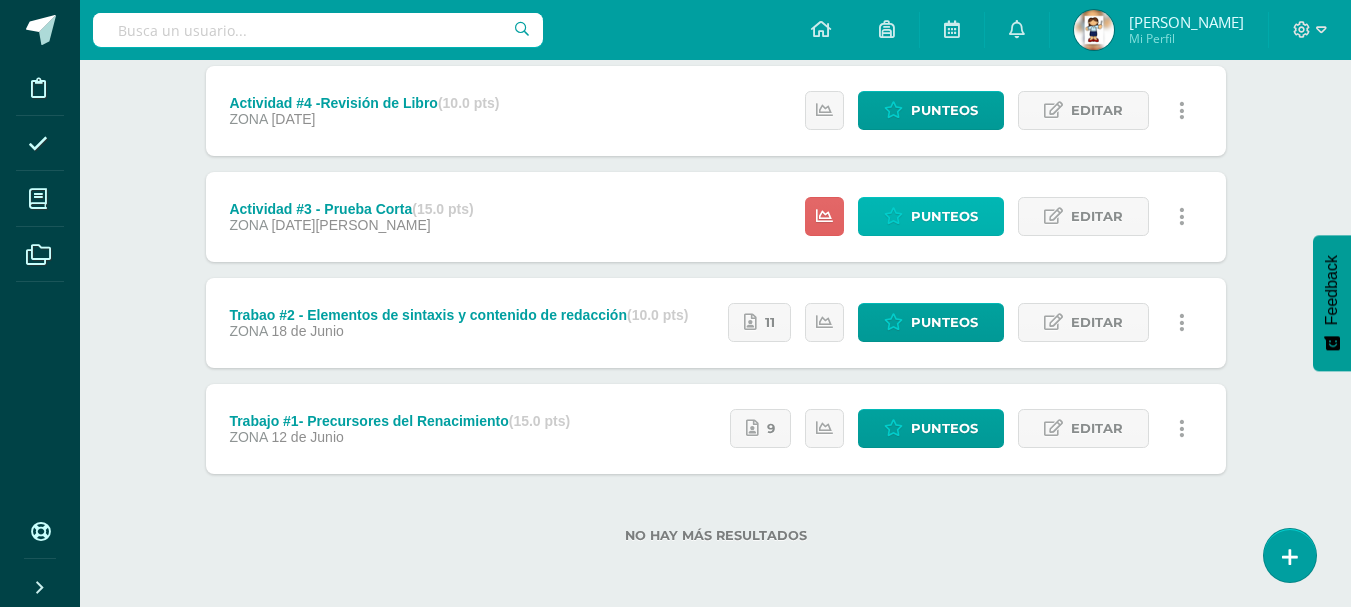 click on "Punteos" at bounding box center [944, 216] 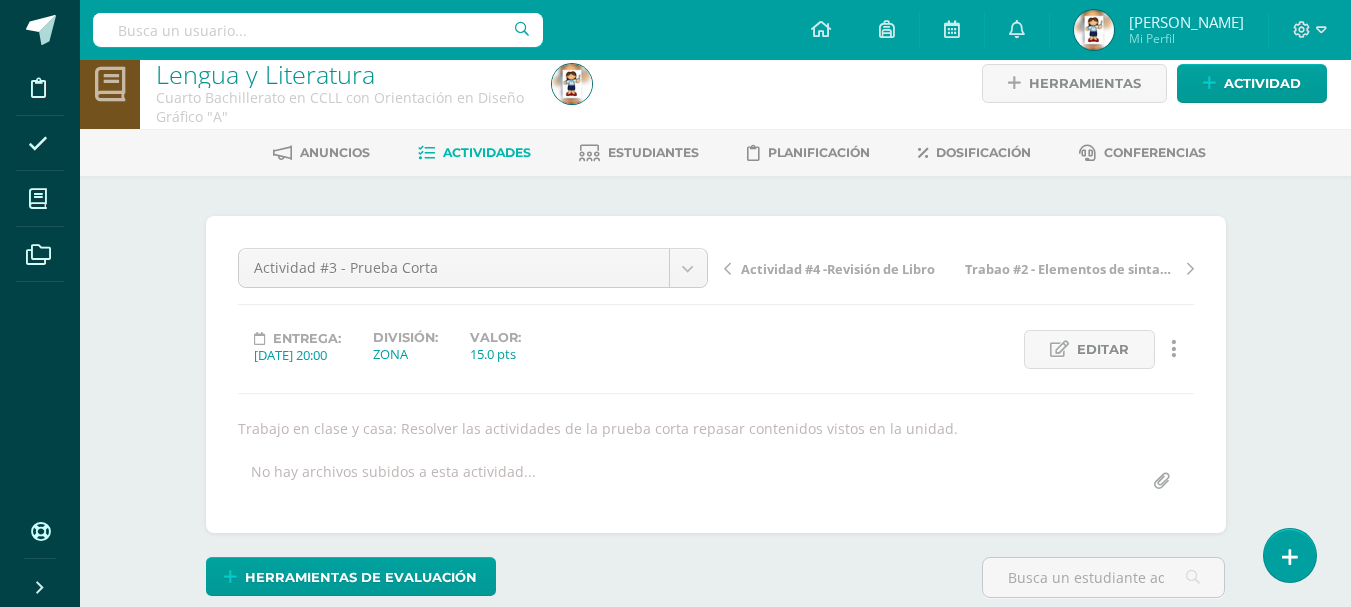 scroll, scrollTop: 23, scrollLeft: 0, axis: vertical 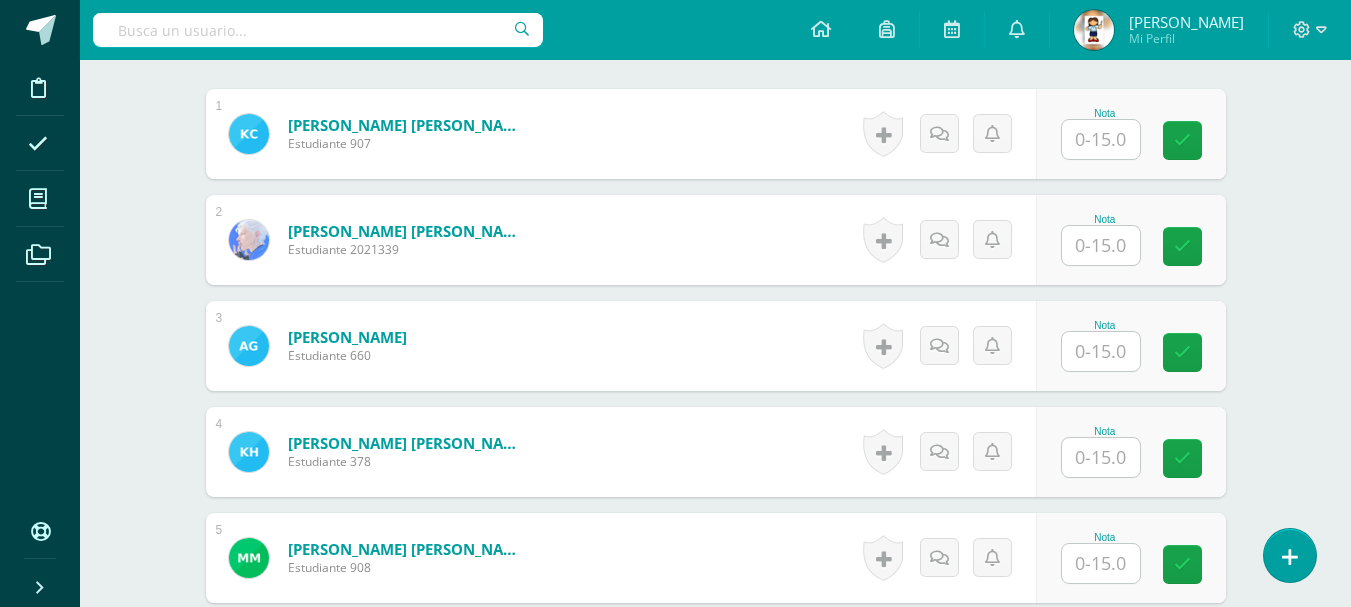 click at bounding box center (1101, 139) 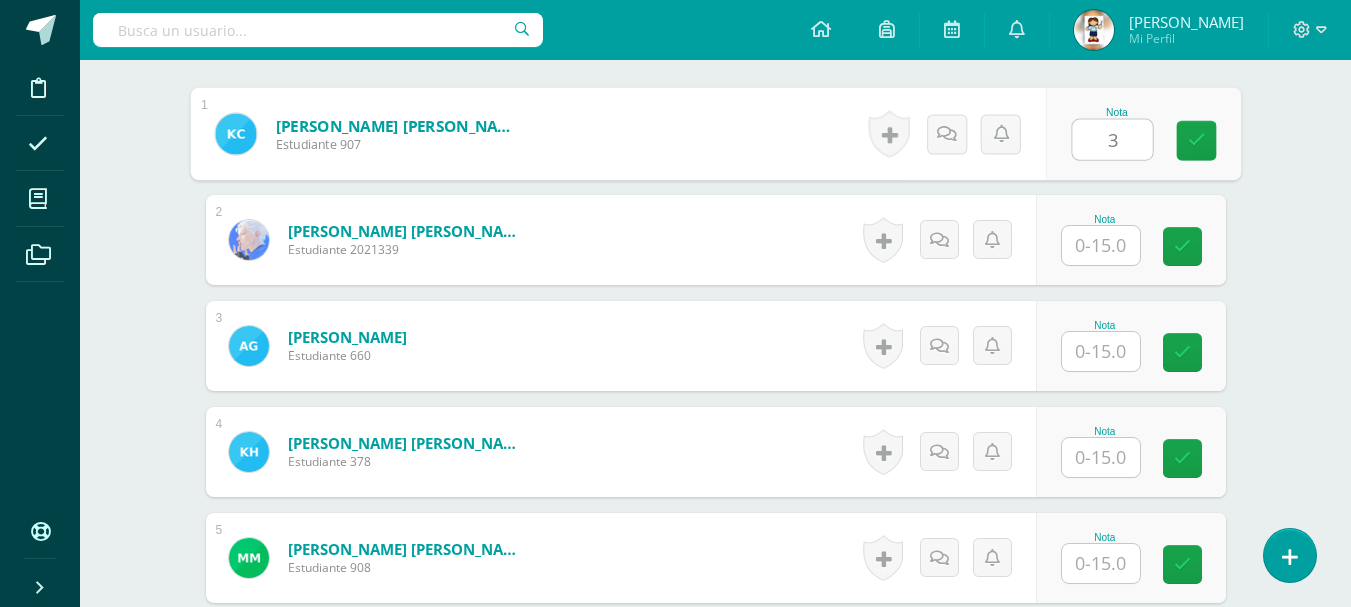 type on "3" 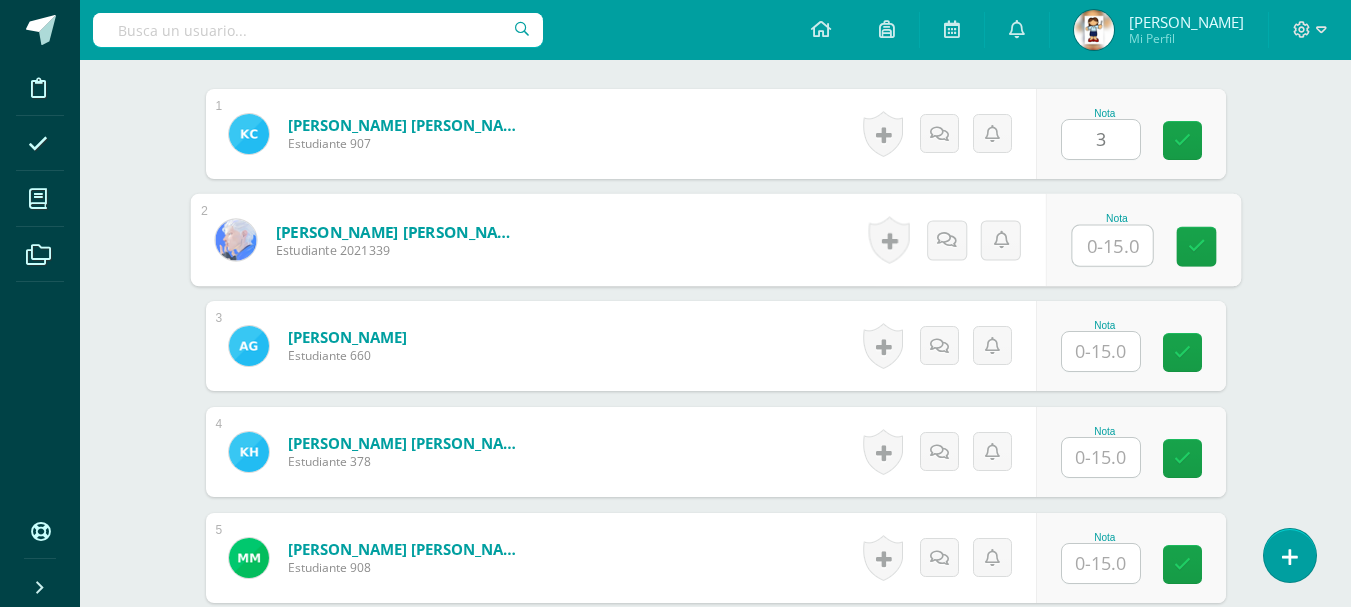 click at bounding box center [1112, 246] 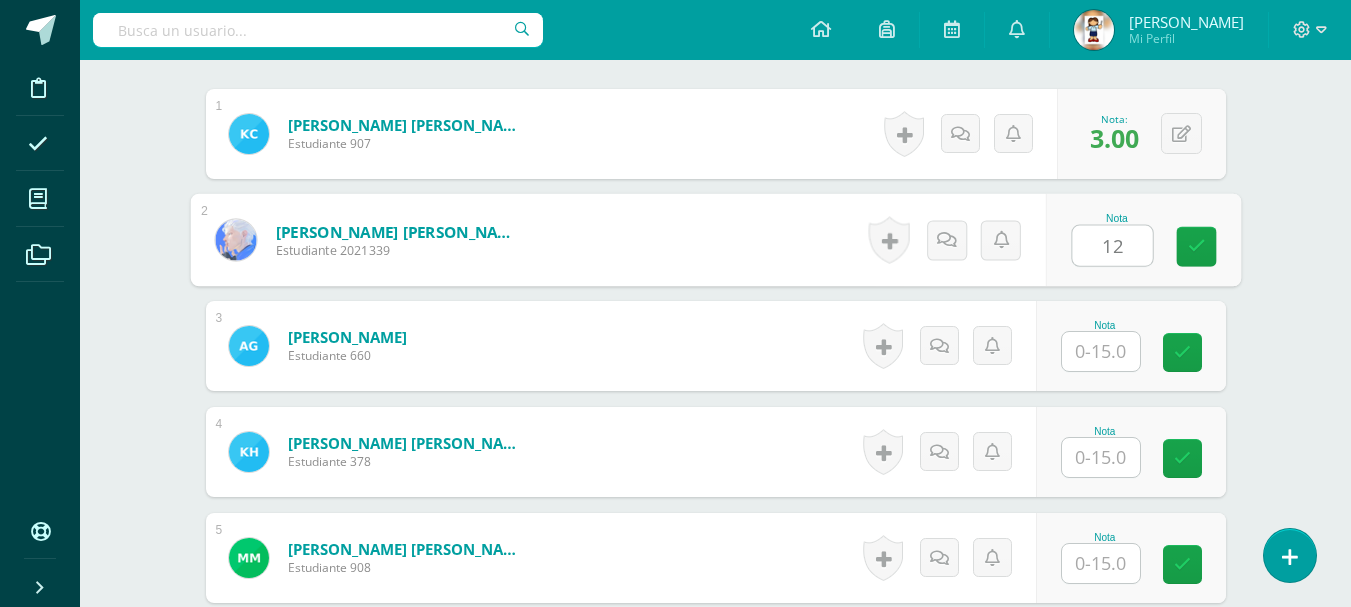type on "12" 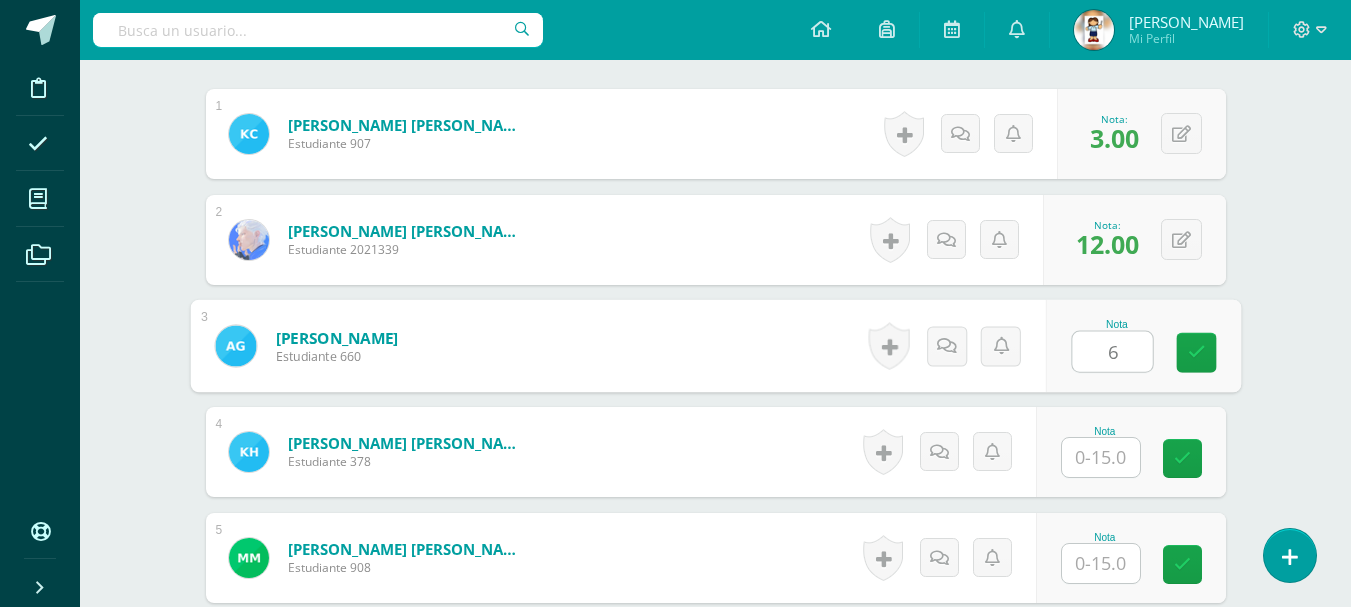 type on "6" 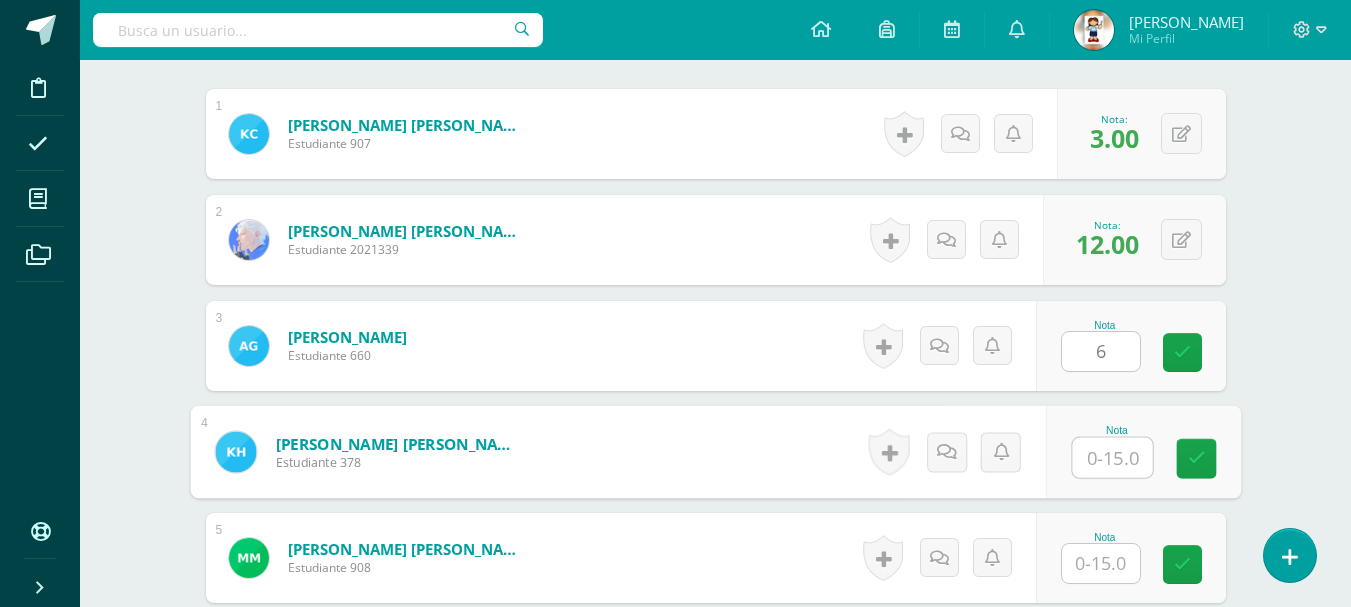 click at bounding box center (1112, 458) 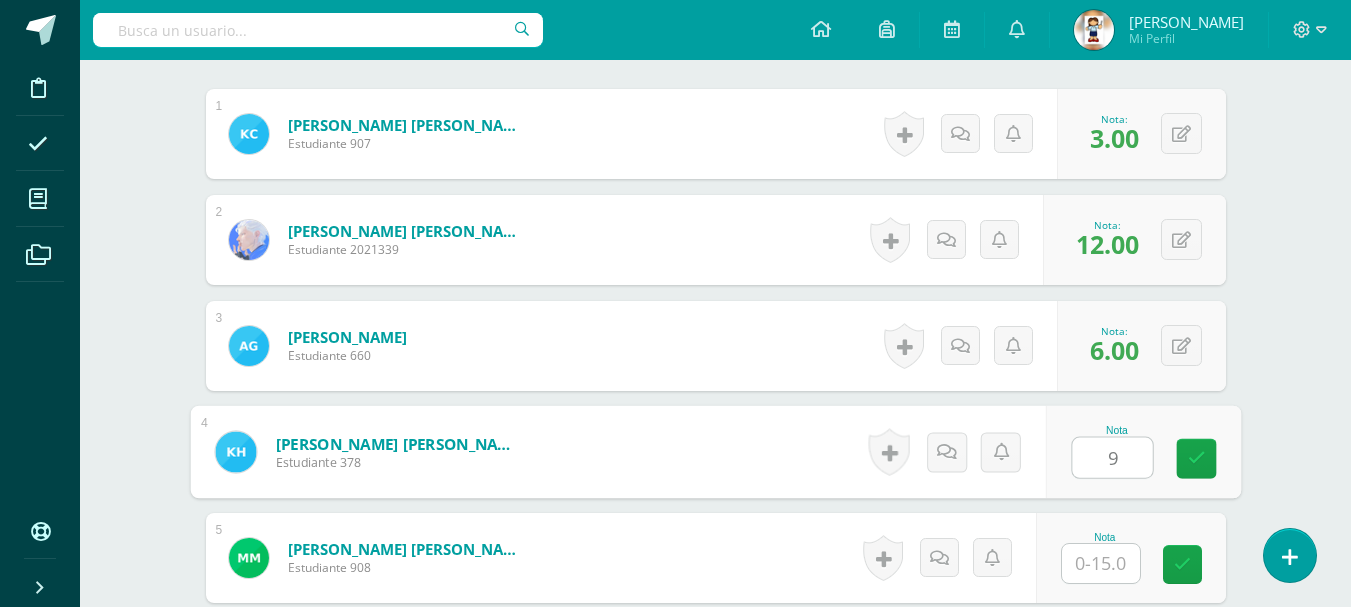 type on "9" 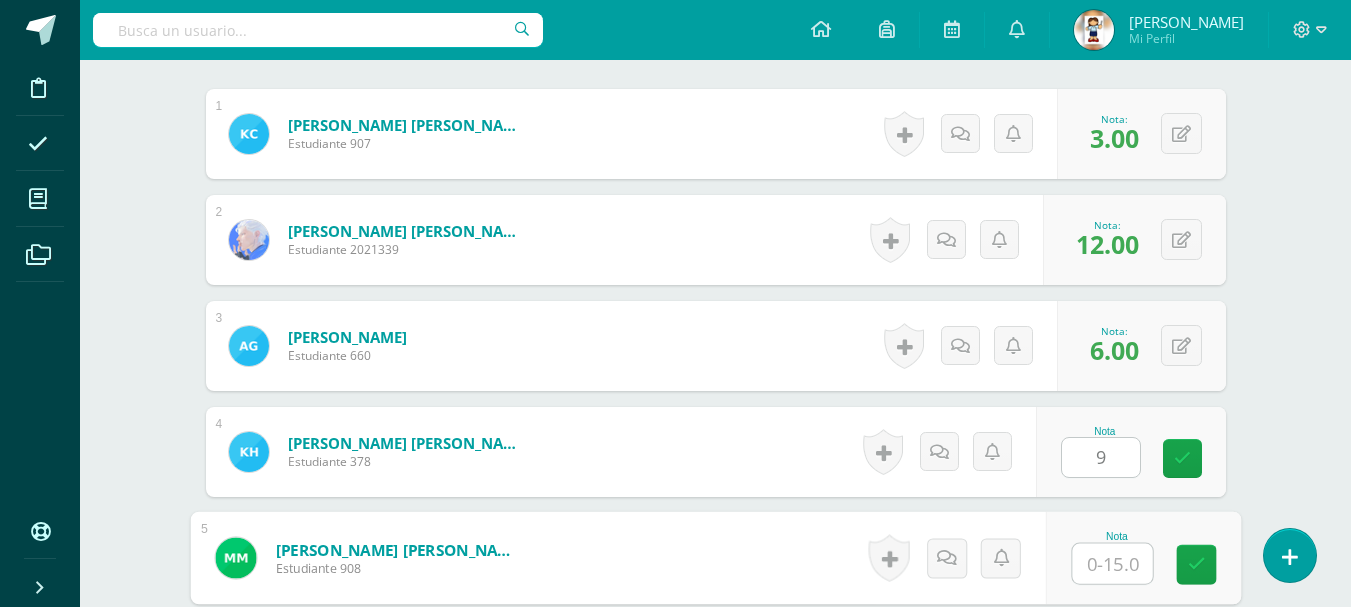 click at bounding box center (1112, 564) 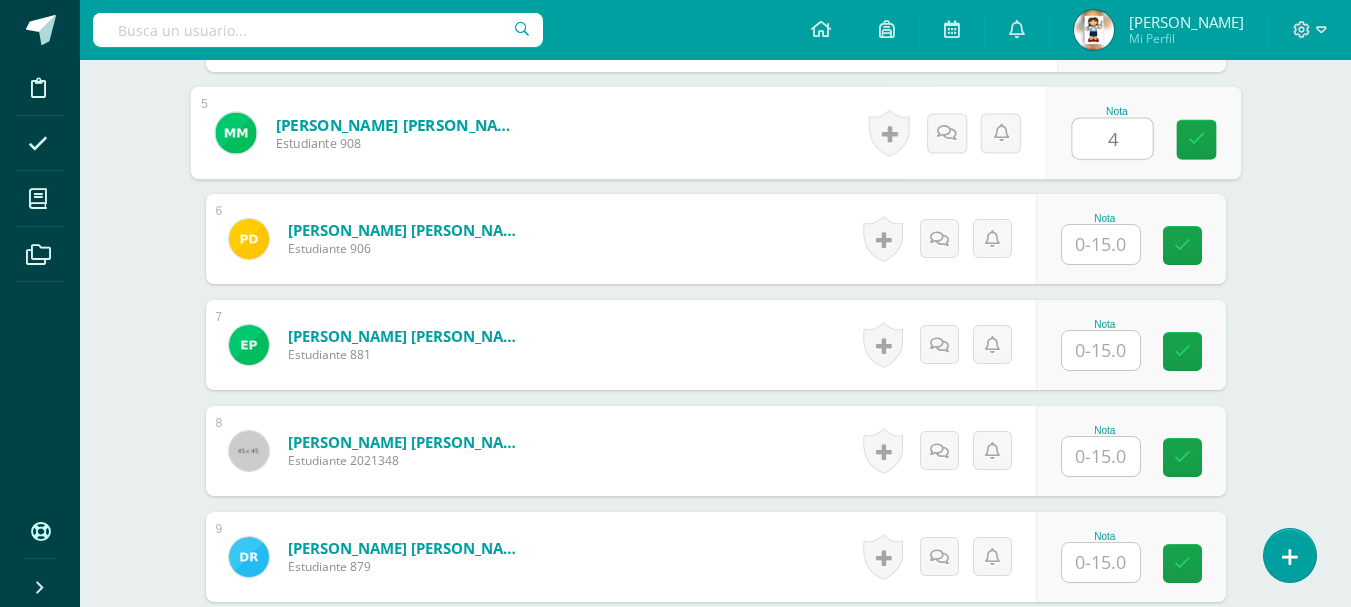 scroll, scrollTop: 1091, scrollLeft: 0, axis: vertical 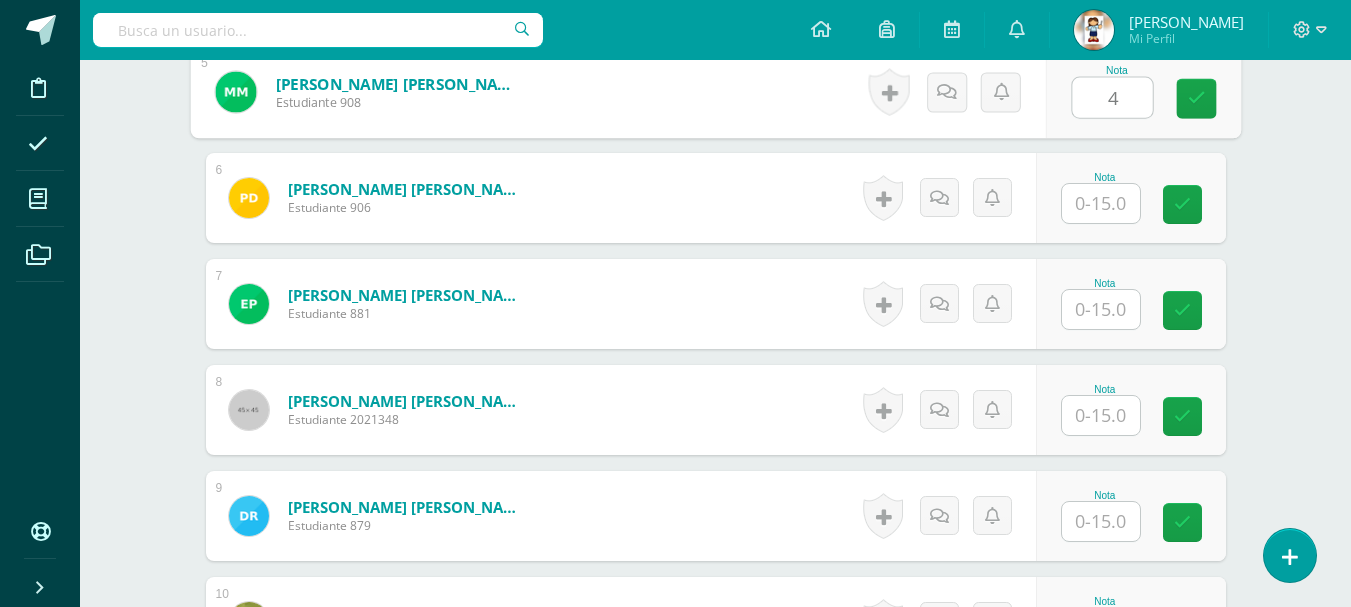 type on "4" 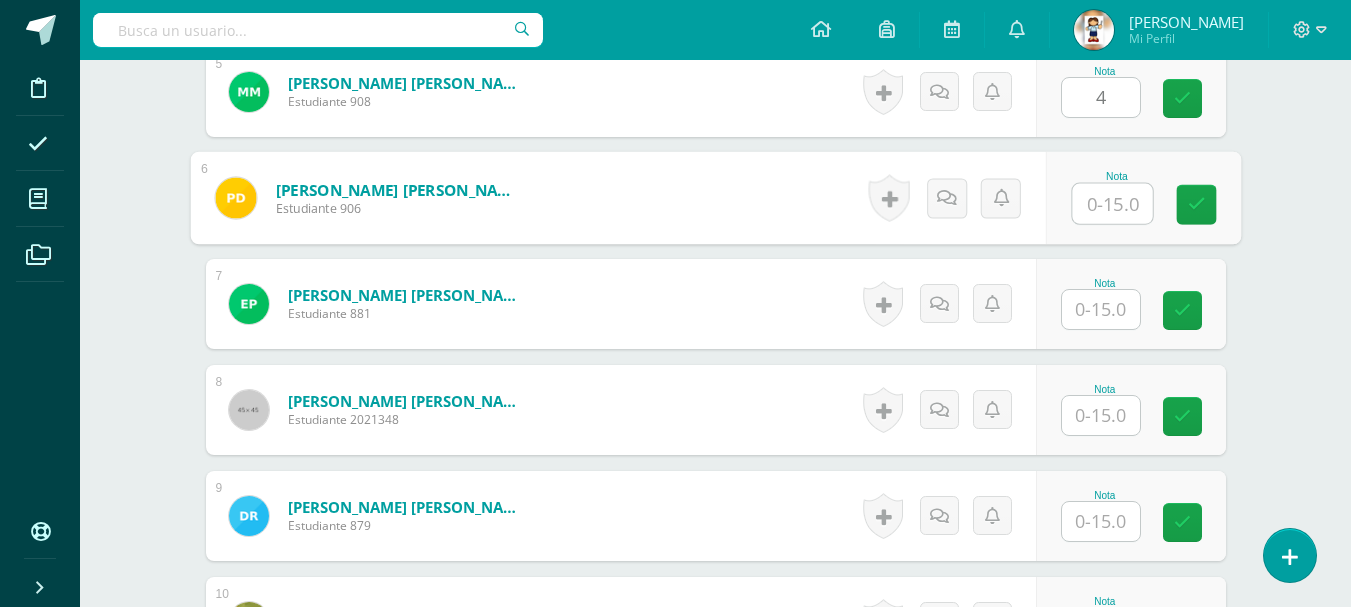 click at bounding box center [1112, 204] 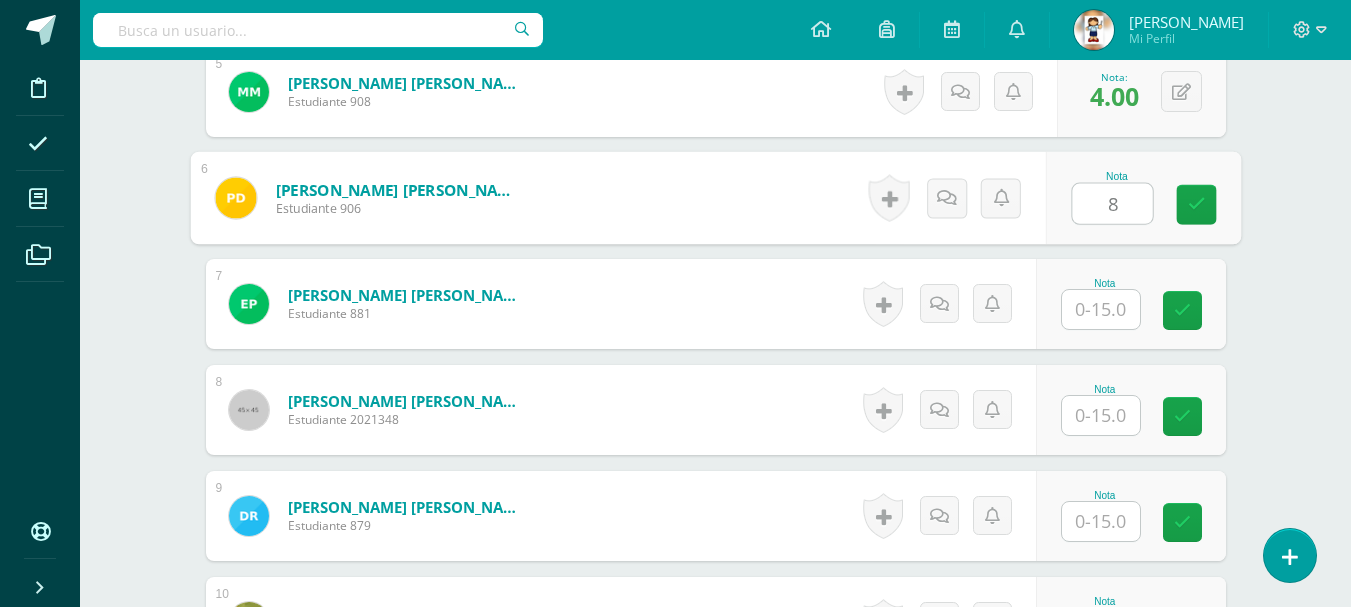 type on "8" 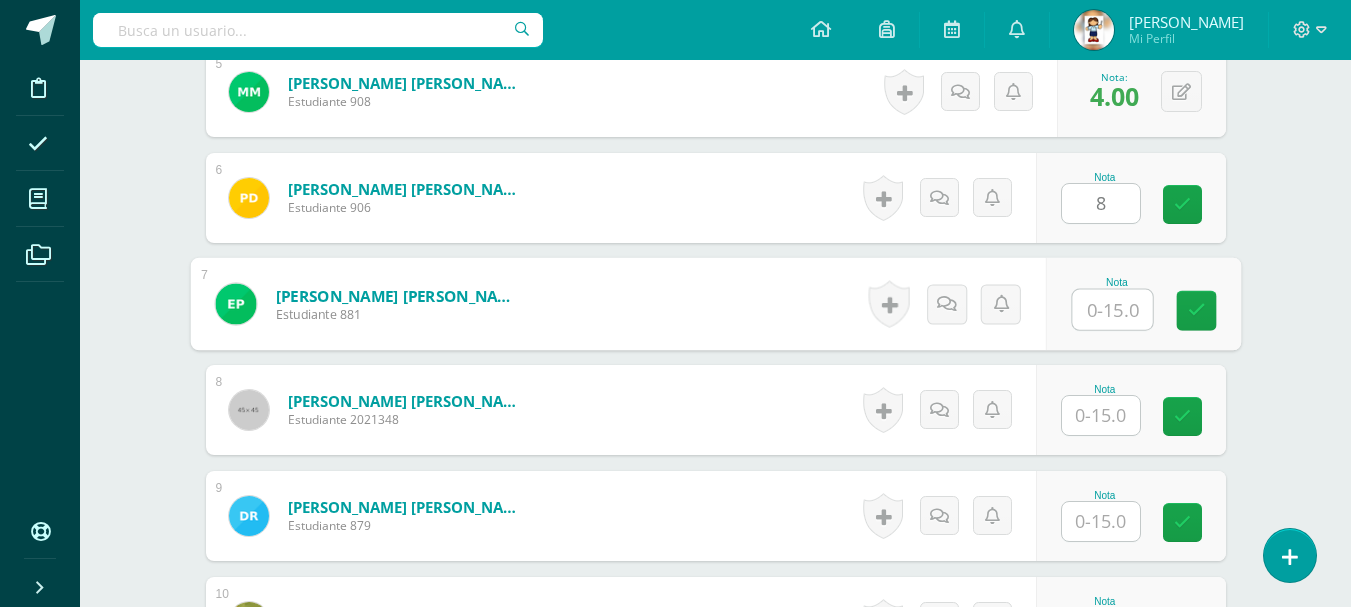 click at bounding box center [1112, 310] 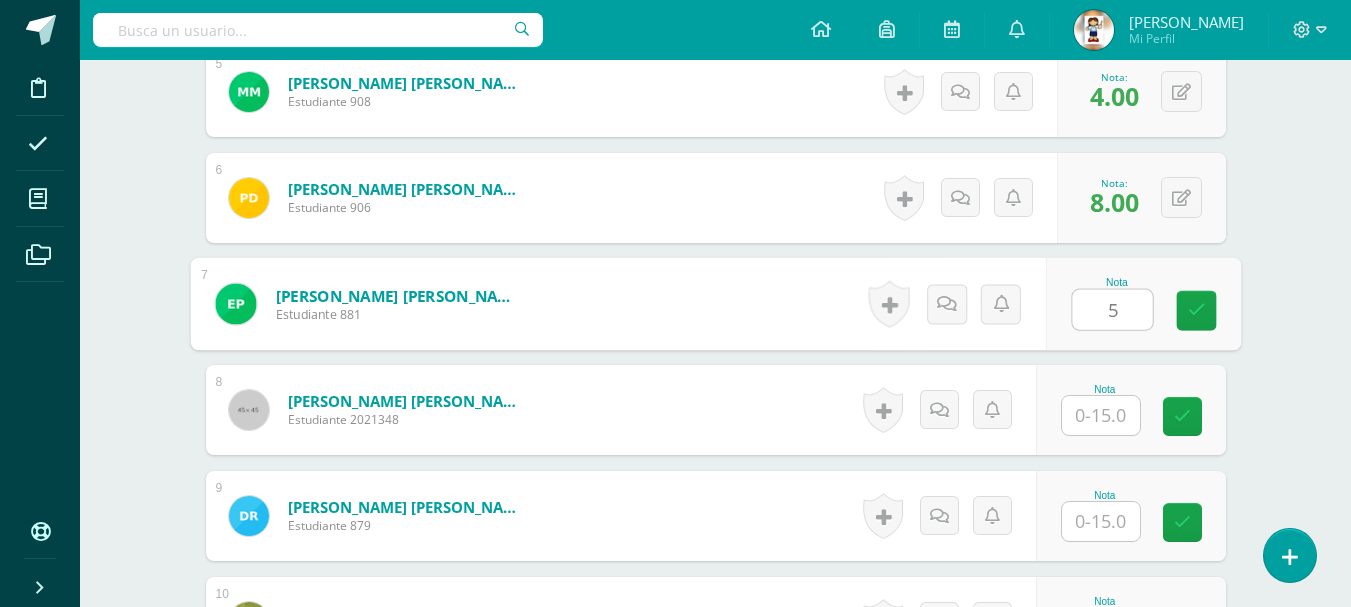 type on "5" 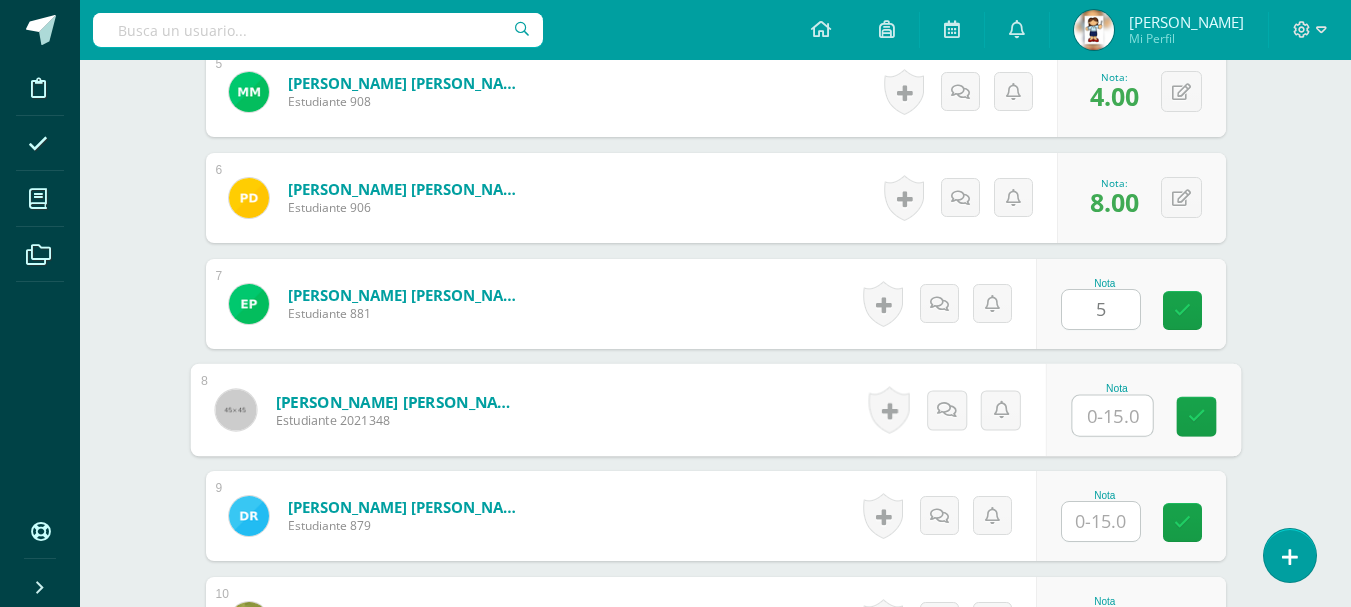 click at bounding box center [1112, 416] 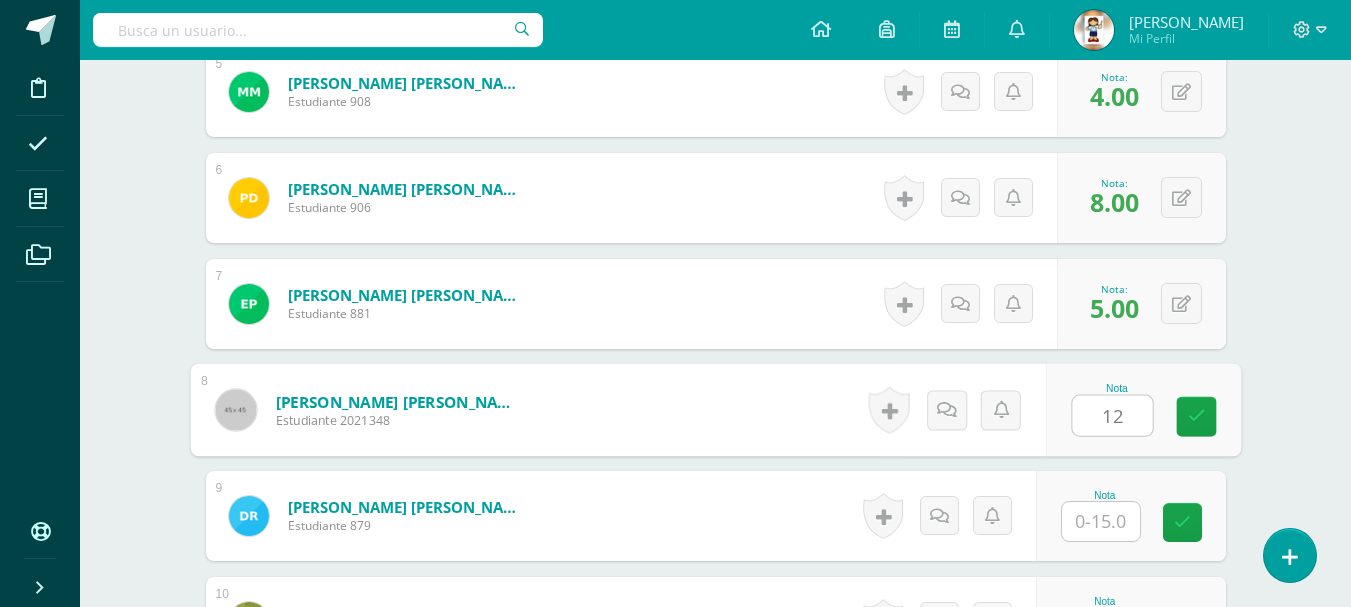 type on "12" 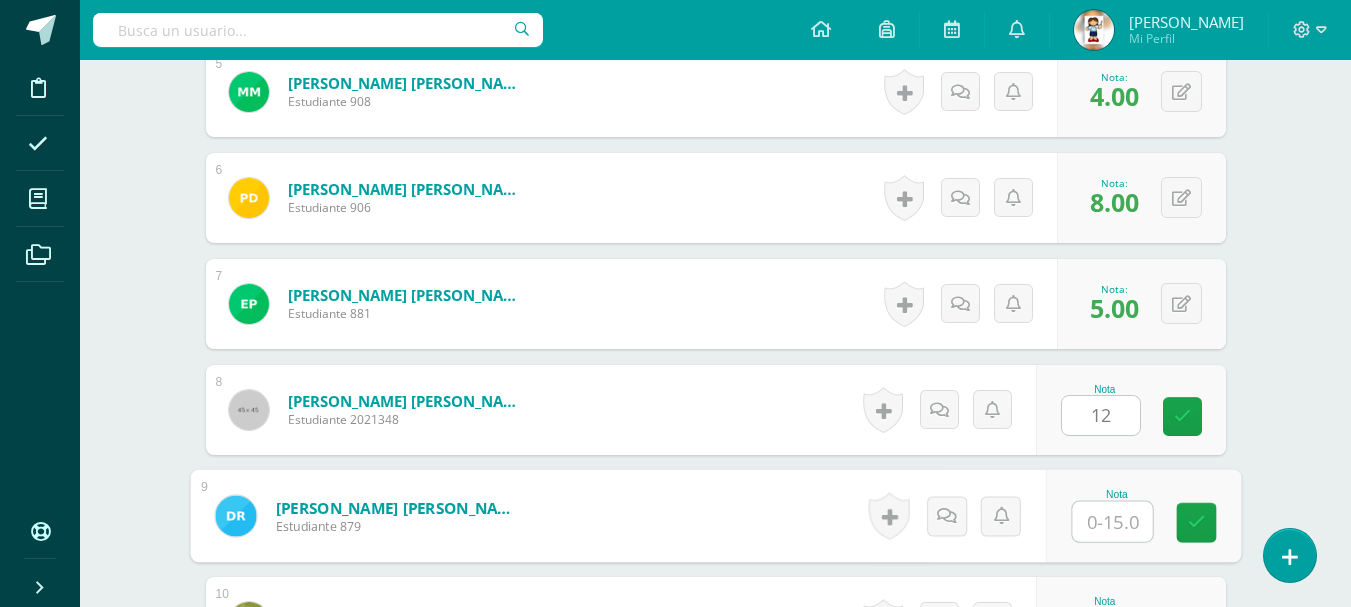 click at bounding box center [1112, 522] 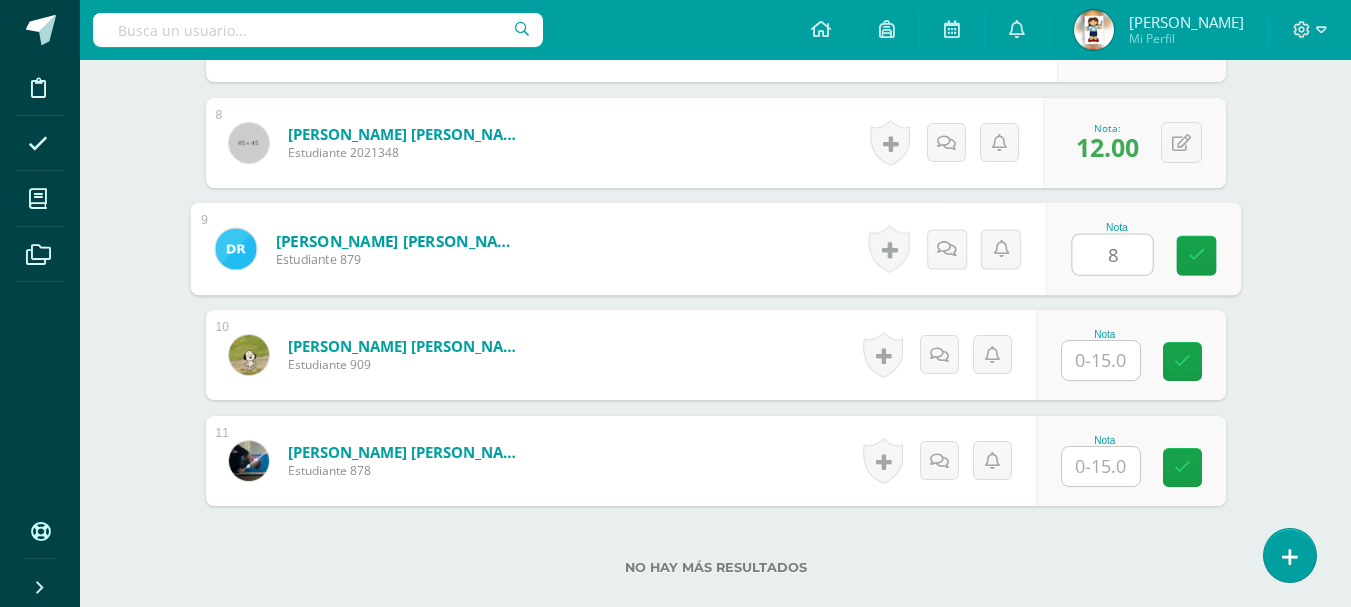 scroll, scrollTop: 1486, scrollLeft: 0, axis: vertical 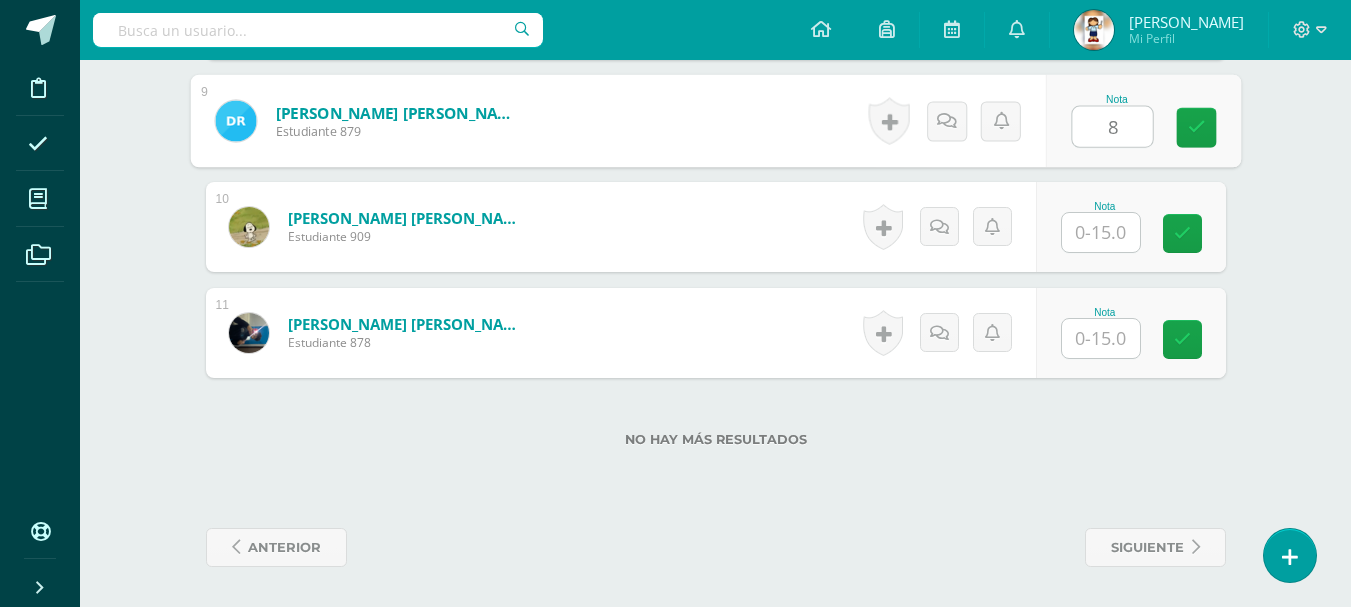 type on "8" 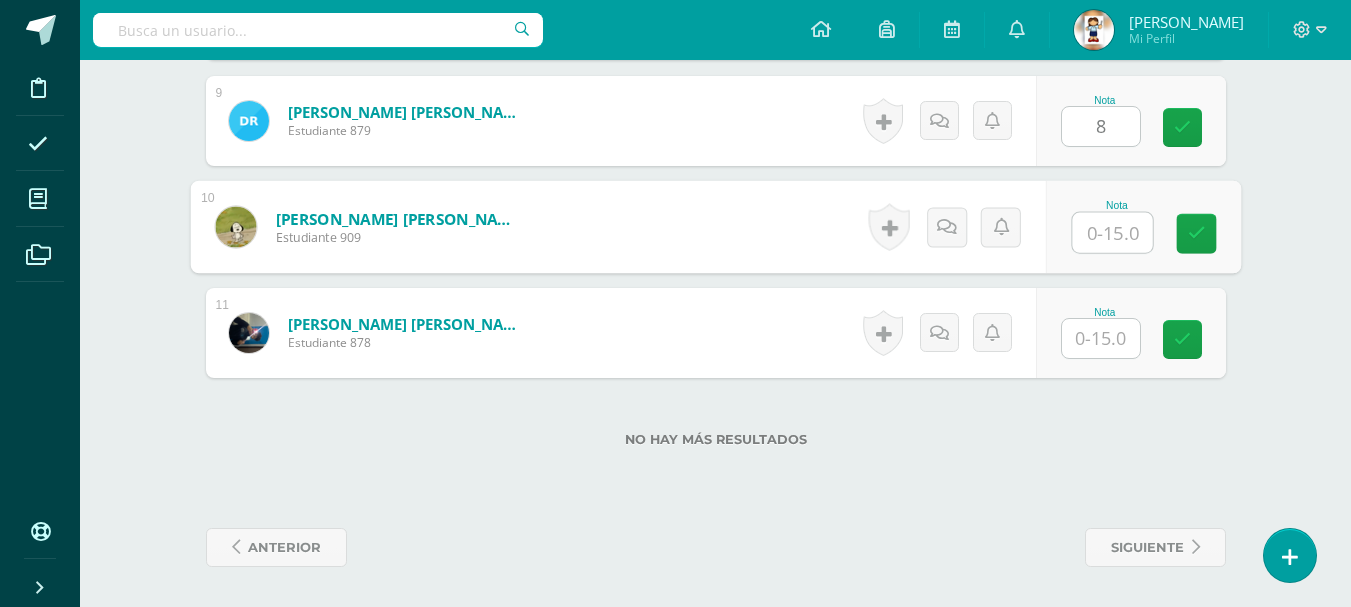 click at bounding box center [1112, 233] 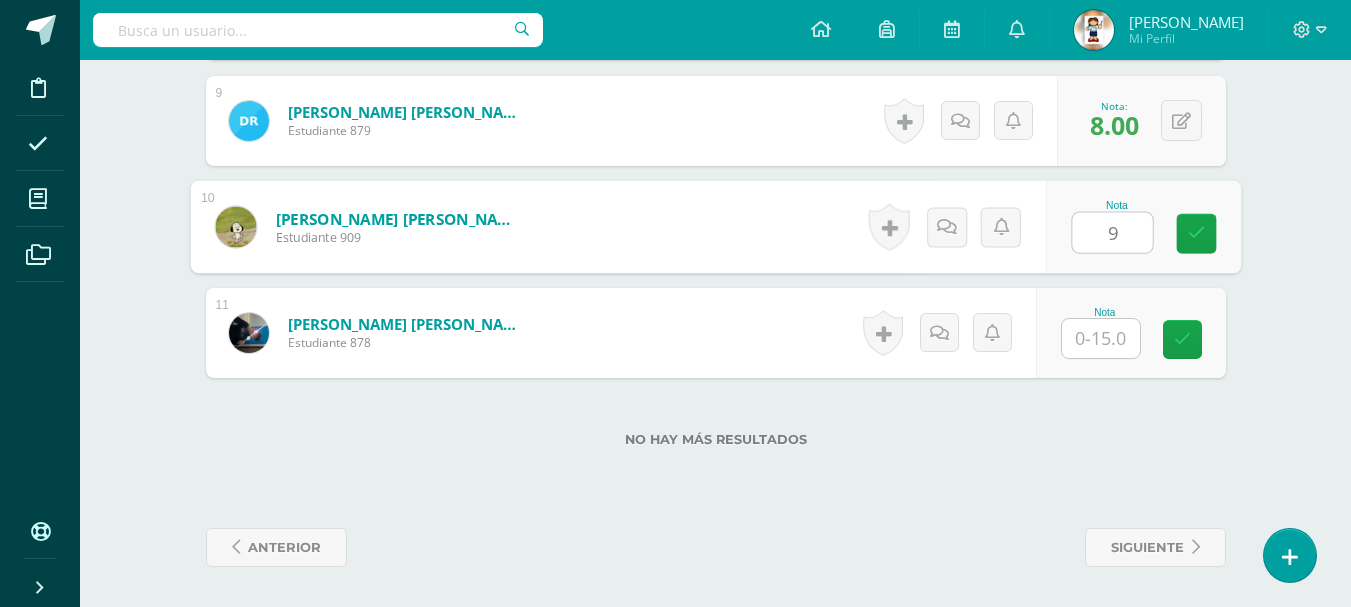 type on "9" 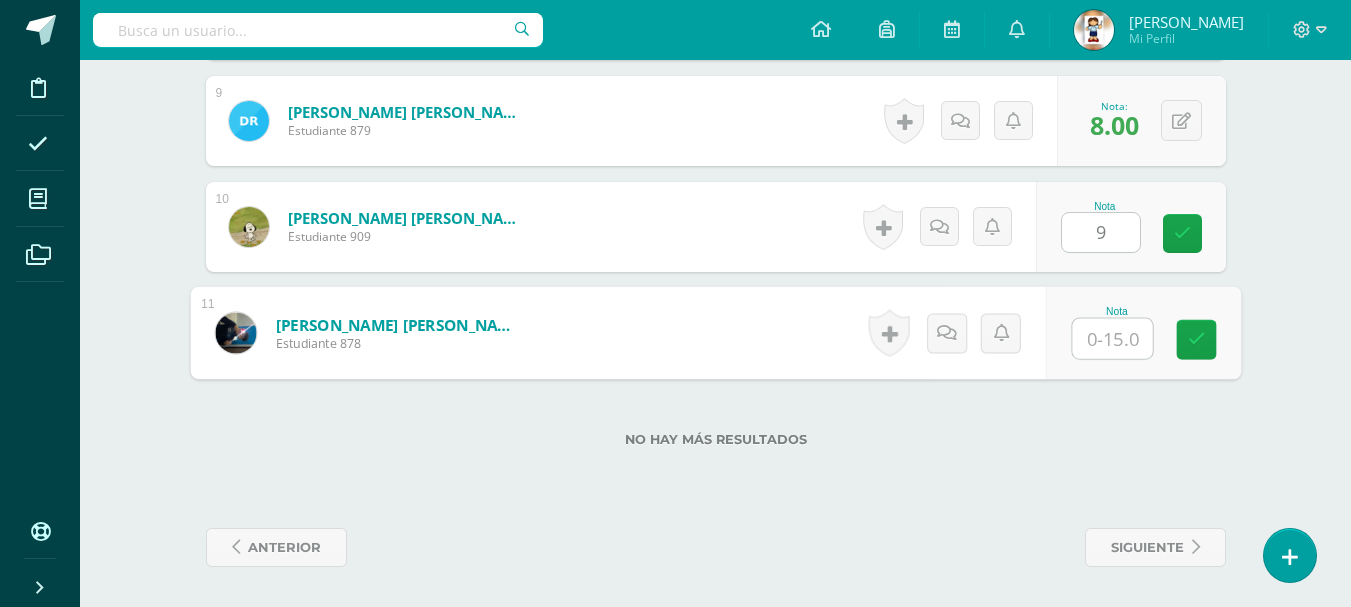 click at bounding box center (1112, 339) 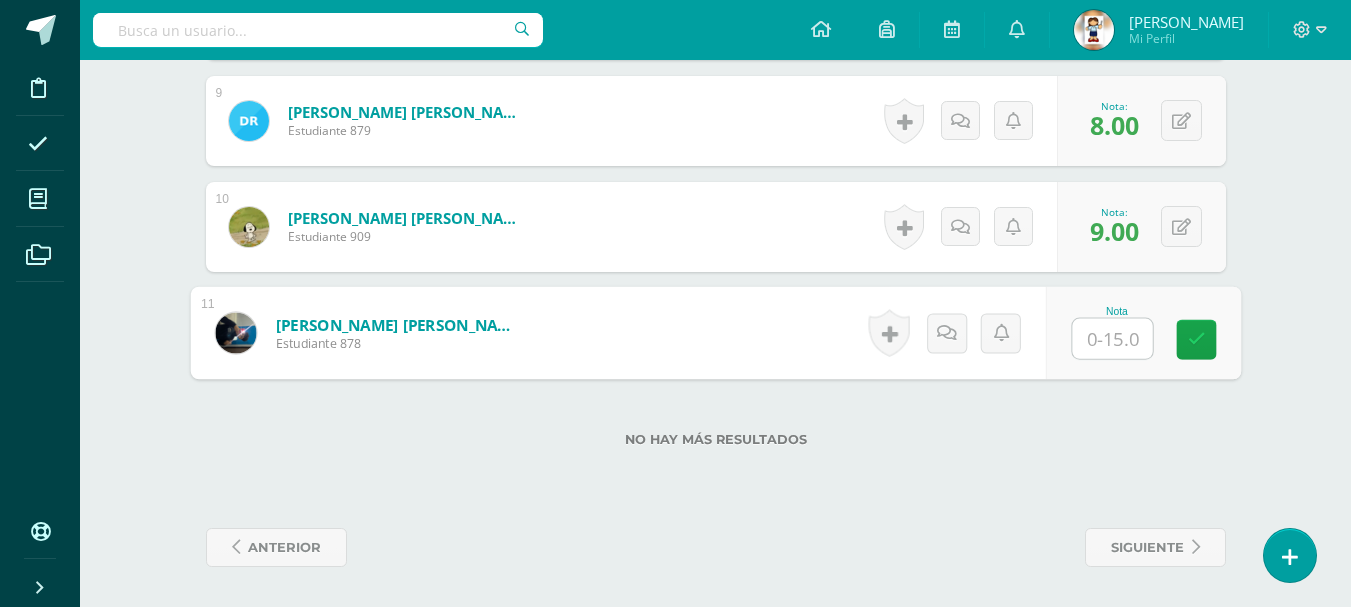 type on "7" 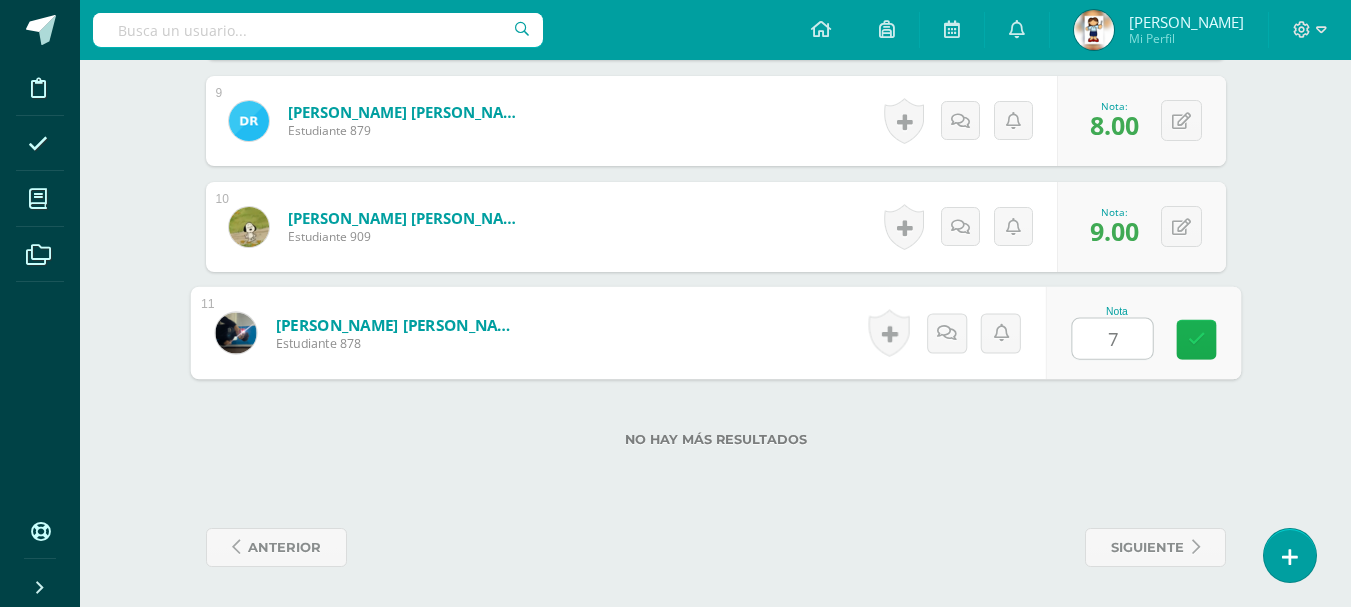 click at bounding box center (1196, 339) 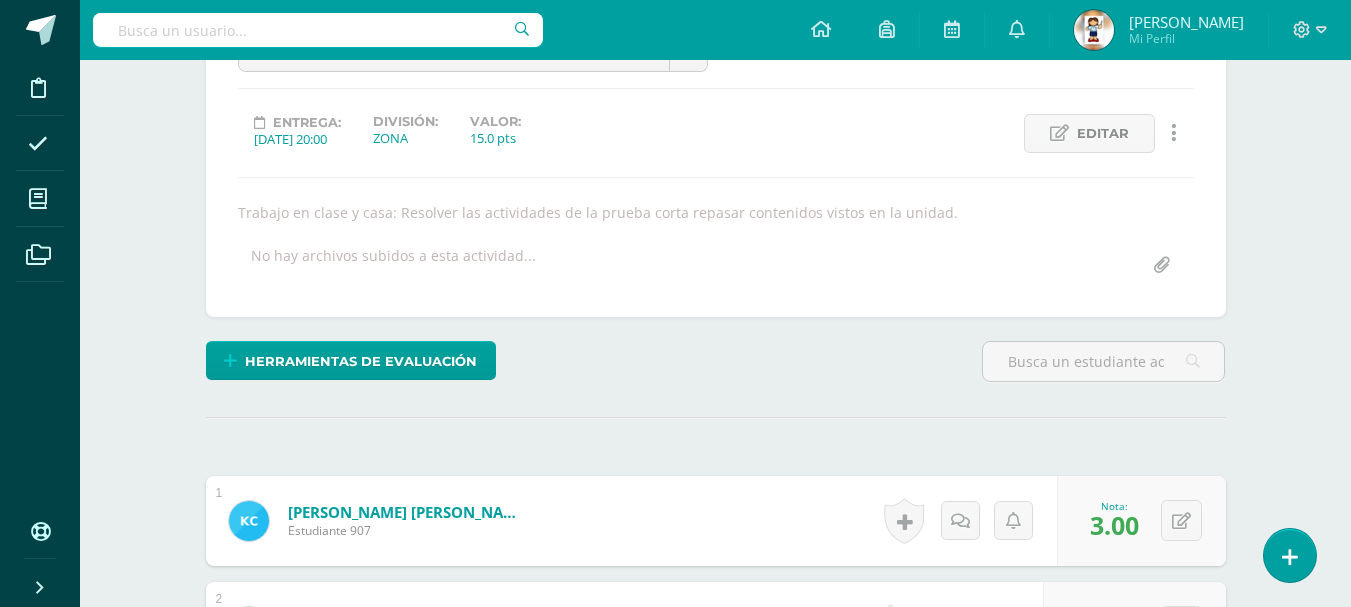 scroll, scrollTop: 0, scrollLeft: 0, axis: both 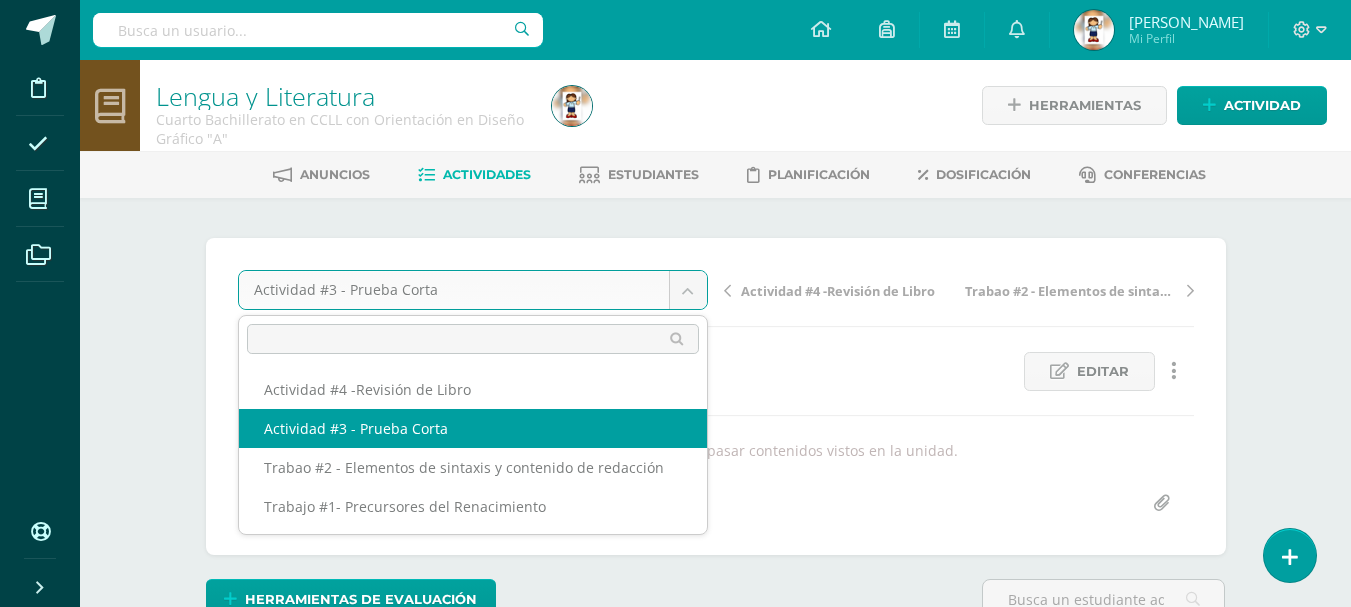click on "Disciplina Asistencia Mis cursos Archivos Soporte
Centro de ayuda
Últimas actualizaciones
Cerrar panel
Destrezas de Comunicación y Lenguaje
Preparatoria
Preprimaria
"B"
Actividades Estudiantes Planificación Dosificación
Destrezas del Aprendizaje Matemático
Preparatoria
Preprimaria
"B"
Actividades Estudiantes Planificación Dosificación
Educación Artística (Música-Artes Visuales)
Preparatoria
Preprimaria
"B"
Actividades Estudiantes Planificación Dosificación Actividades Estudiantes Planificación" at bounding box center (675, 1046) 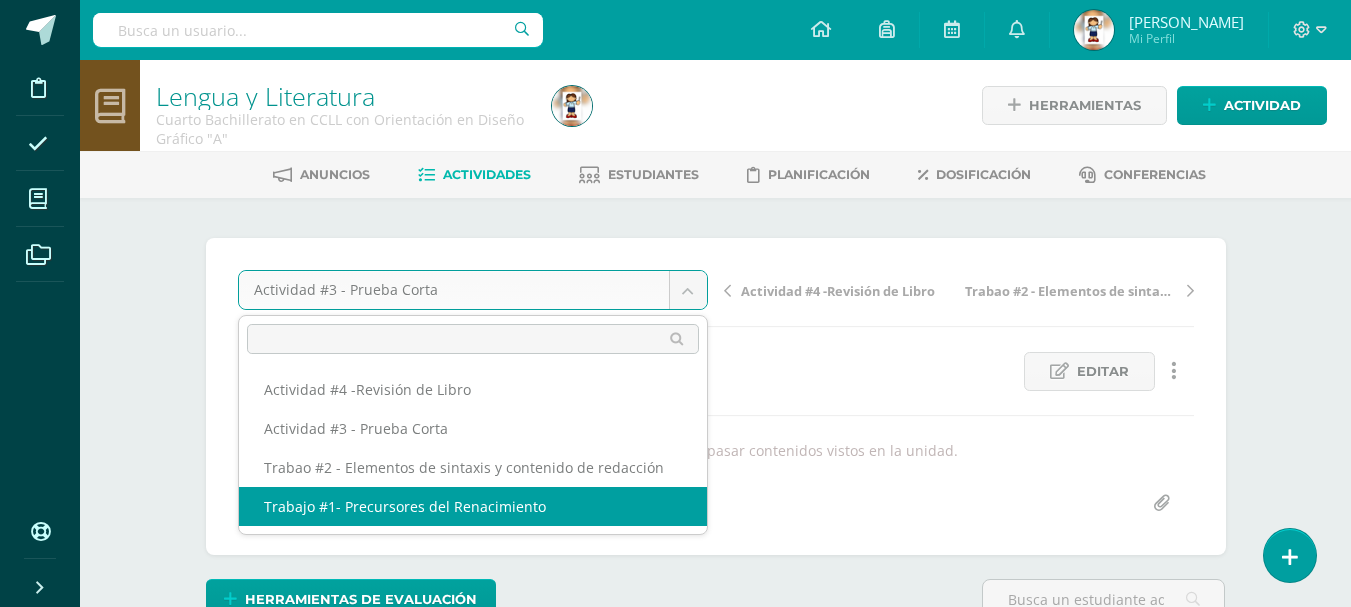 select on "/dashboard/teacher/grade-activity/78934/" 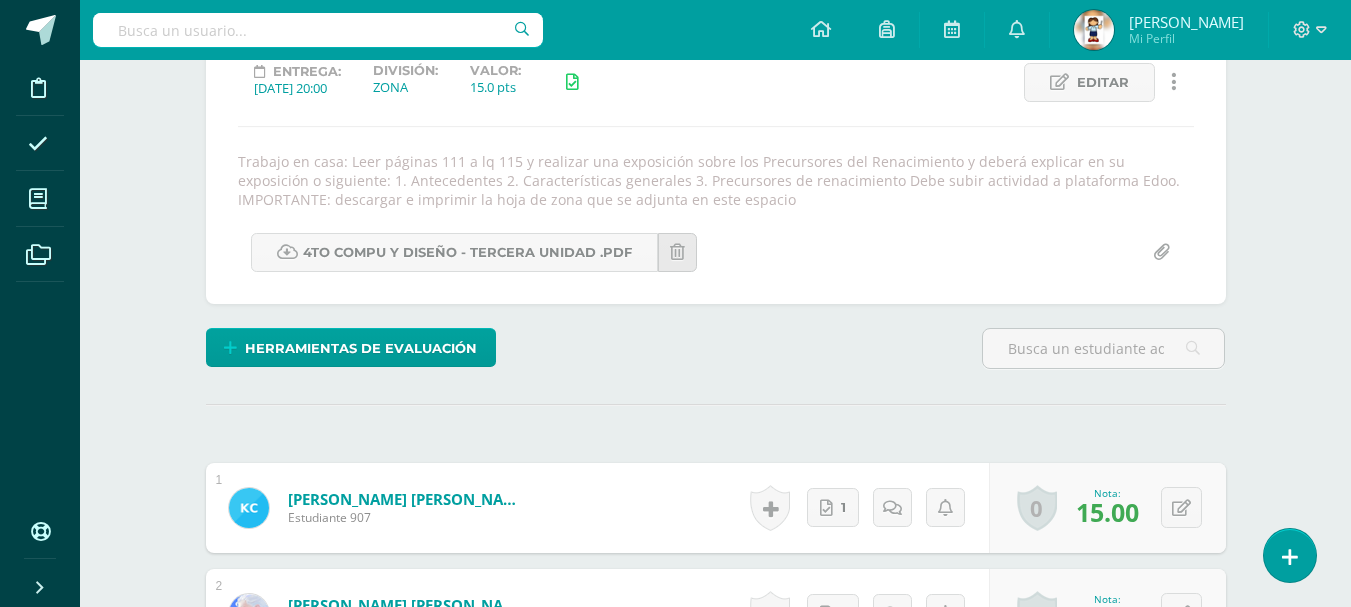 scroll, scrollTop: 290, scrollLeft: 0, axis: vertical 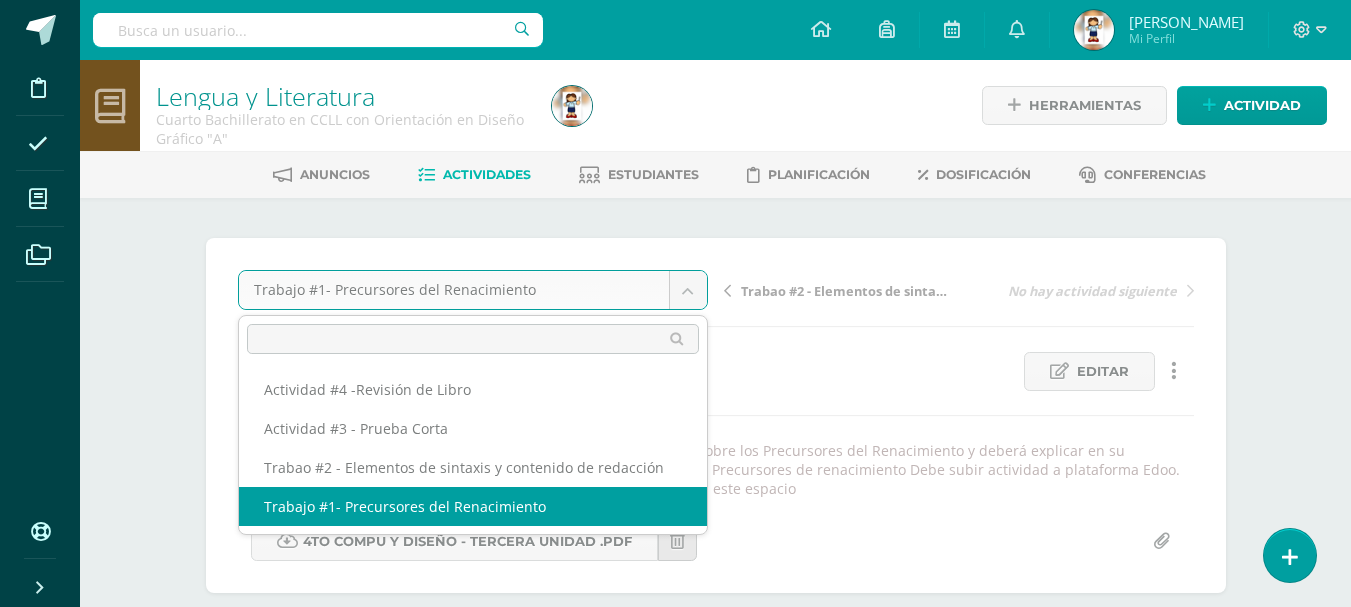 click on "Disciplina Asistencia Mis cursos Archivos Soporte
Centro de ayuda
Últimas actualizaciones
Cerrar panel
Destrezas de Comunicación y Lenguaje
Preparatoria
Preprimaria
"B"
Actividades Estudiantes Planificación Dosificación
Destrezas del Aprendizaje Matemático
Preparatoria
Preprimaria
"B"
Actividades Estudiantes Planificación Dosificación
Educación Artística (Música-Artes Visuales)
Preparatoria
Preprimaria
"B"
Actividades Estudiantes Planificación Dosificación Actividades Estudiantes Planificación" at bounding box center (675, 1065) 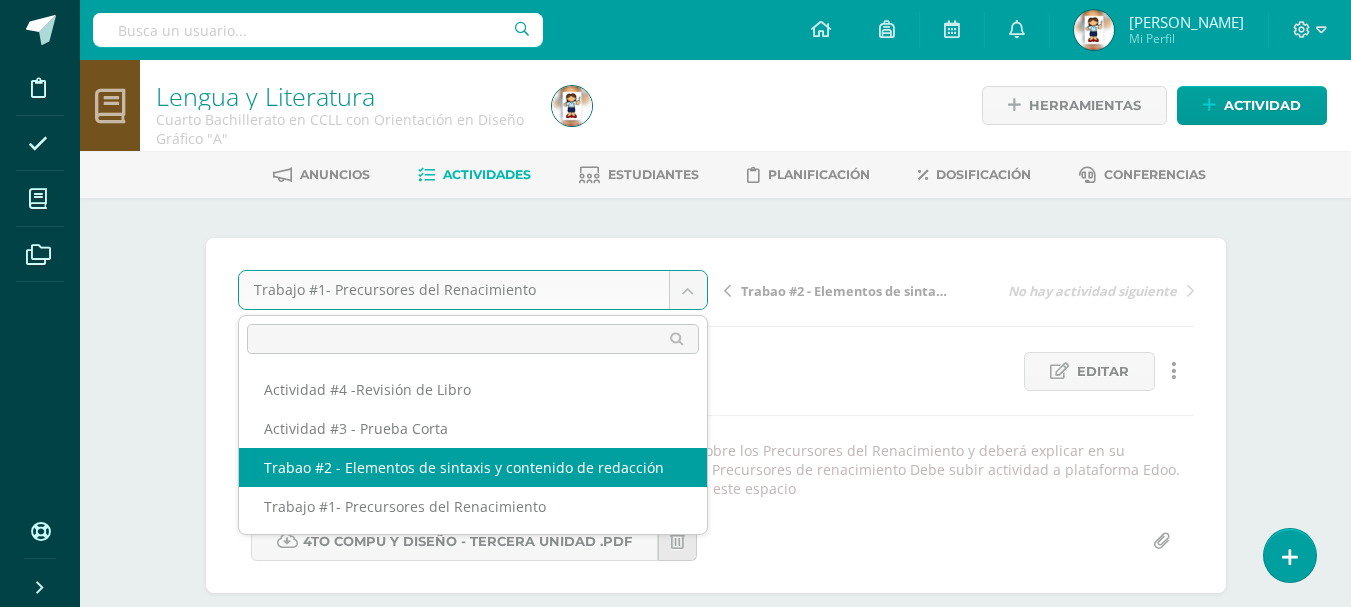select on "/dashboard/teacher/grade-activity/79023/" 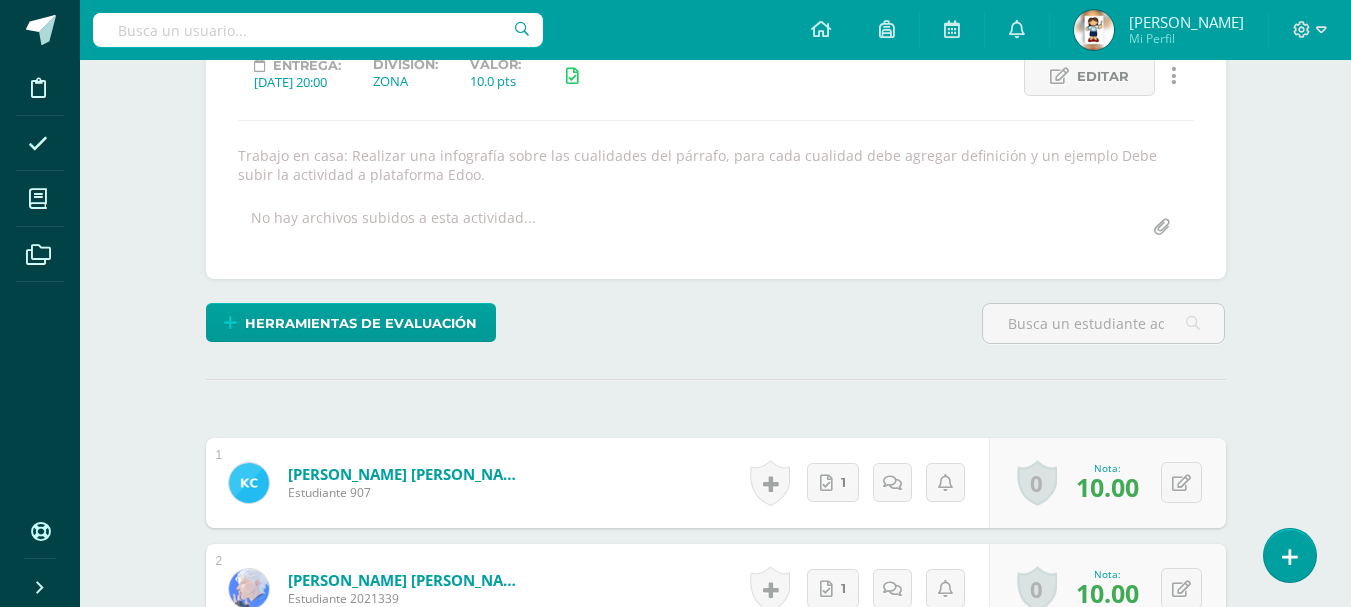 scroll, scrollTop: 296, scrollLeft: 0, axis: vertical 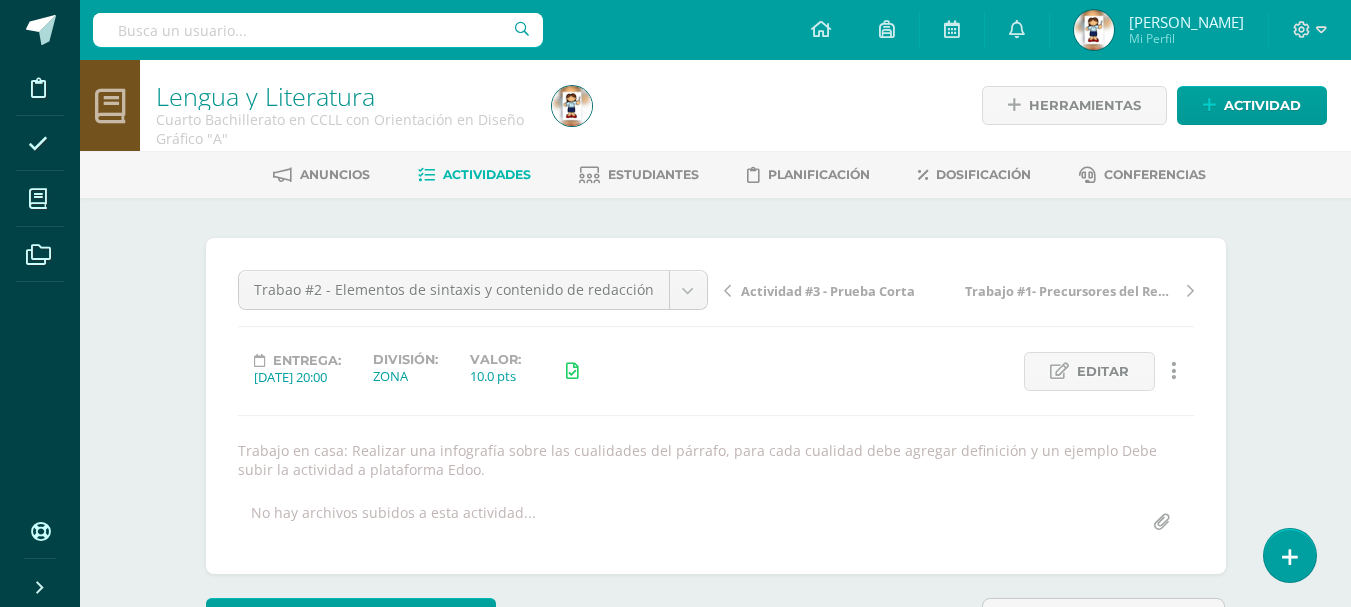 click on "Actividades" at bounding box center (487, 174) 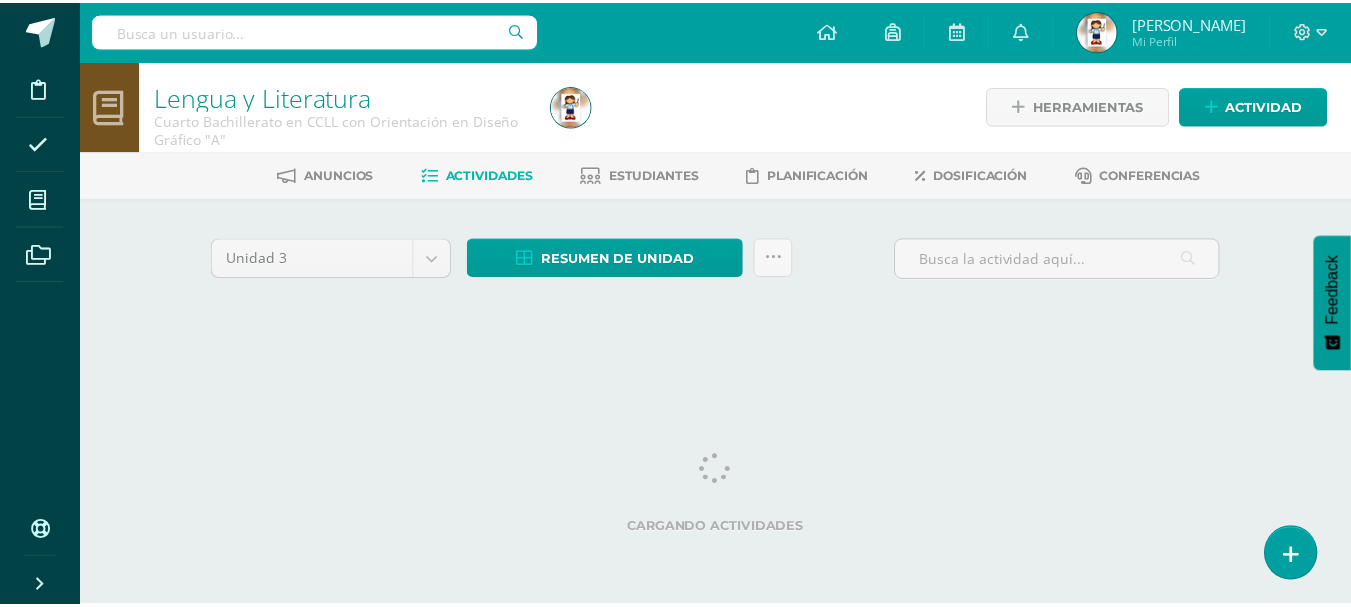 scroll, scrollTop: 0, scrollLeft: 0, axis: both 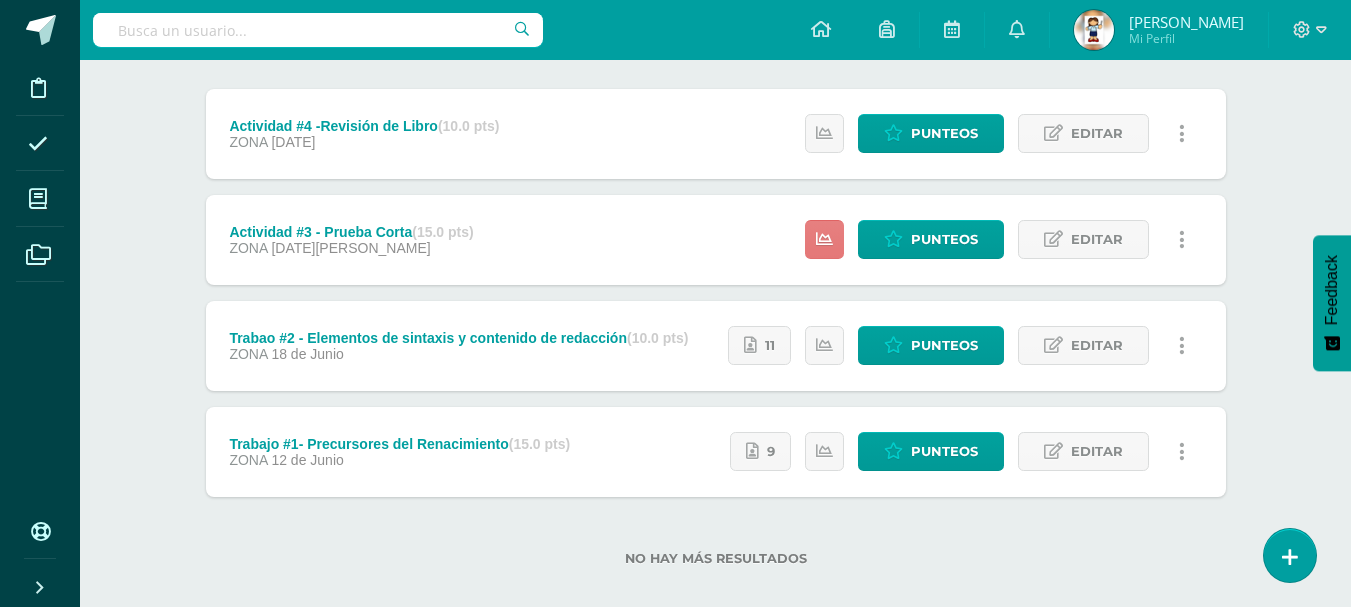 click at bounding box center (824, 239) 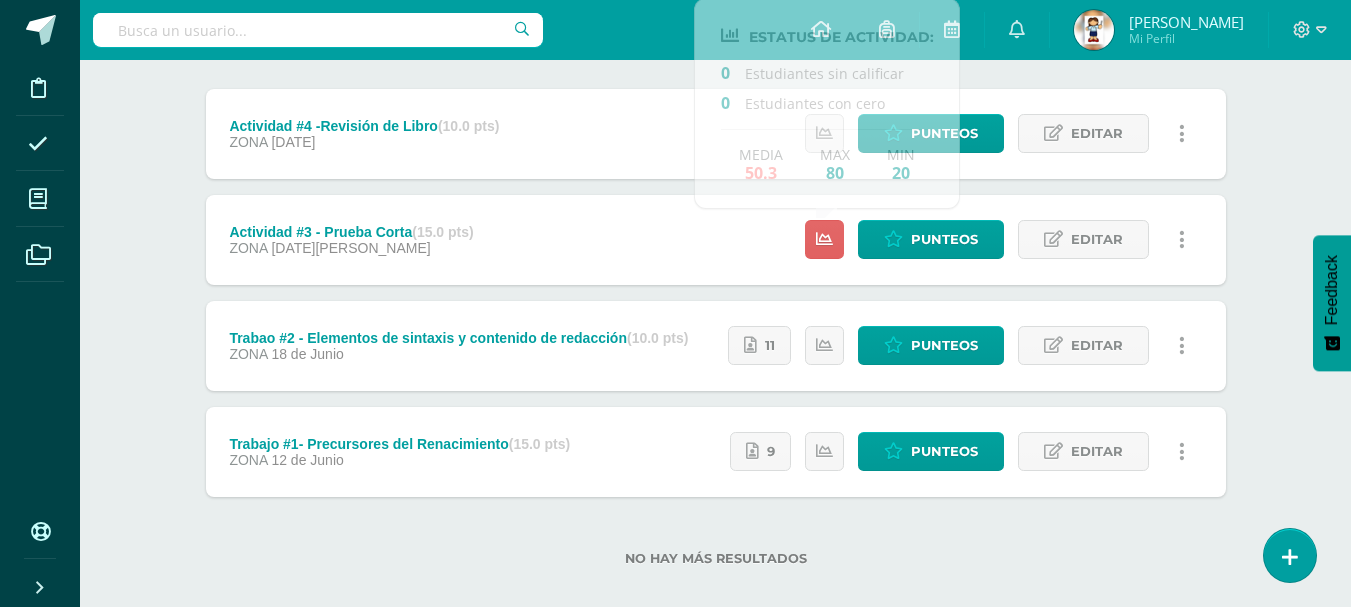 click on "Unidad 3                             Unidad 1 Unidad 2 Unidad 3 Unidad 4 Resumen de unidad
Descargar como HTML
Descargar como PDF
Descargar como XLS
Subir actividades en masa
Enviar punteos a revision
Historial de actividad
¿Estás seguro que deseas  Enviar a revisión  las notas de este curso?
Esta acción  enviará una notificación a tu supervisor y no podrás eliminar o cambiar tus notas.  Esta acción no podrá ser revertida a menos que se te conceda permiso
Cancelar
Enviar a revisión
Creación  y  Calificación   en masa.
Para poder crear actividades y calificar las mismas  11" at bounding box center [716, 292] 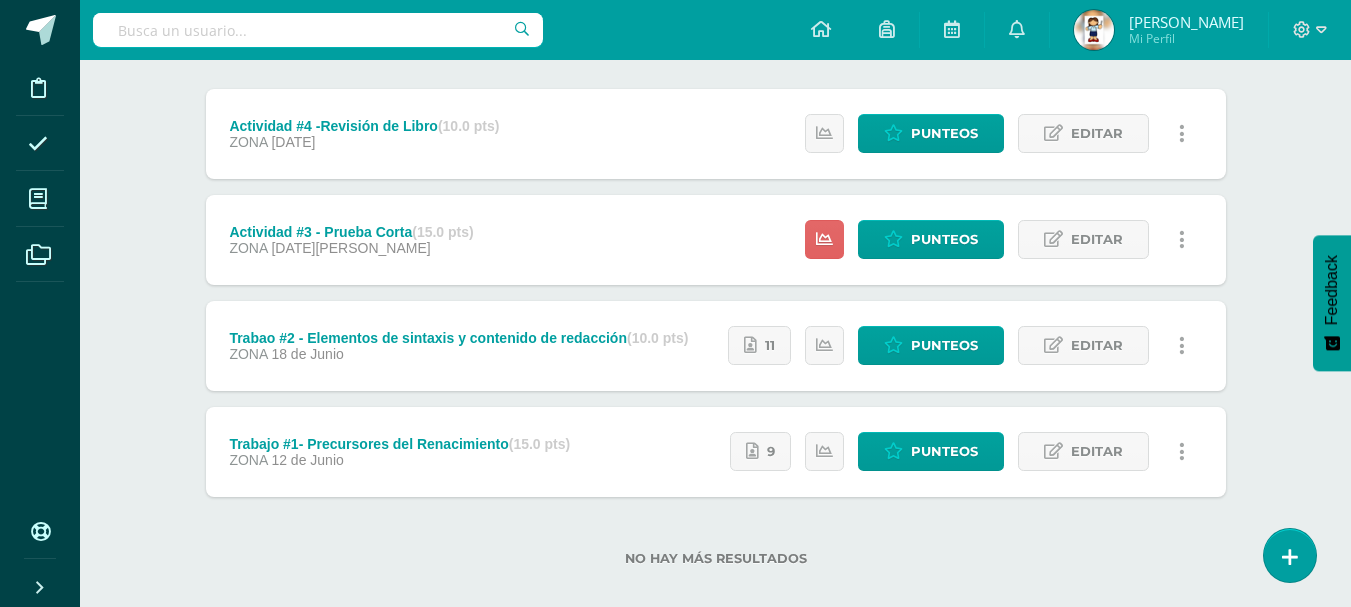 click at bounding box center [1094, 30] 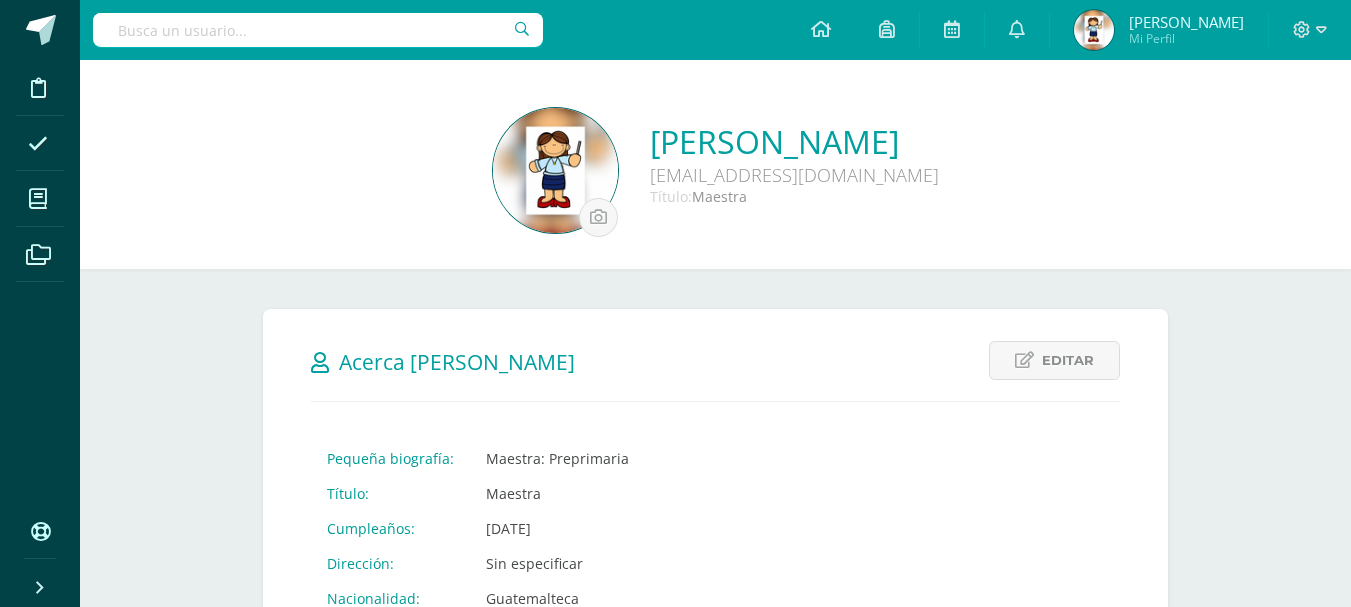 scroll, scrollTop: 0, scrollLeft: 0, axis: both 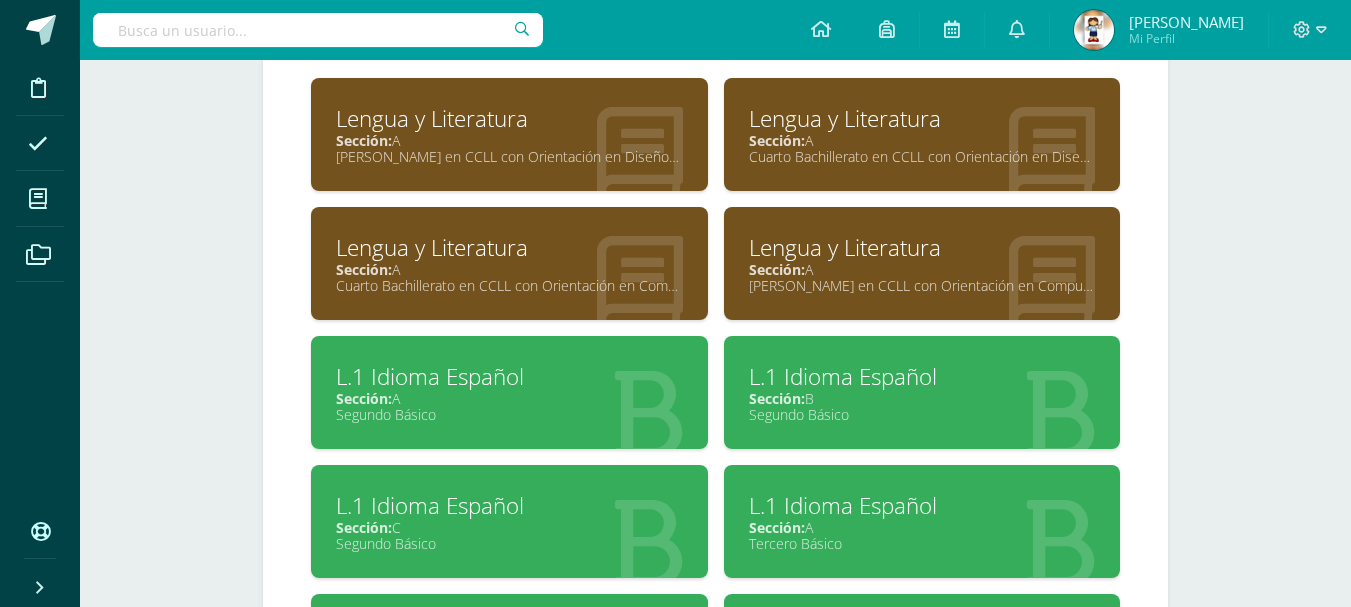 click on "Cuarto Bachillerato en CCLL con Orientación en Computación" at bounding box center (509, 285) 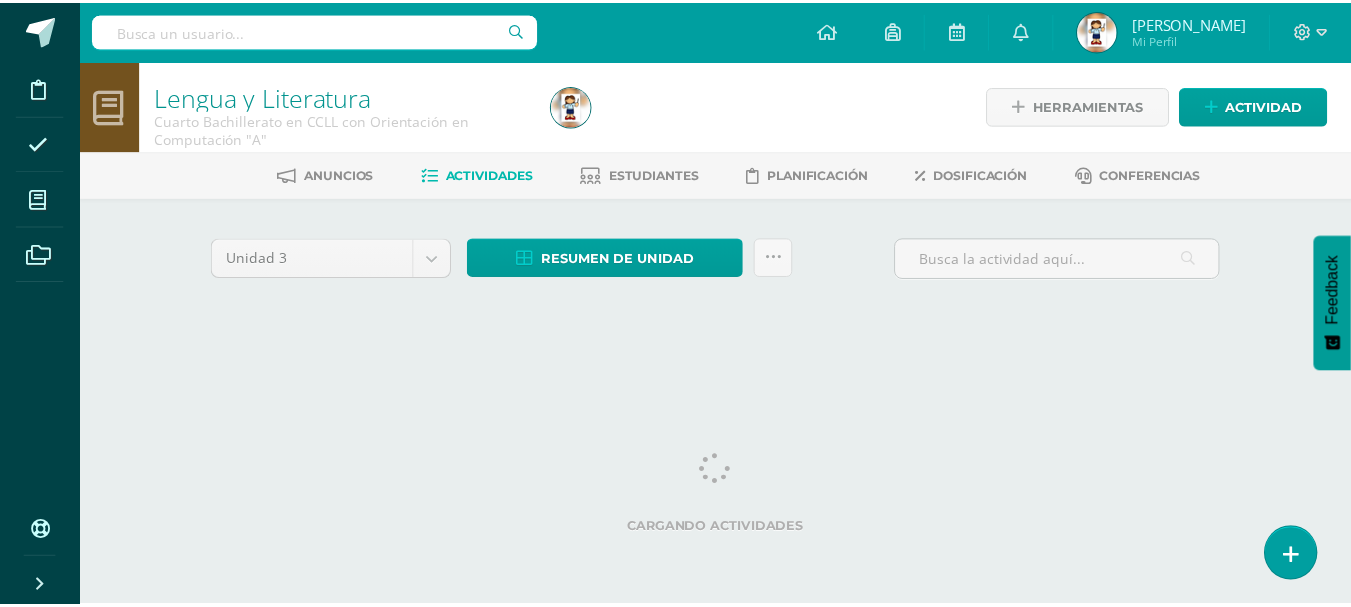 scroll, scrollTop: 0, scrollLeft: 0, axis: both 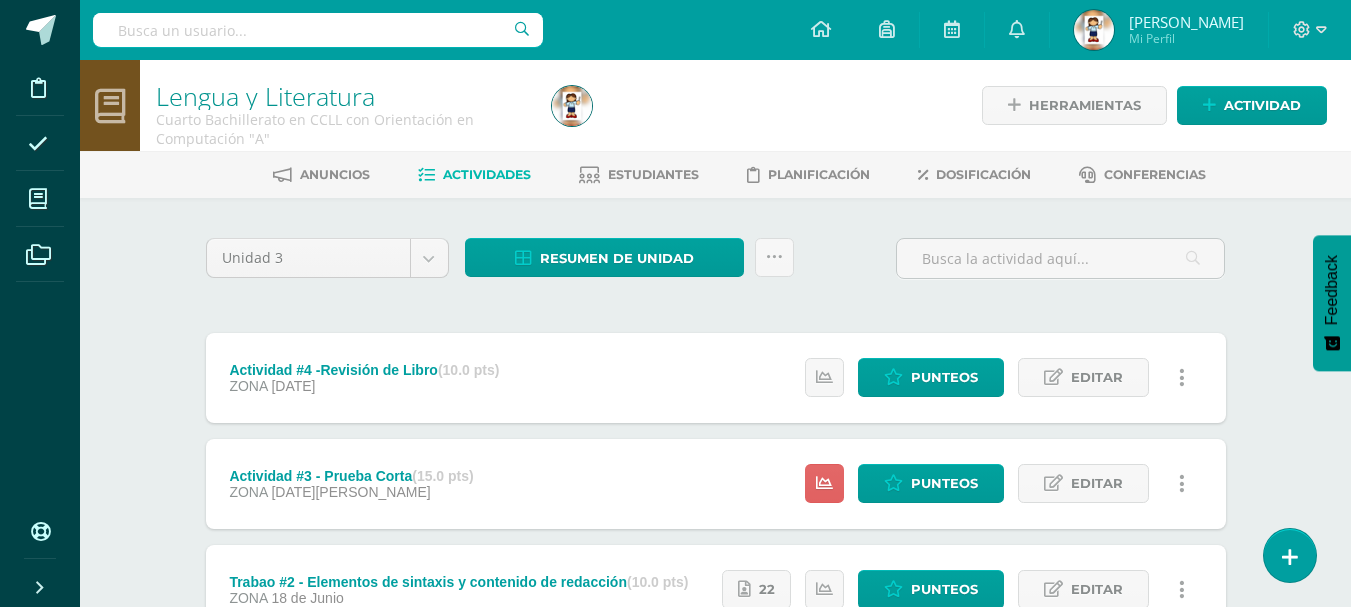 click on "Resumen de unidad
Descargar como HTML
Descargar como PDF
Descargar como XLS
Subir actividades en masa
Enviar punteos a revision
Historial de actividad" at bounding box center [629, 266] 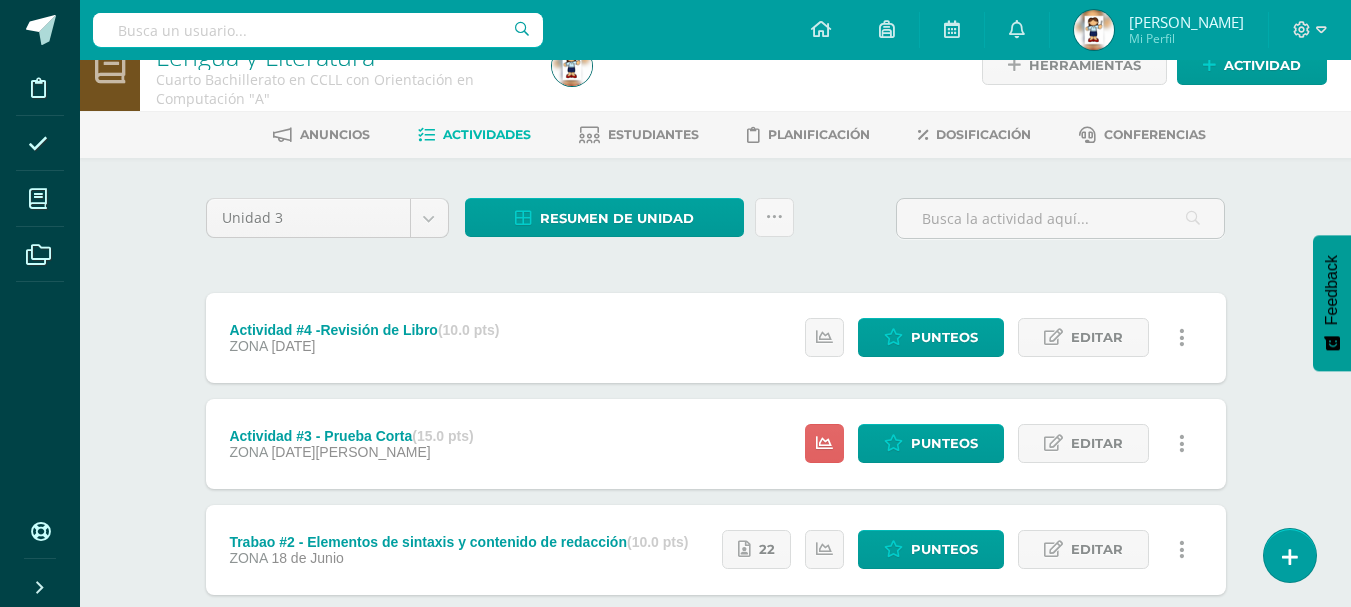 scroll, scrollTop: 41, scrollLeft: 0, axis: vertical 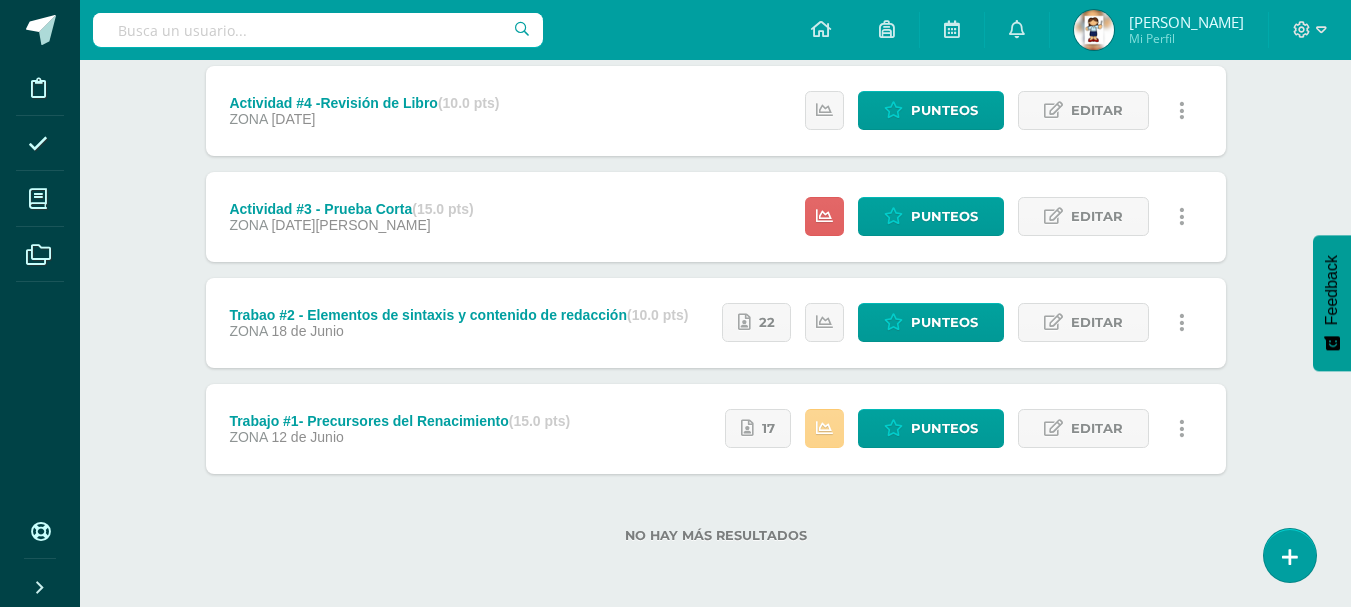 click at bounding box center [824, 428] 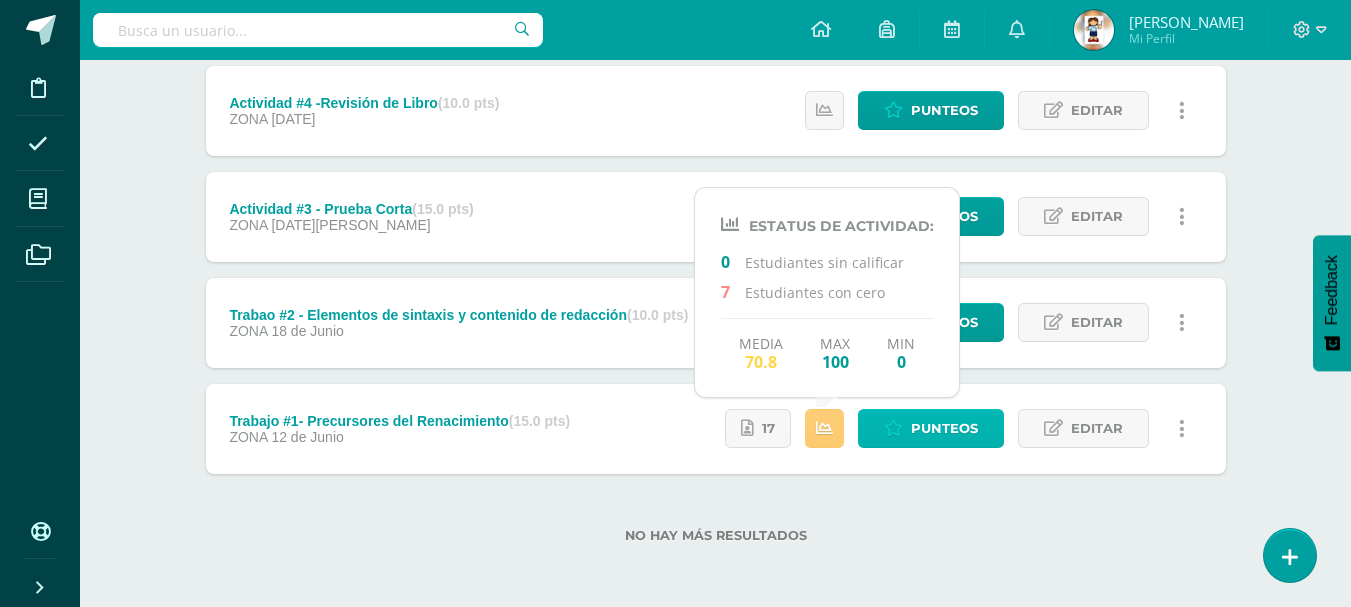 click at bounding box center [893, 428] 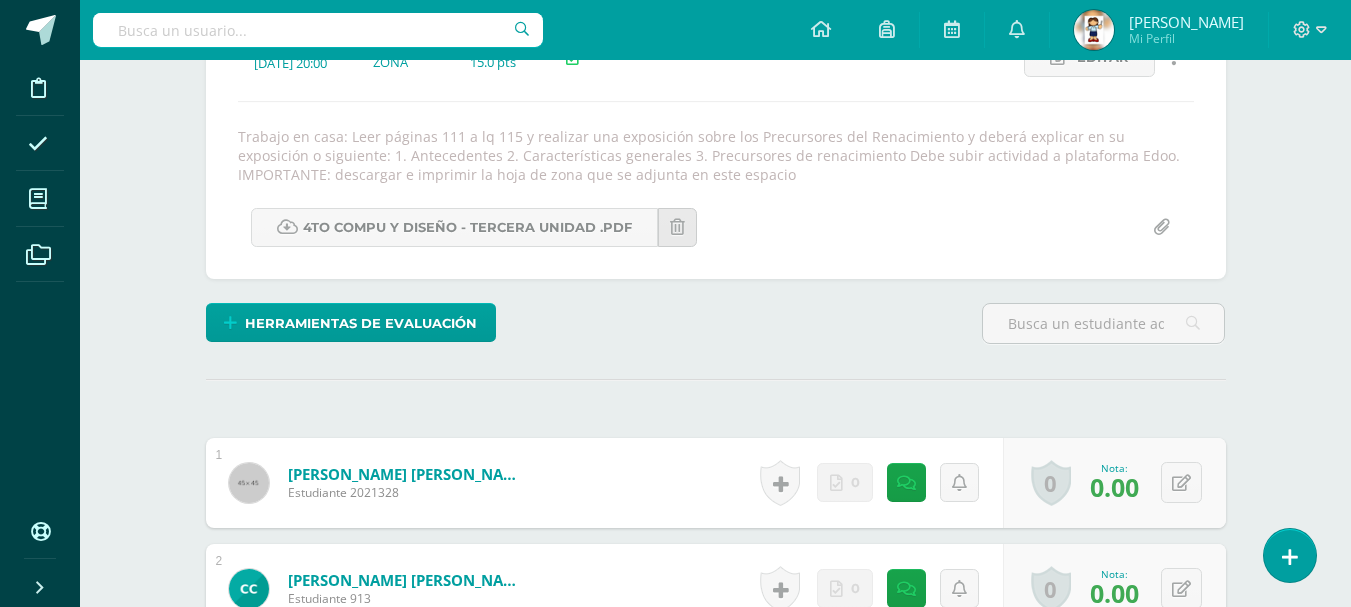 scroll, scrollTop: 315, scrollLeft: 0, axis: vertical 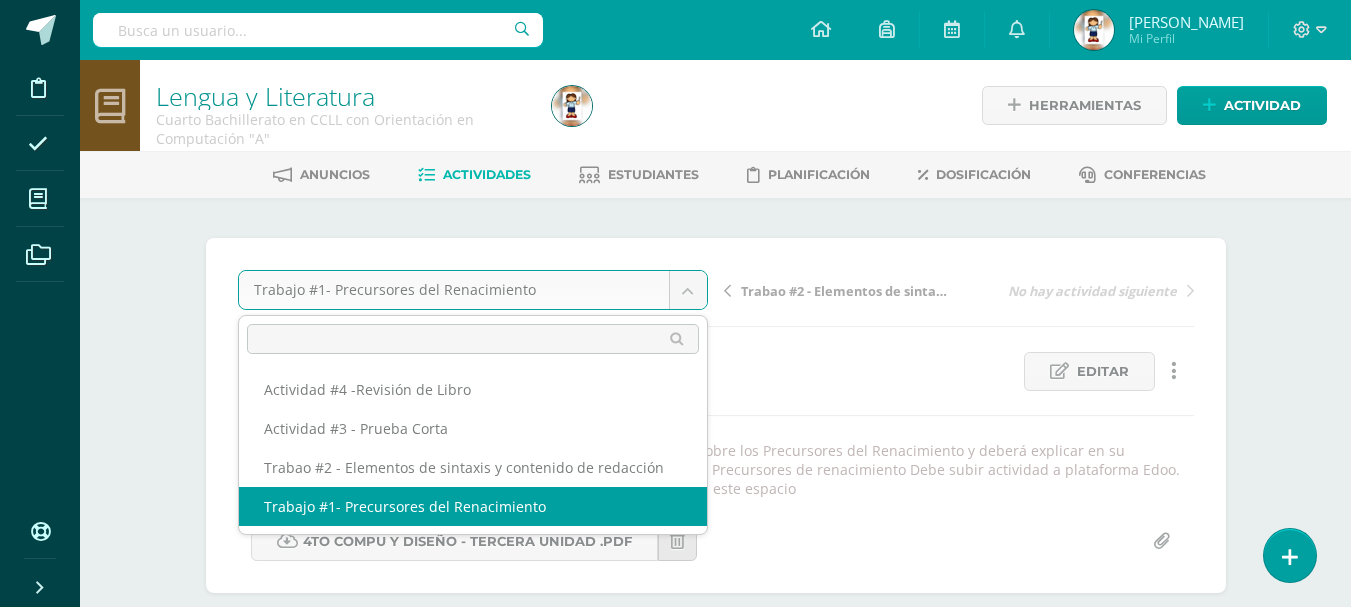 click on "Disciplina Asistencia Mis cursos Archivos Soporte
Centro de ayuda
Últimas actualizaciones
Cerrar panel
Destrezas de Comunicación y Lenguaje
Preparatoria
Preprimaria
"B"
Actividades Estudiantes Planificación Dosificación
Destrezas del Aprendizaje Matemático
Preparatoria
Preprimaria
"B"
Actividades Estudiantes Planificación Dosificación
Educación Artística (Música-Artes Visuales)
Preparatoria
Preprimaria
"B"
Actividades Estudiantes Planificación Dosificación Actividades Estudiantes Planificación" at bounding box center [675, 1754] 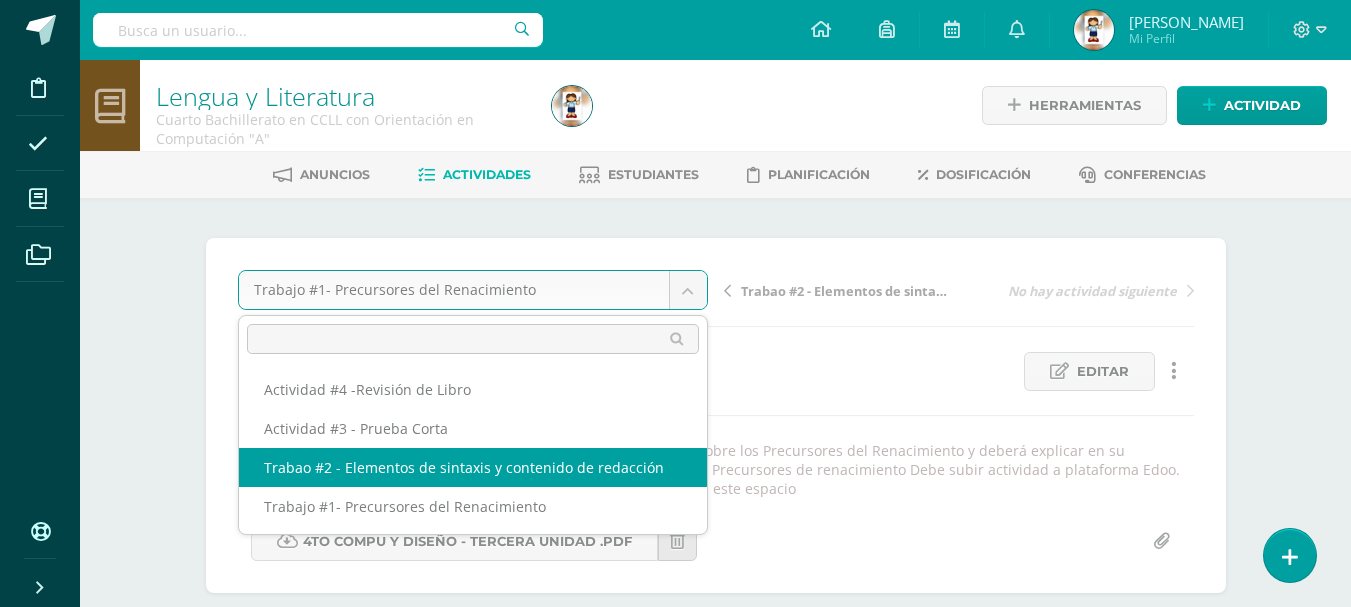 select on "/dashboard/teacher/grade-activity/78968/" 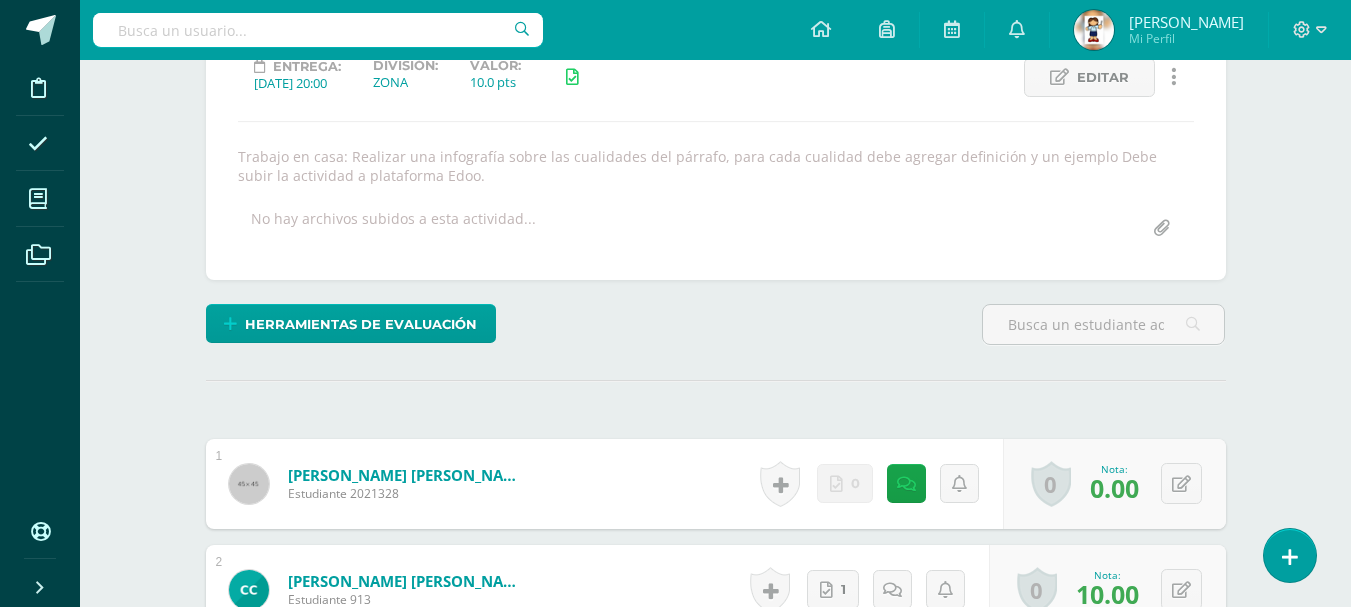scroll, scrollTop: 295, scrollLeft: 0, axis: vertical 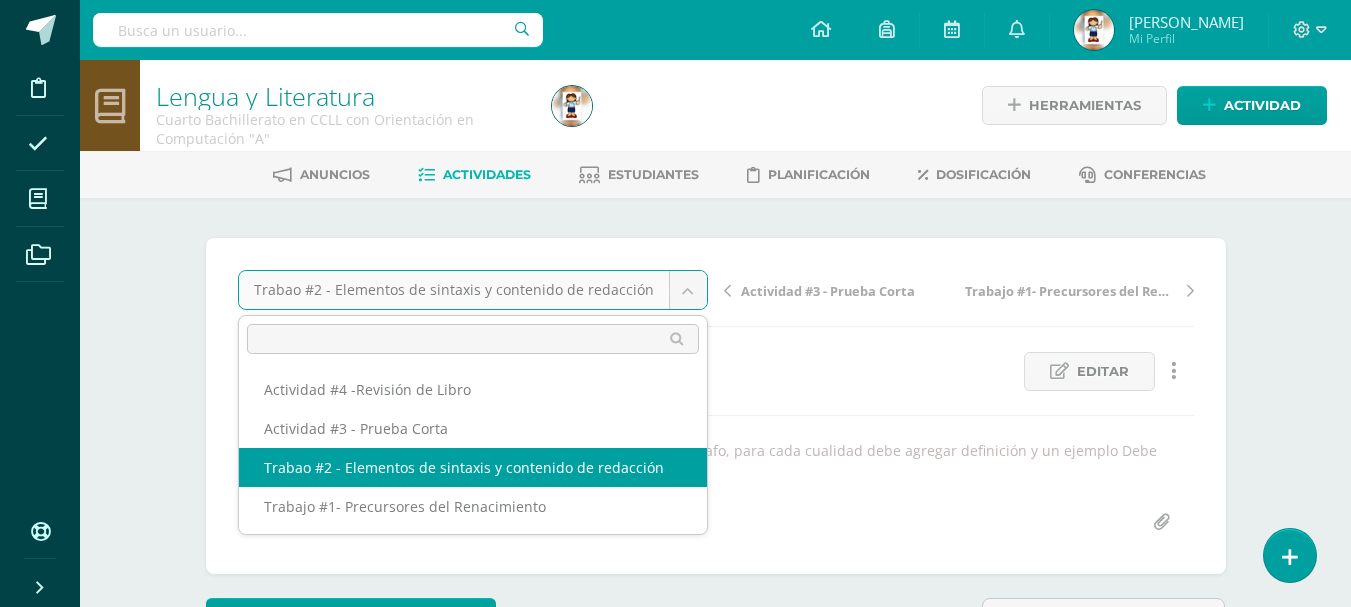 click on "Disciplina Asistencia Mis cursos Archivos Soporte
Centro de ayuda
Últimas actualizaciones
Cerrar panel
Destrezas de Comunicación y Lenguaje
Preparatoria
Preprimaria
"B"
Actividades Estudiantes Planificación Dosificación
Destrezas del Aprendizaje Matemático
Preparatoria
Preprimaria
"B"
Actividades Estudiantes Planificación Dosificación
Educación Artística (Música-Artes Visuales)
Preparatoria
Preprimaria
"B"
Actividades Estudiantes Planificación Dosificación Actividades Estudiantes Planificación" at bounding box center [675, 1745] 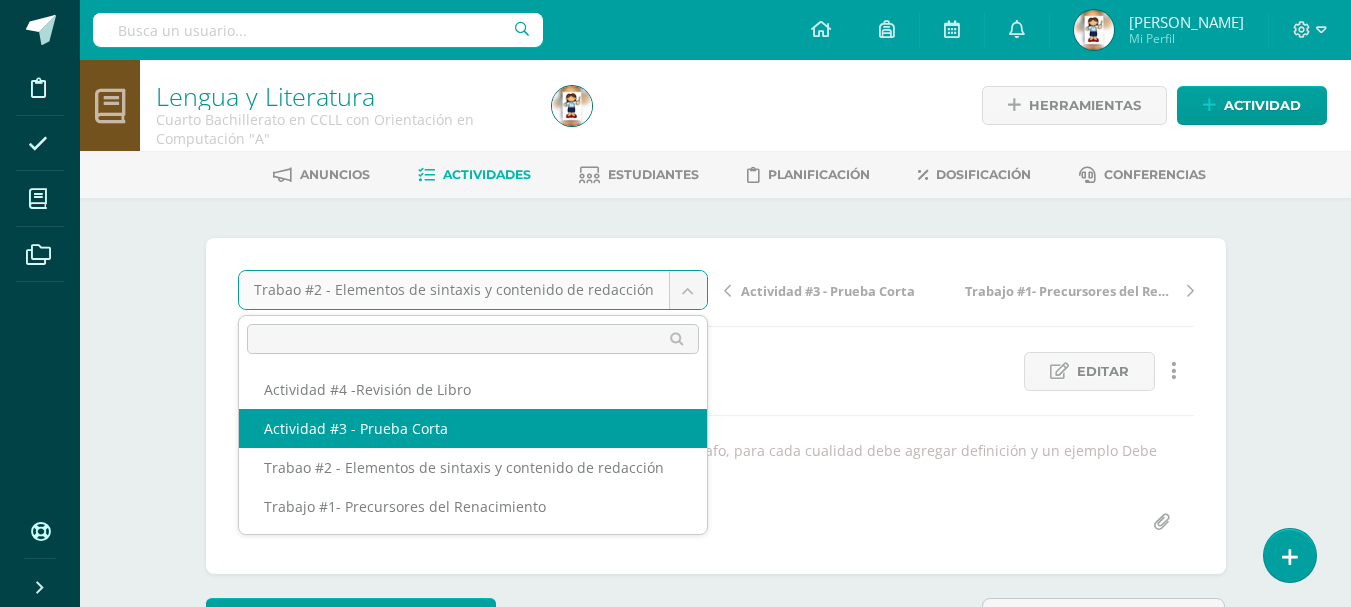 select on "/dashboard/teacher/grade-activity/78978/" 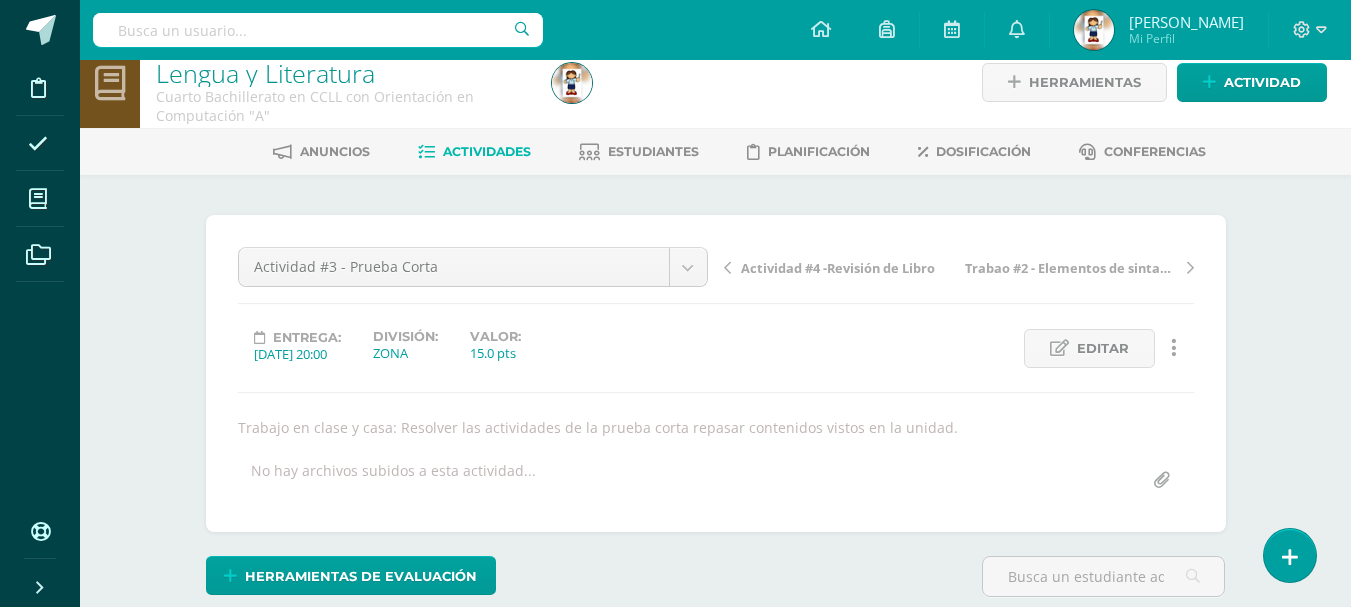 scroll, scrollTop: 24, scrollLeft: 0, axis: vertical 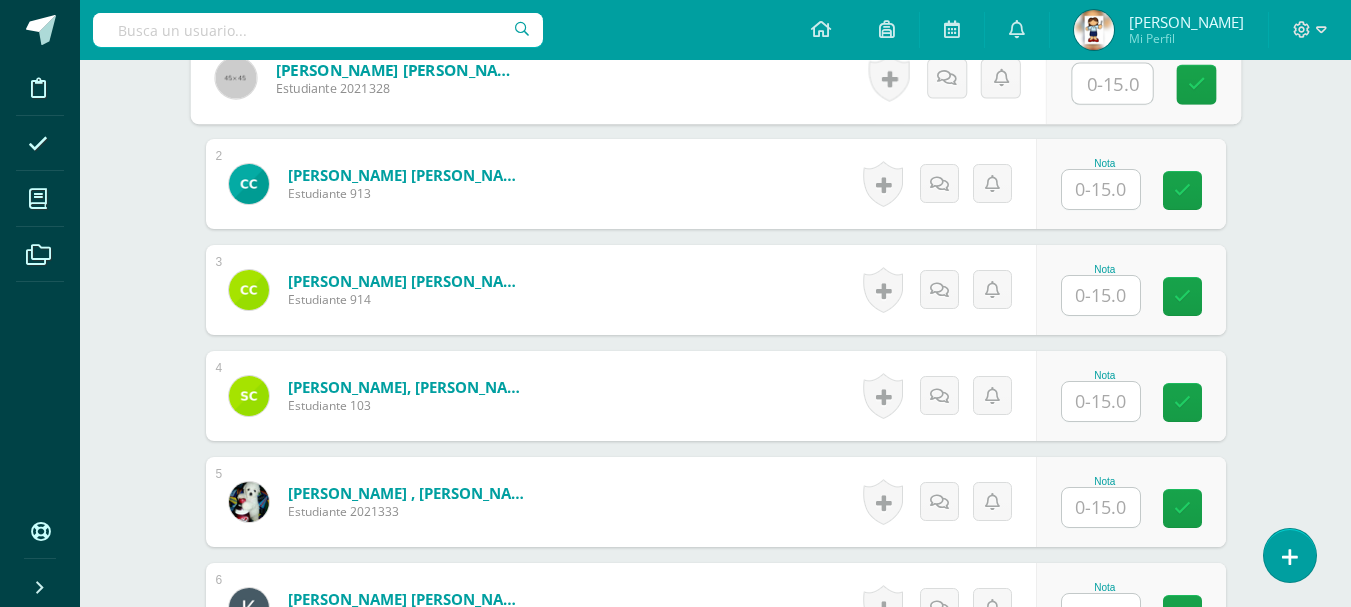 click at bounding box center [1112, 84] 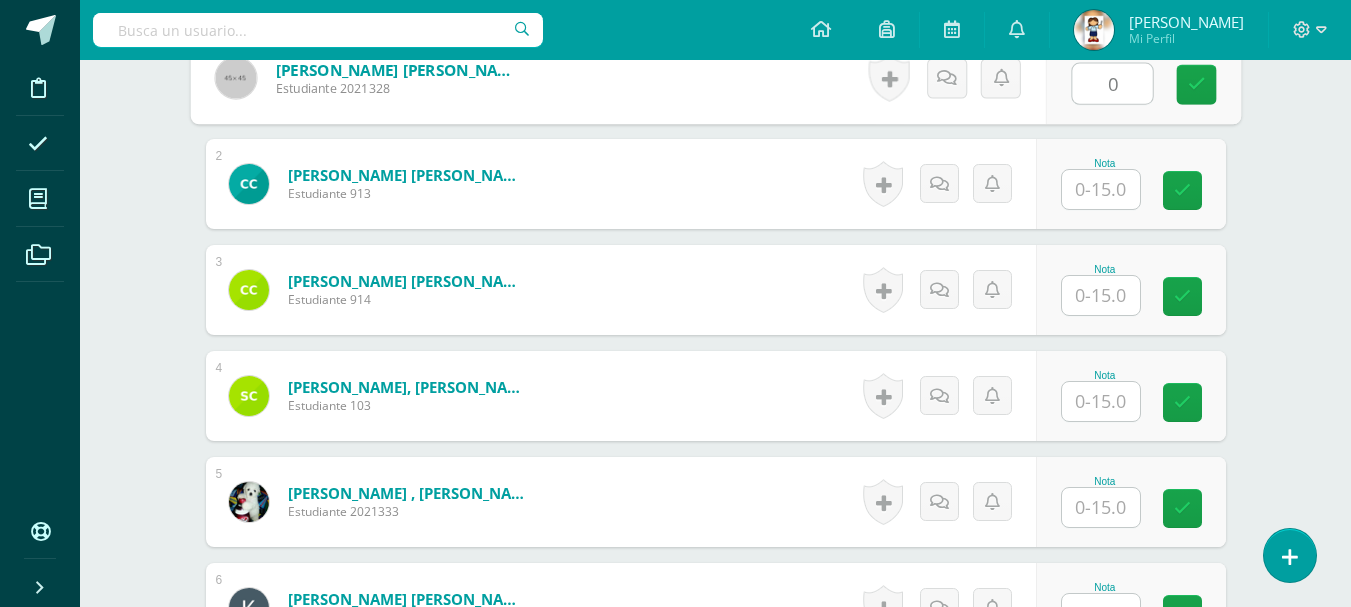 type on "0" 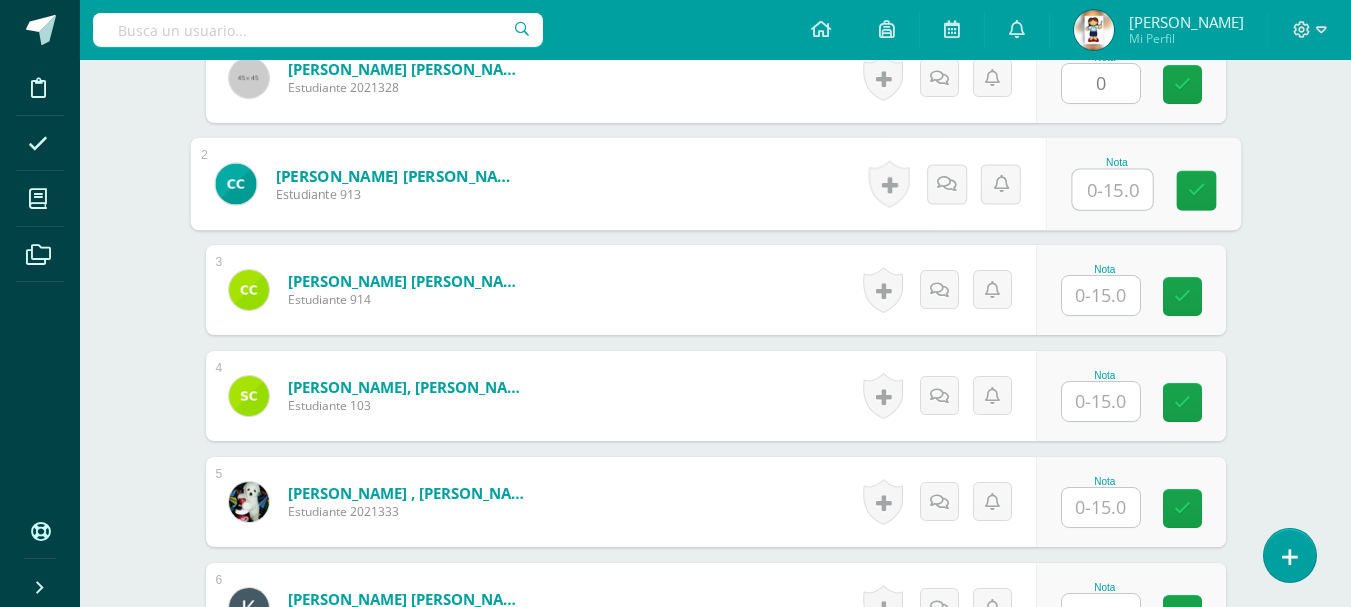 click at bounding box center (1112, 190) 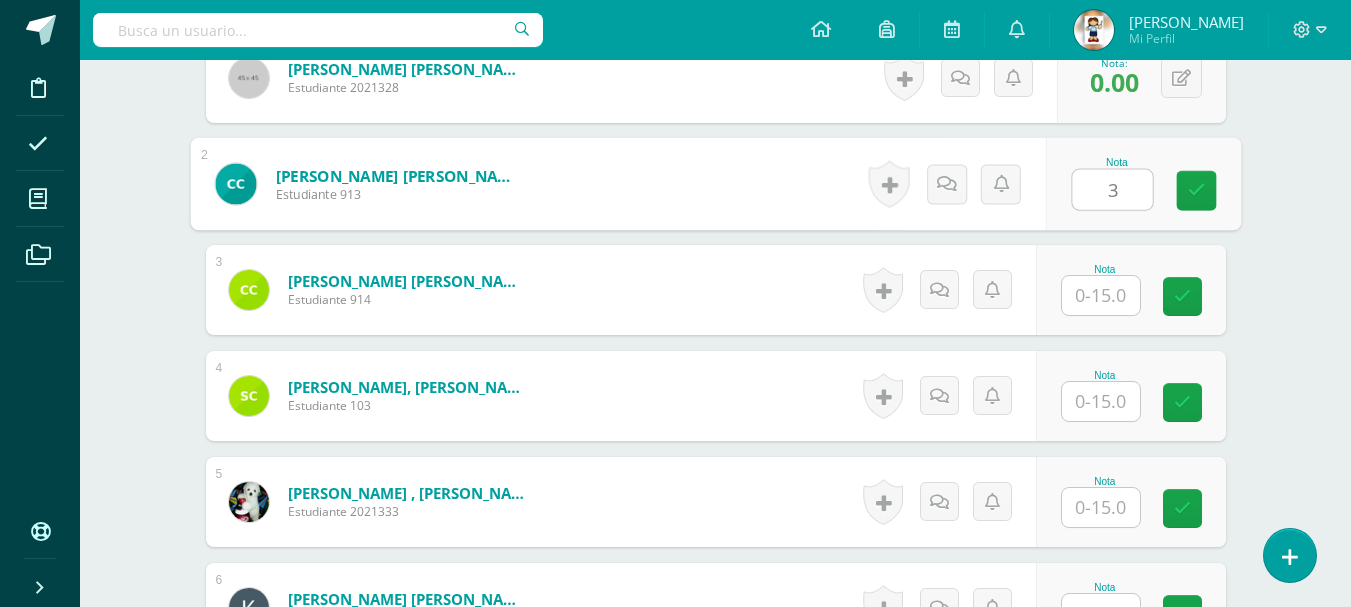 type on "3" 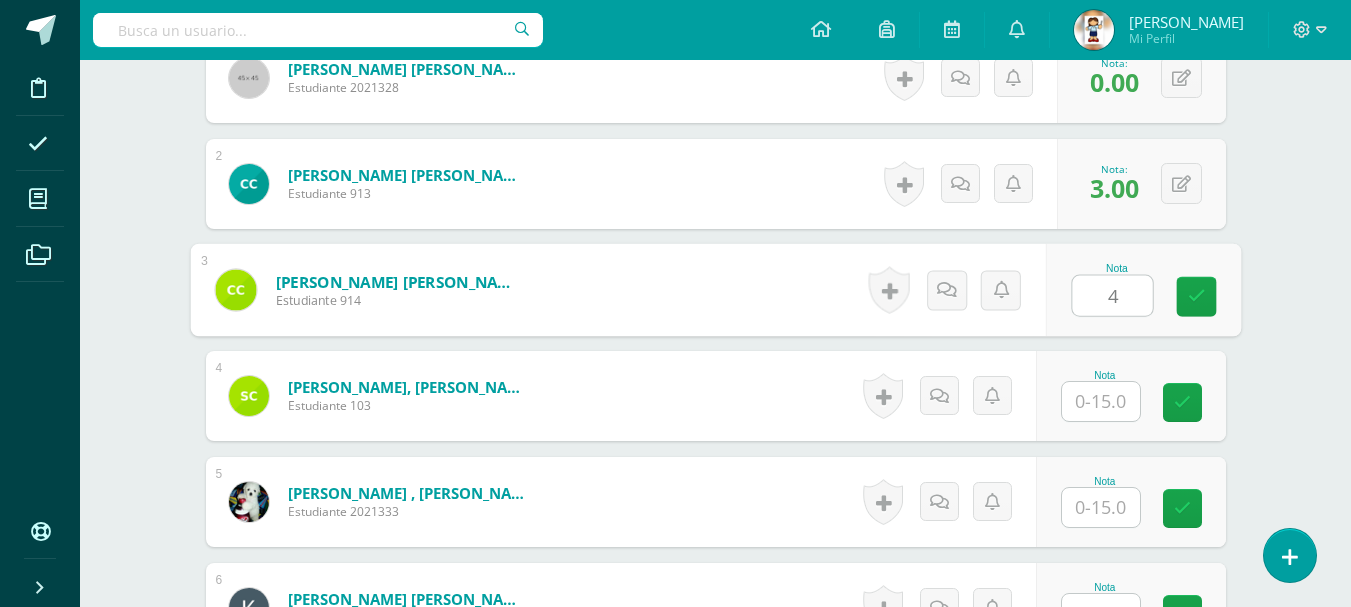 type on "4" 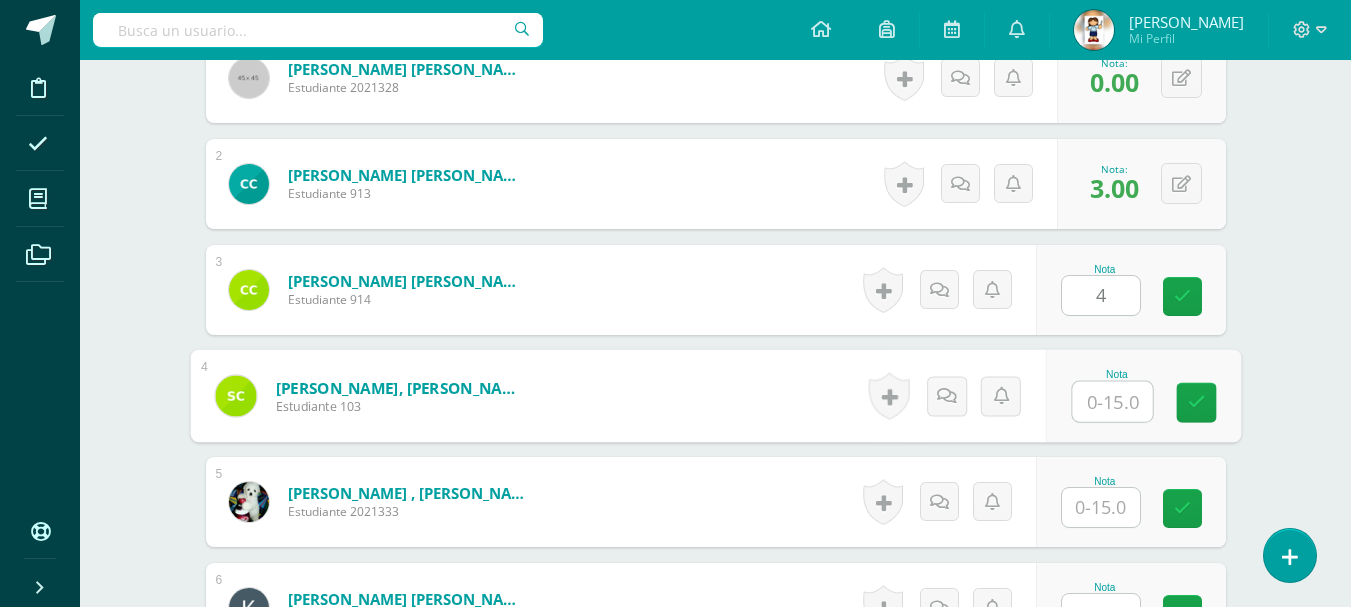 click at bounding box center (1112, 402) 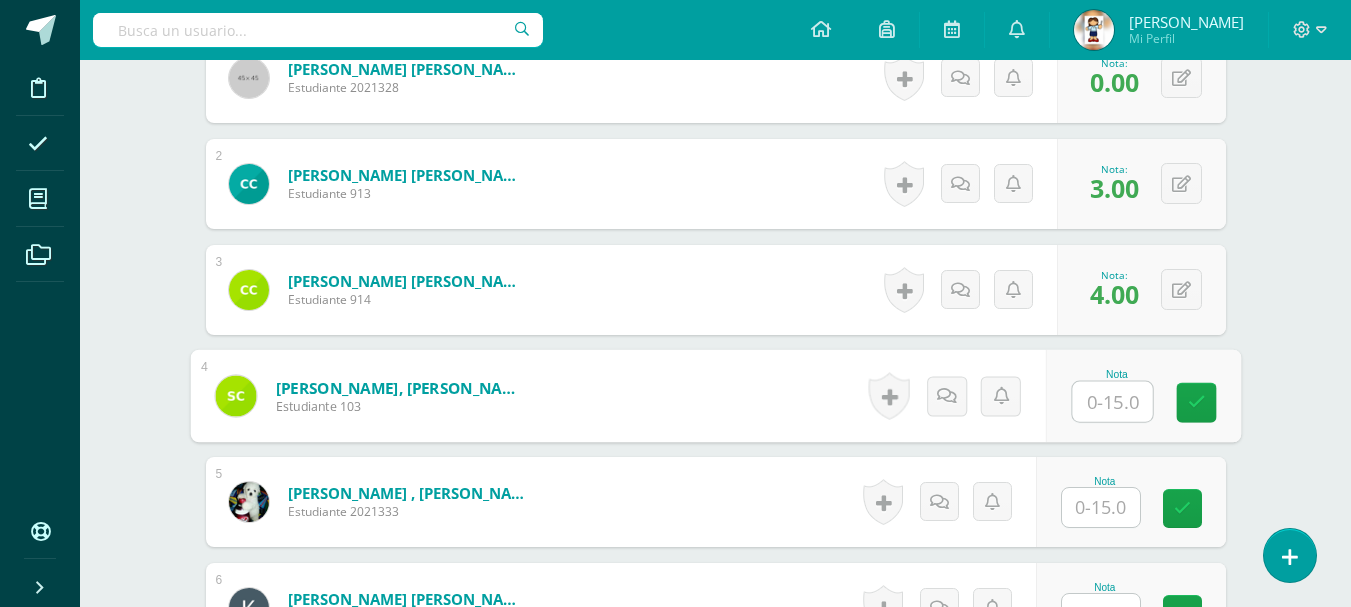 type on "6" 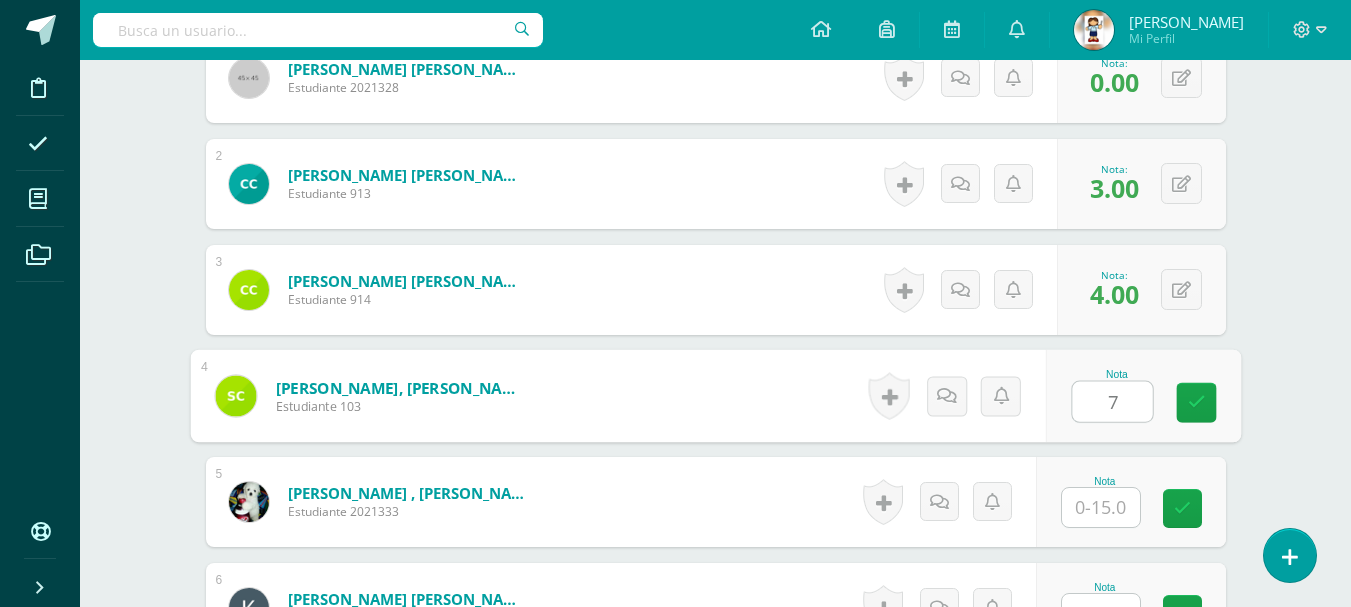 type on "7" 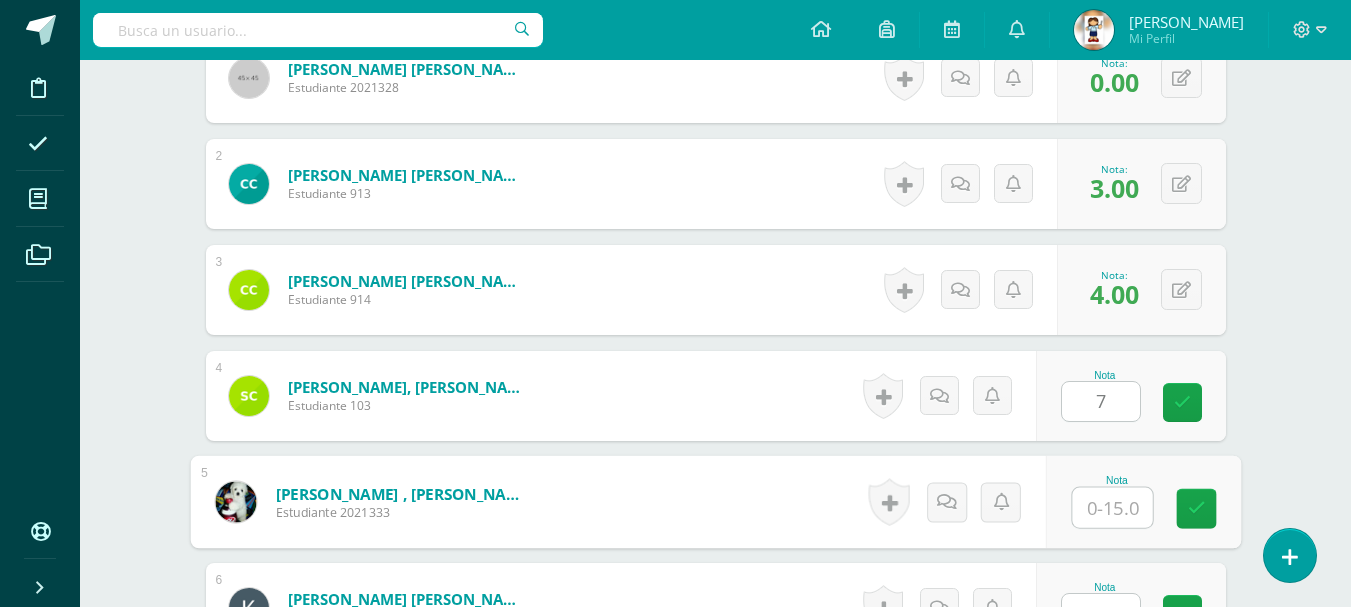 click at bounding box center [1112, 508] 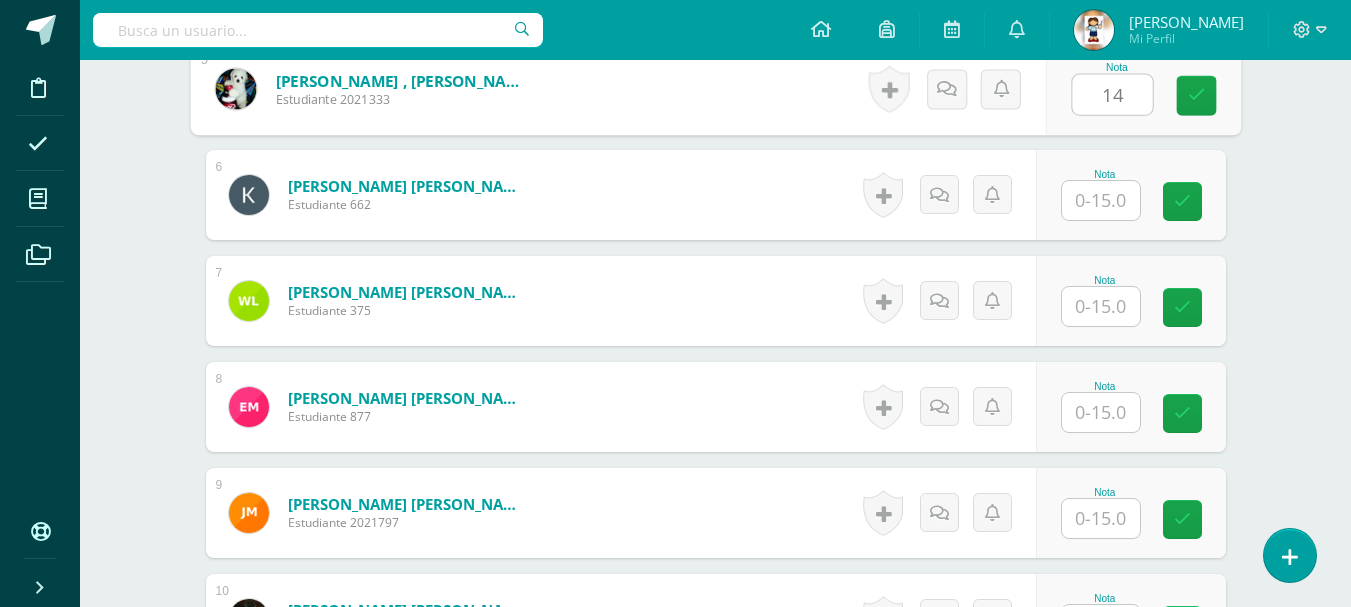 scroll, scrollTop: 1107, scrollLeft: 0, axis: vertical 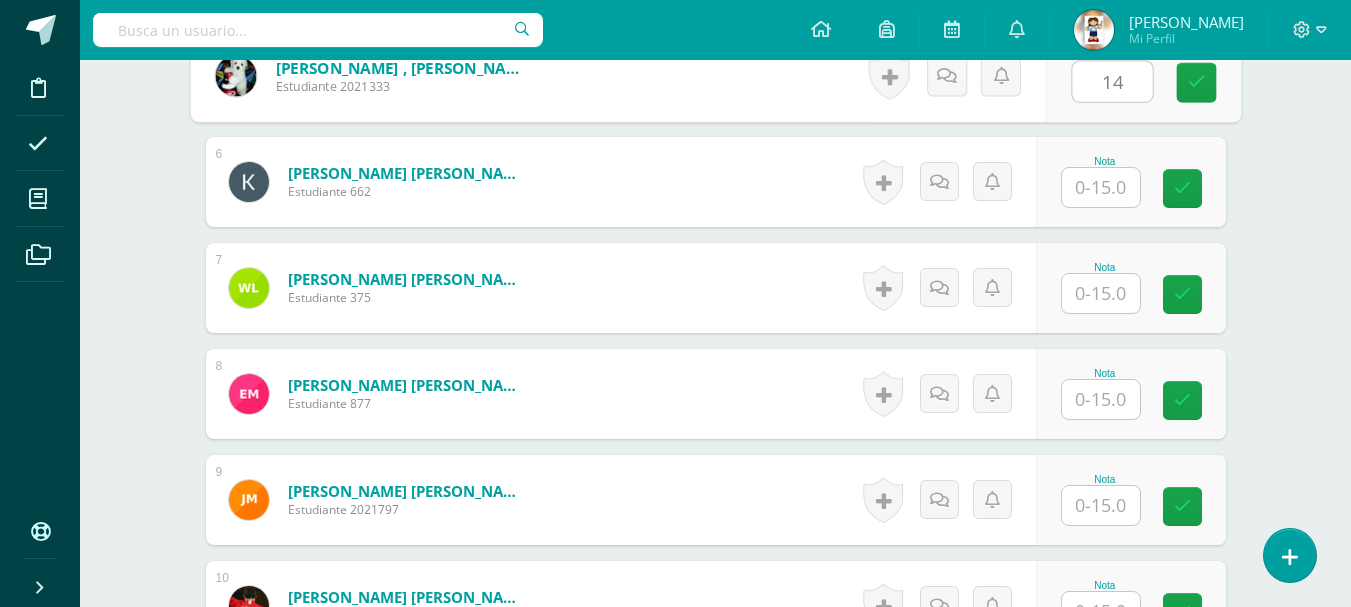 type on "14" 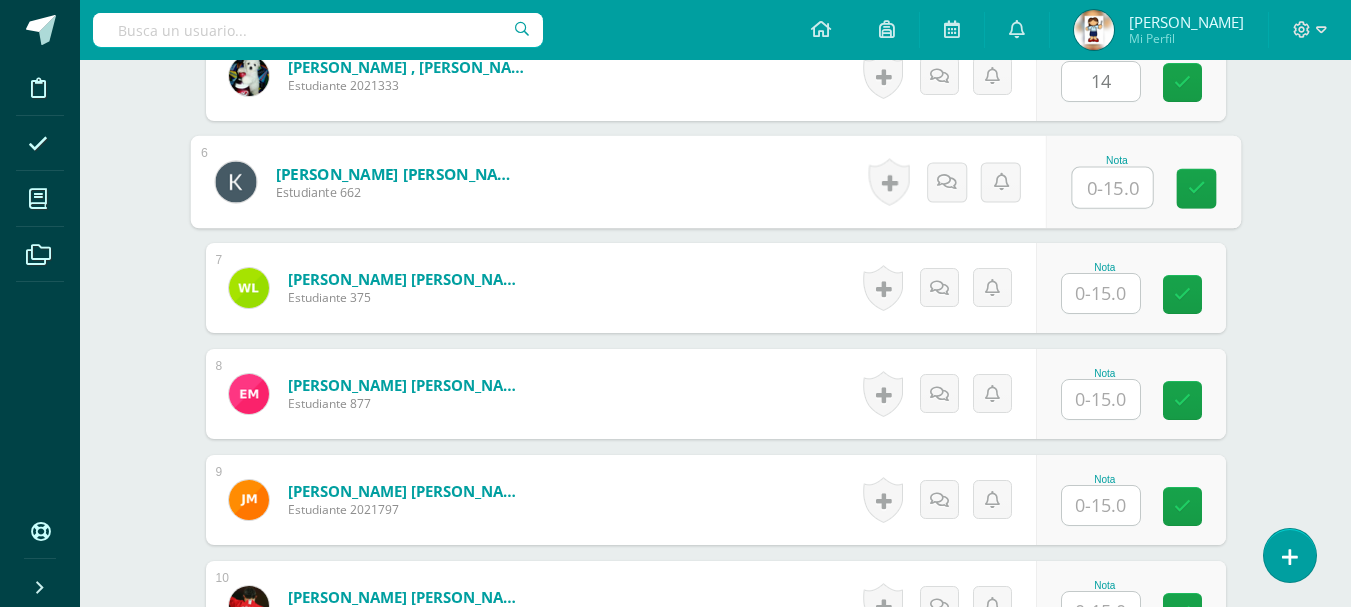 click at bounding box center [1112, 188] 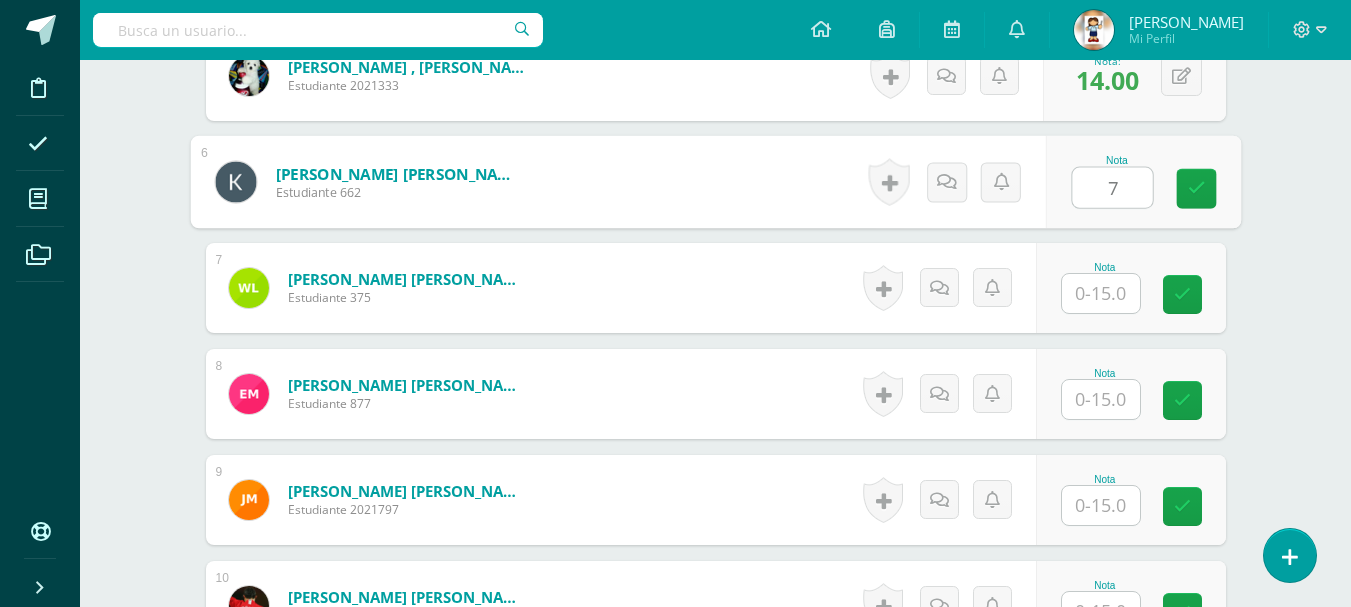 type on "7" 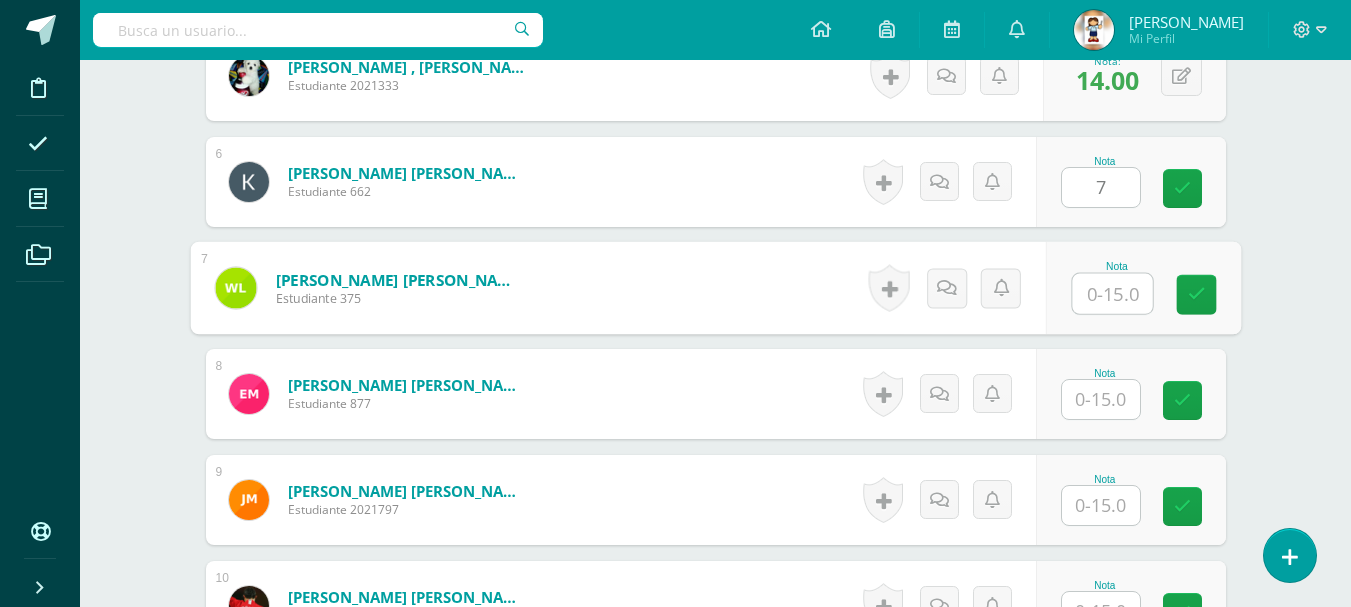 click at bounding box center (1112, 294) 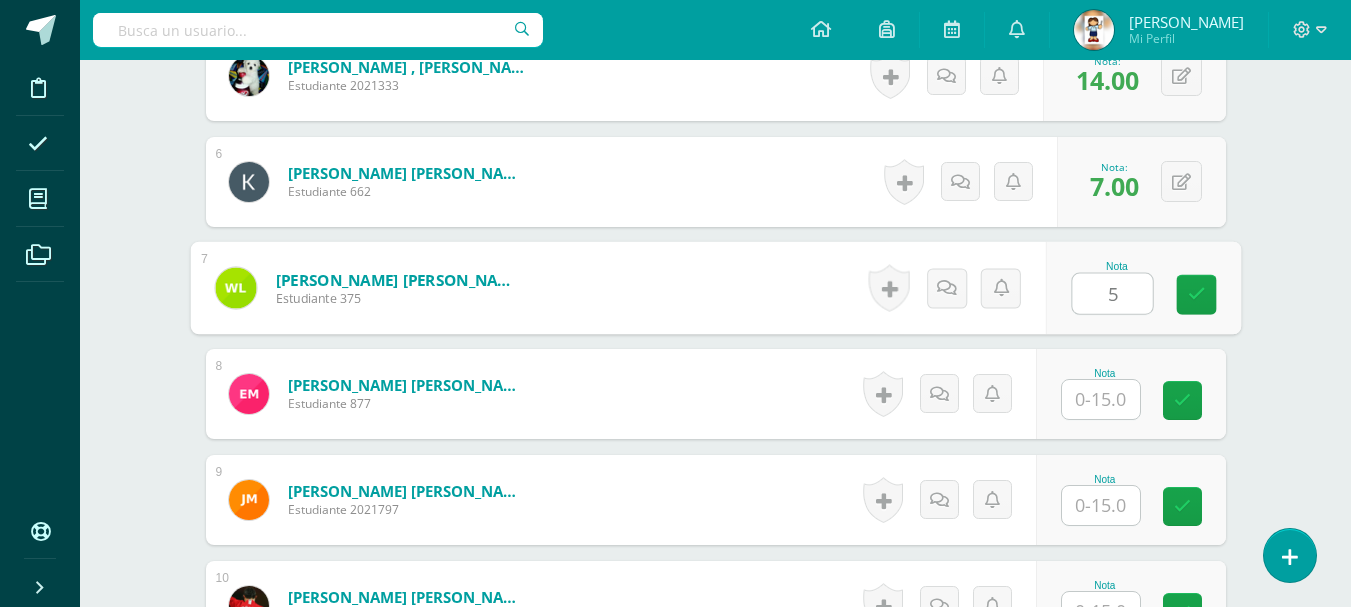 type on "5" 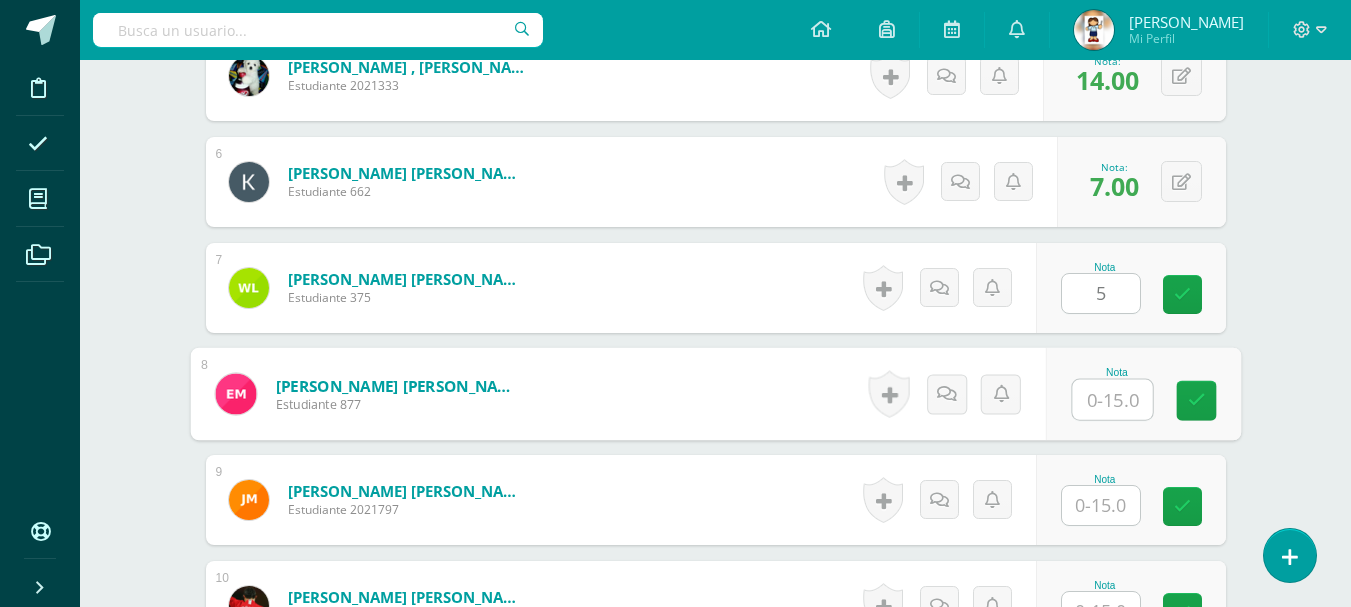 click at bounding box center (1112, 400) 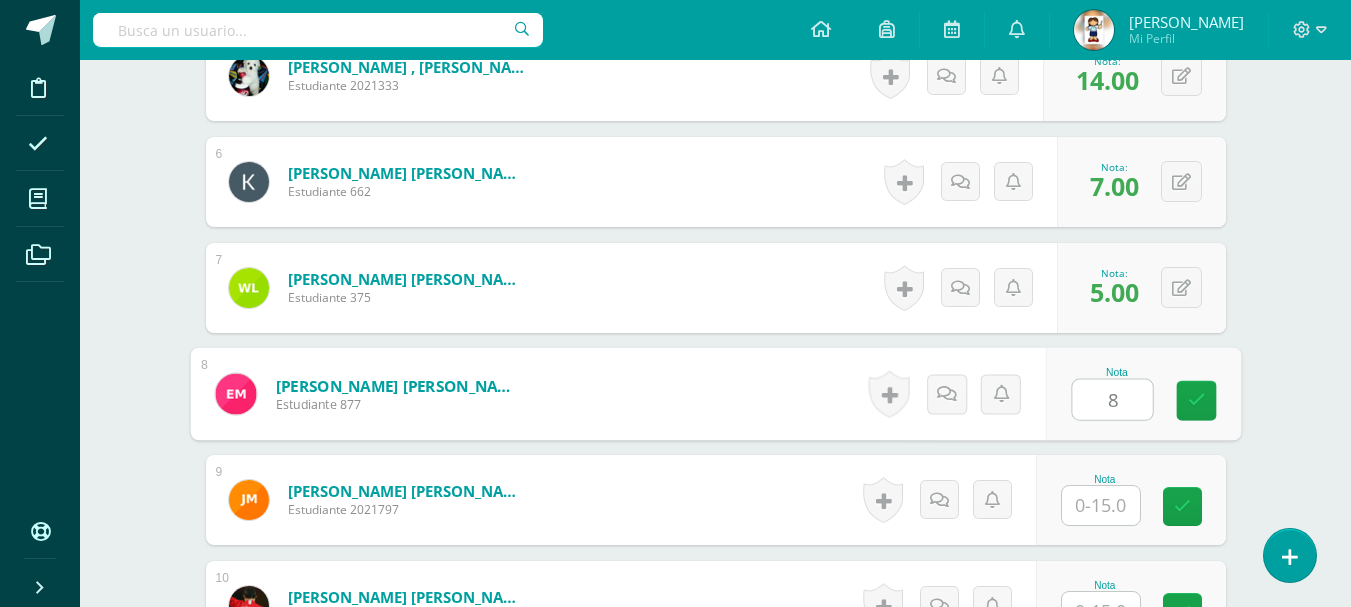 type on "8" 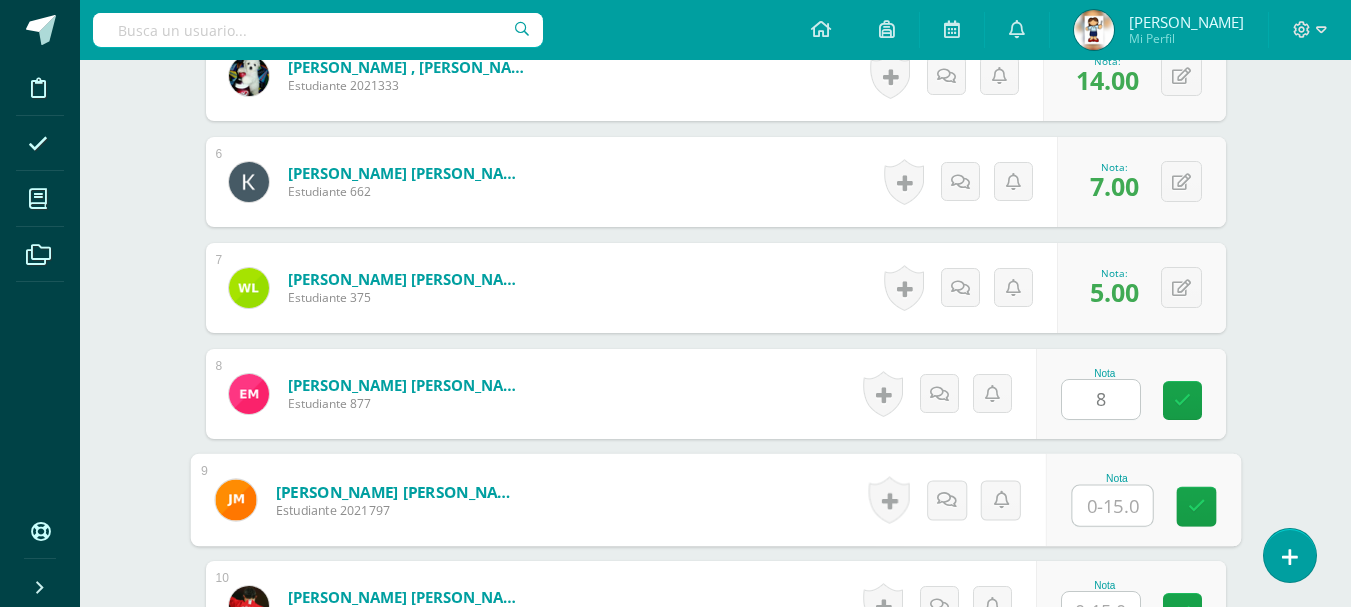 click at bounding box center (1112, 506) 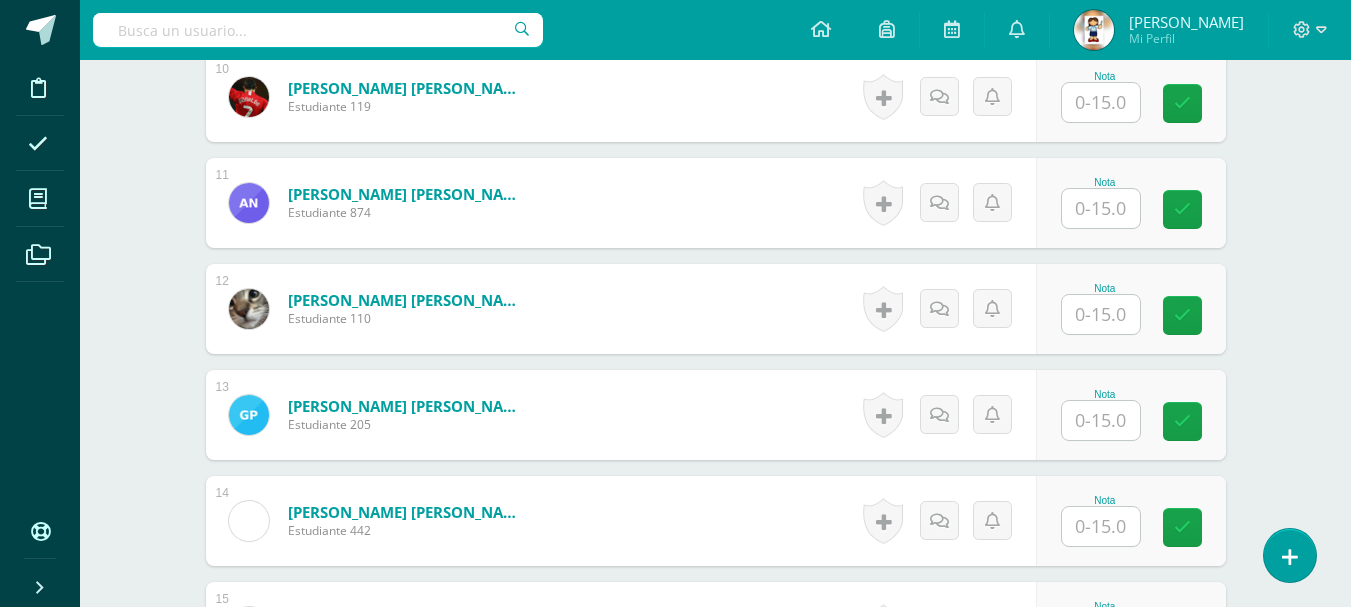 scroll, scrollTop: 1627, scrollLeft: 0, axis: vertical 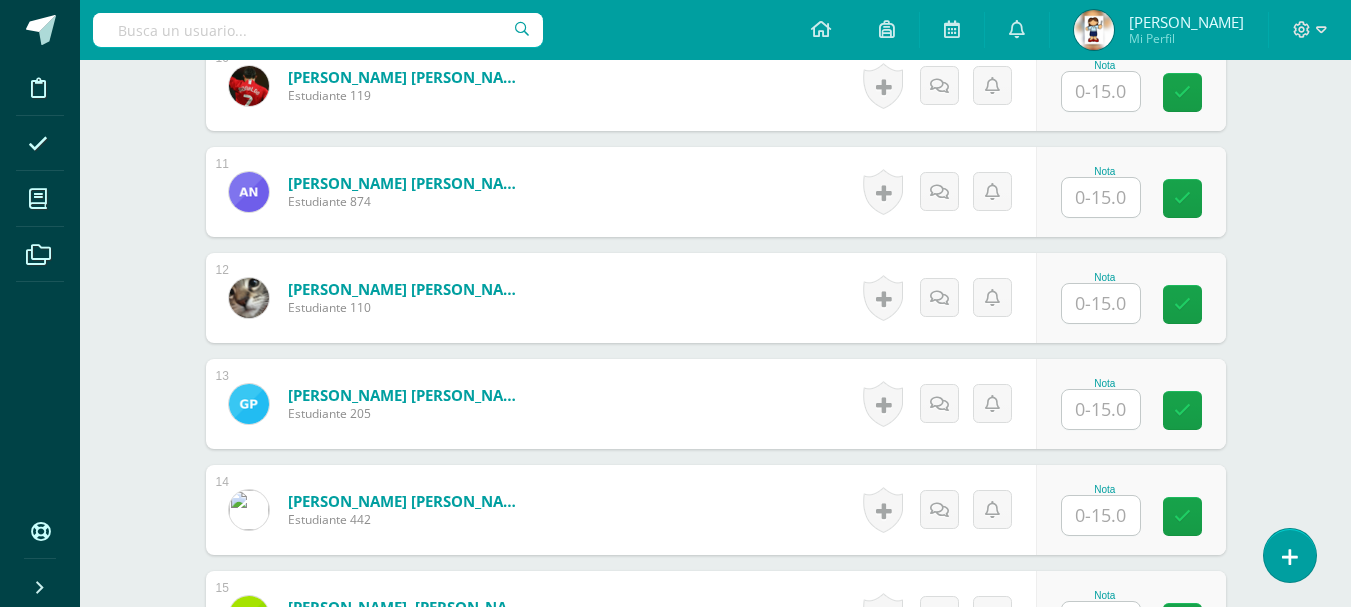 type on "5" 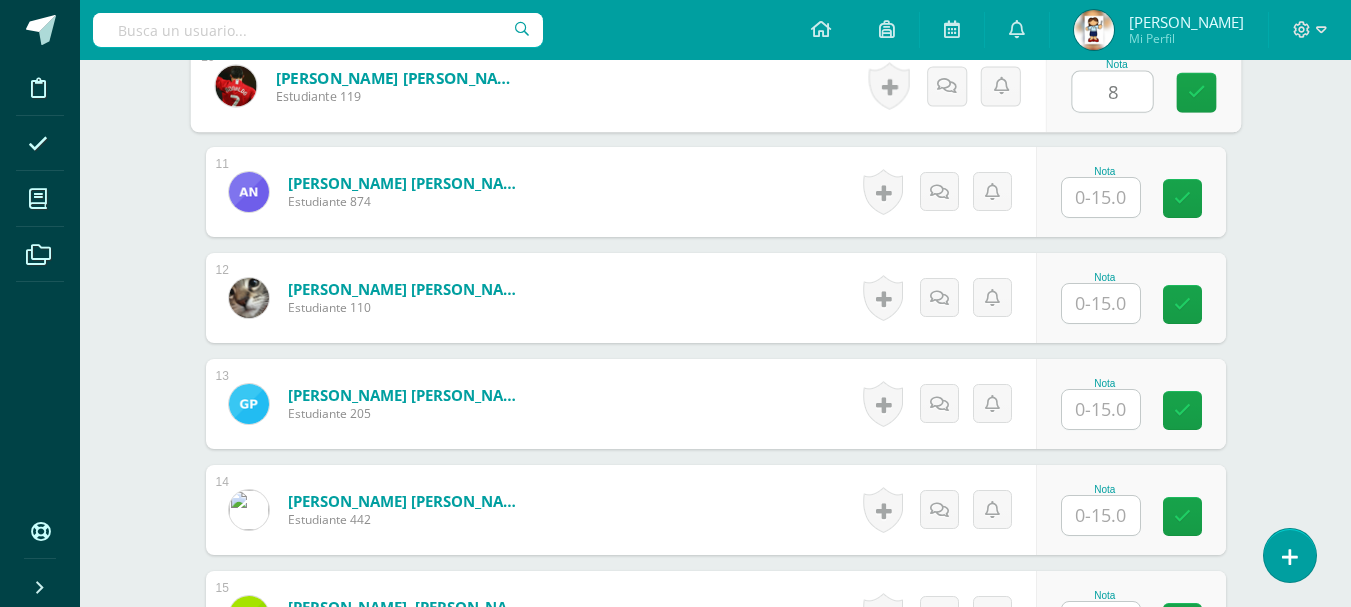 type on "8" 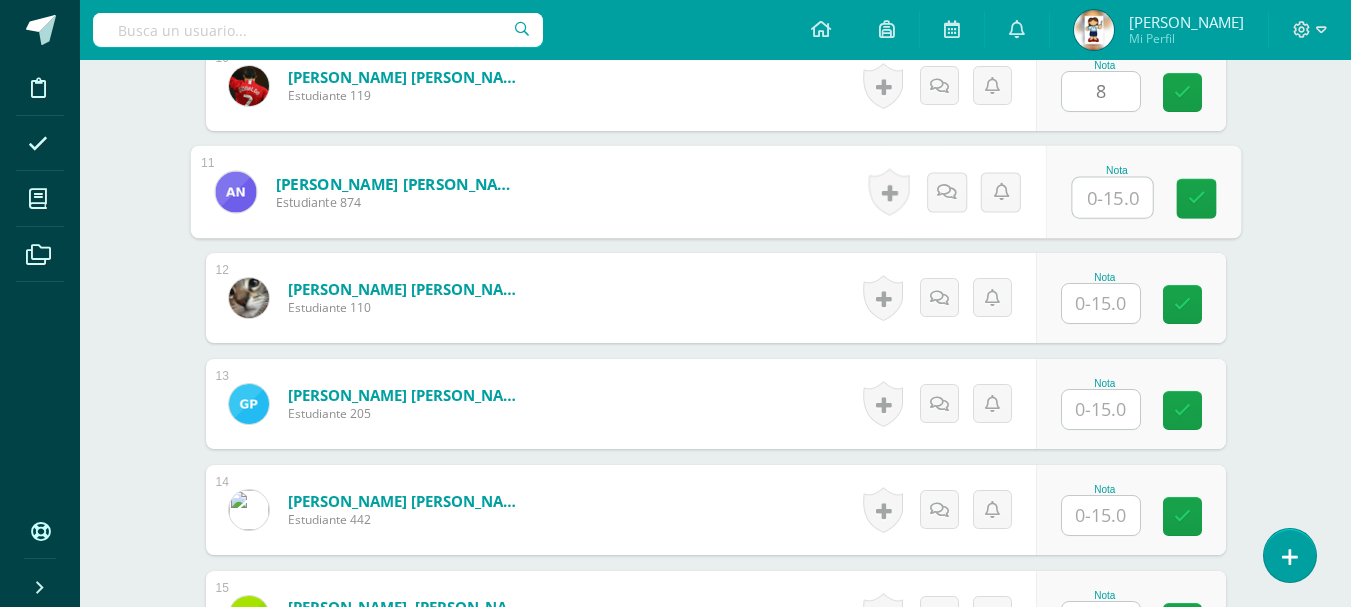 click at bounding box center [1112, 198] 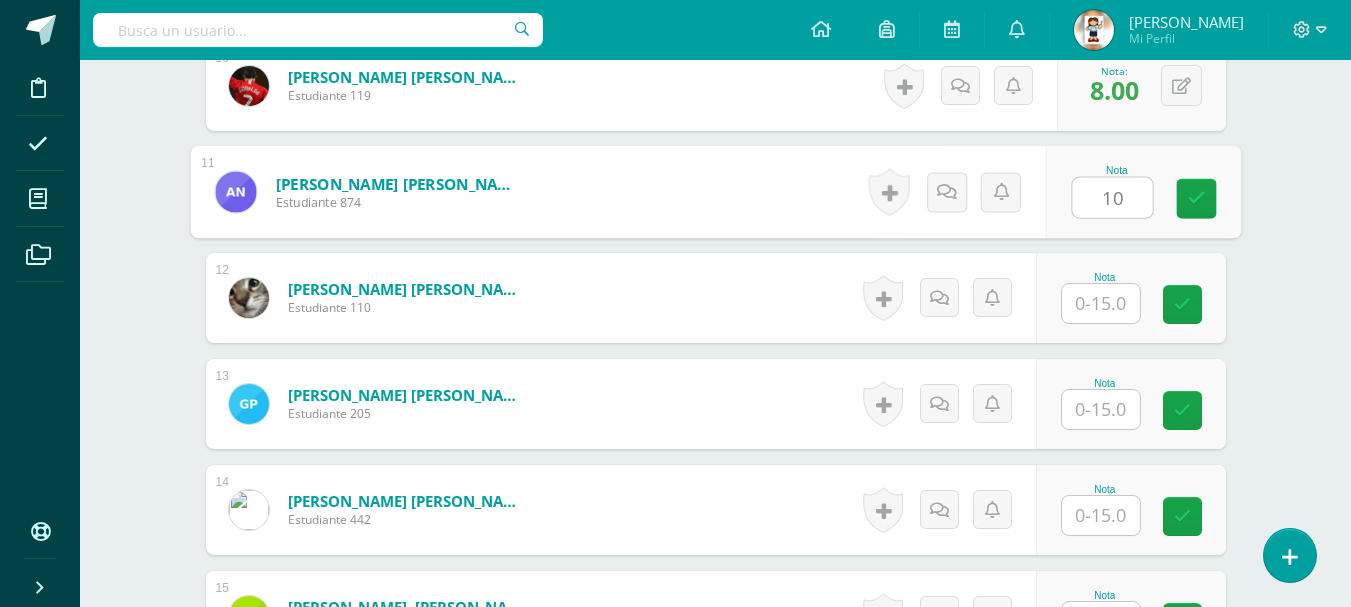 type on "10" 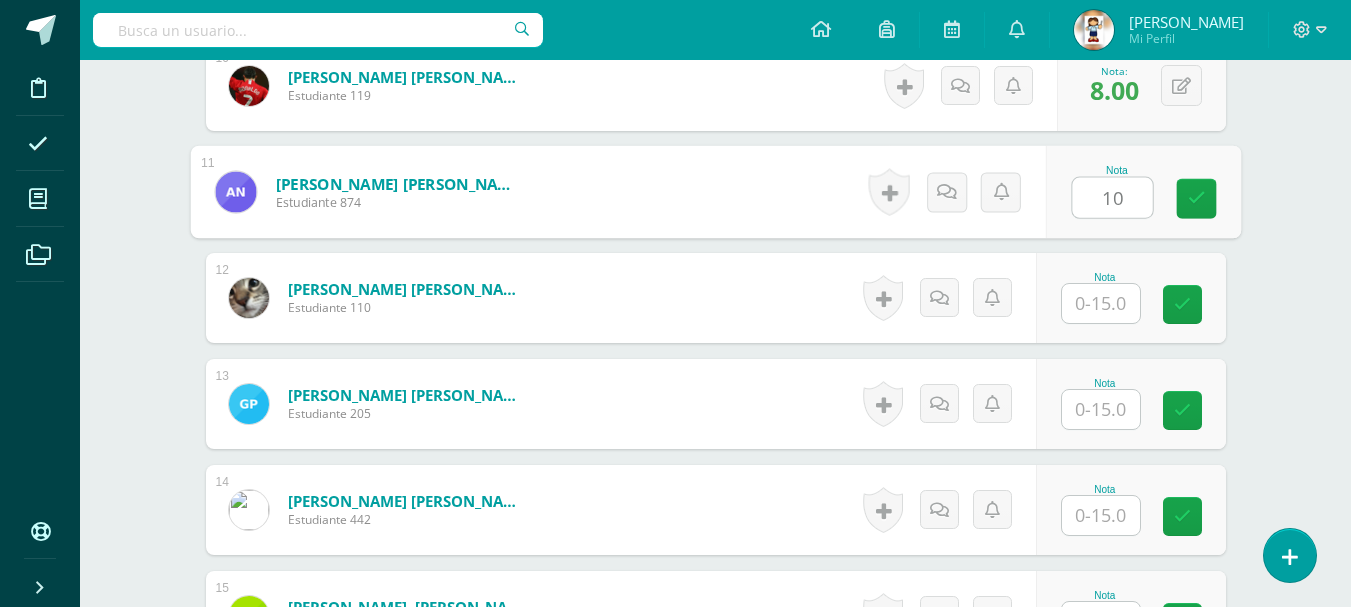 click at bounding box center (1101, 303) 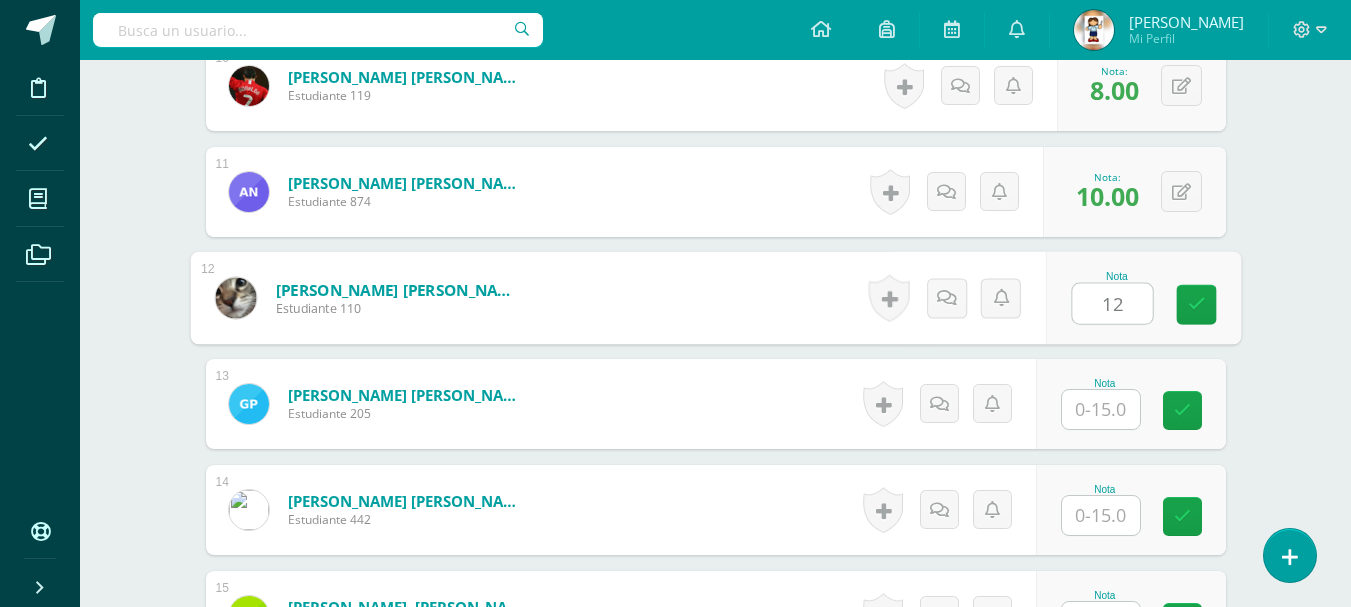type on "12" 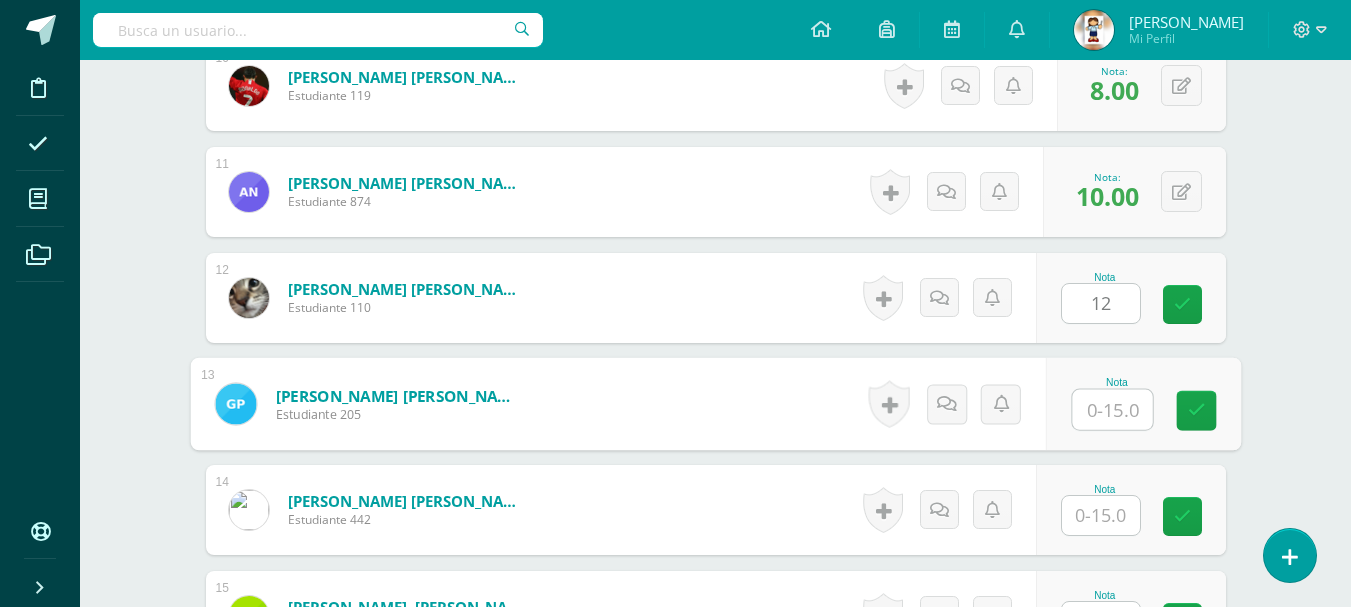 click at bounding box center (1112, 410) 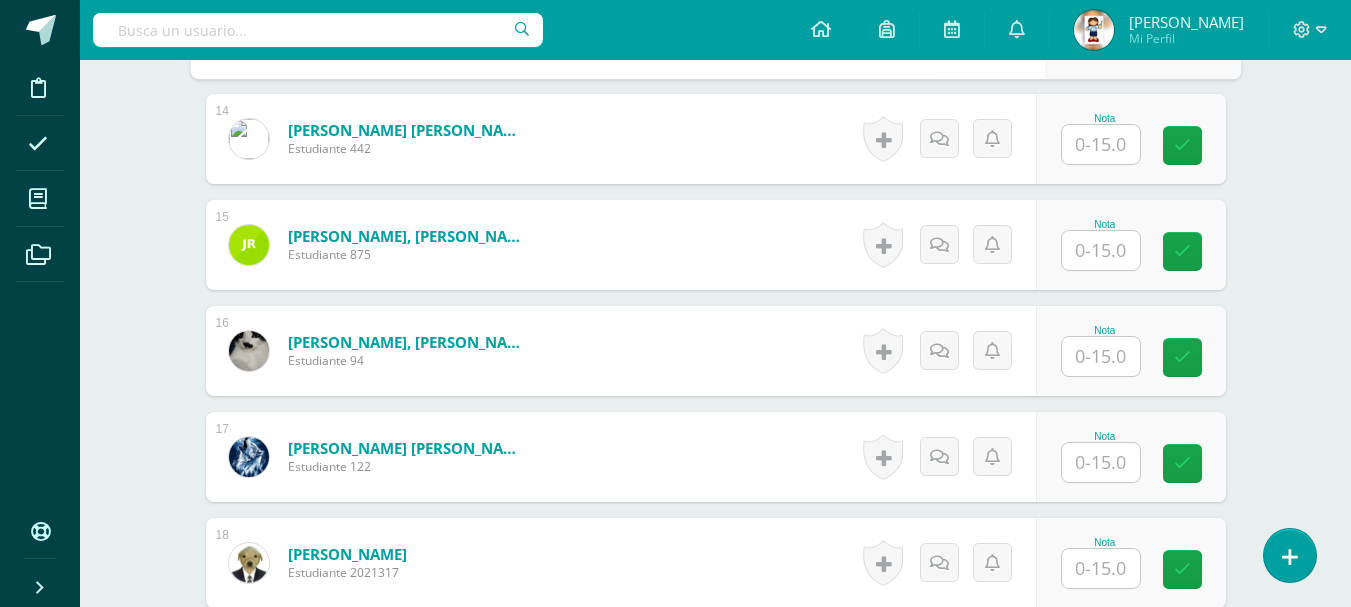 scroll, scrollTop: 2027, scrollLeft: 0, axis: vertical 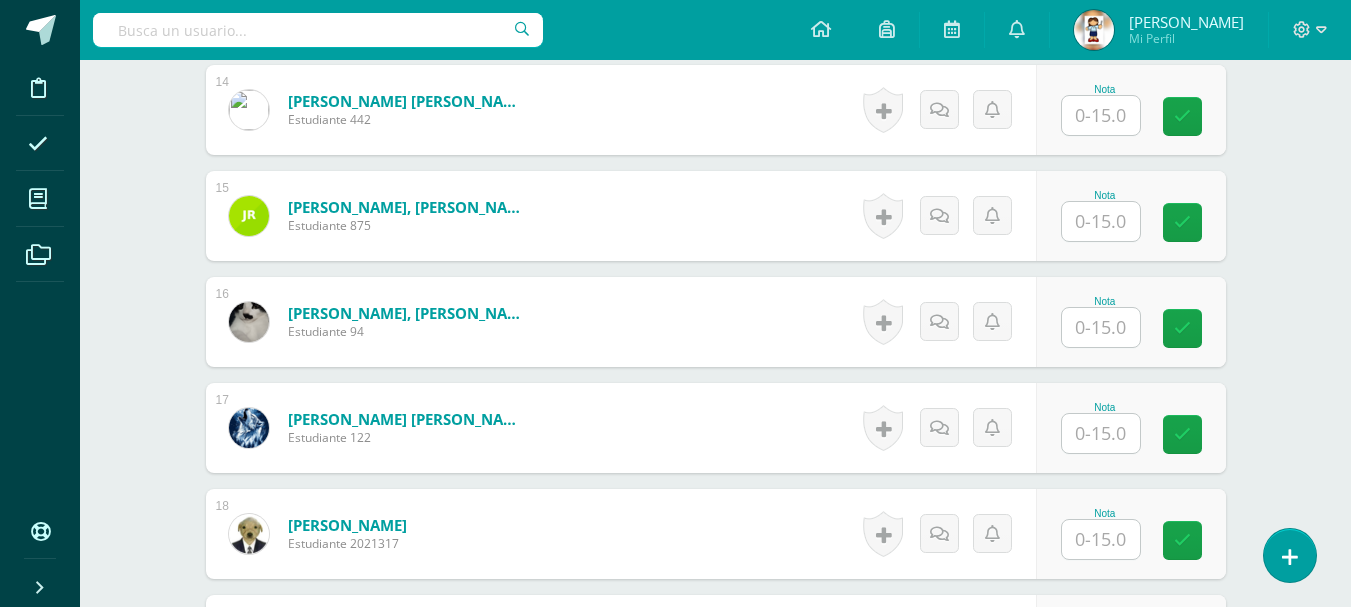 type on "0" 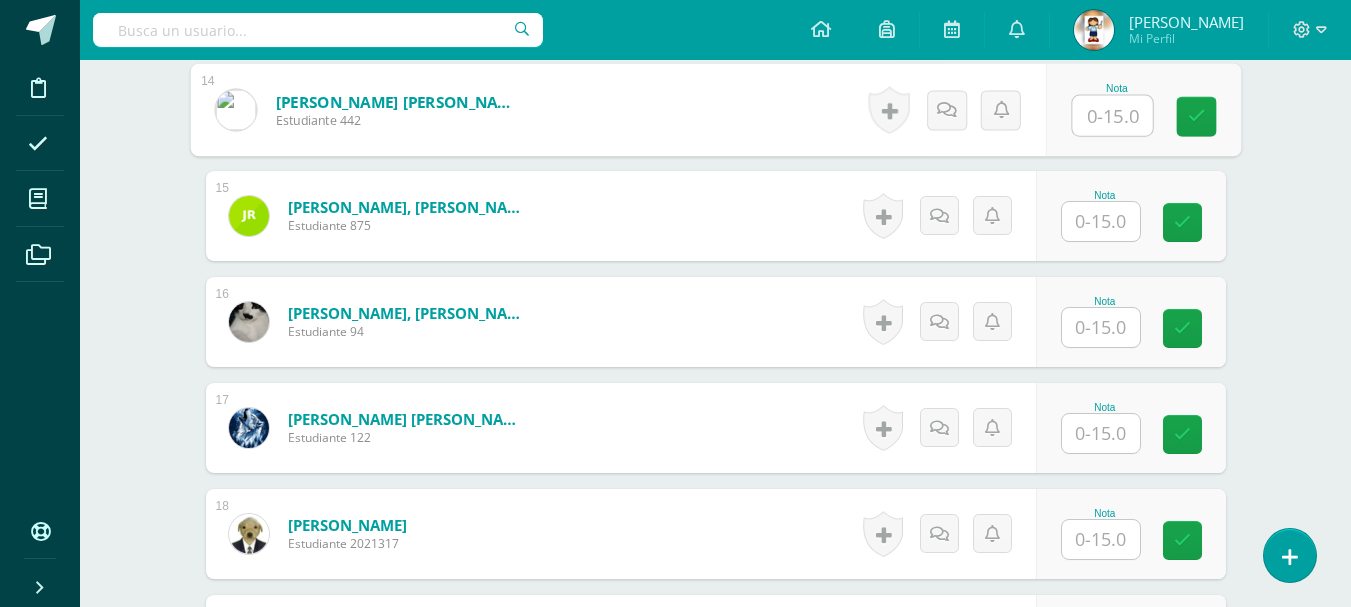 click at bounding box center (1112, 116) 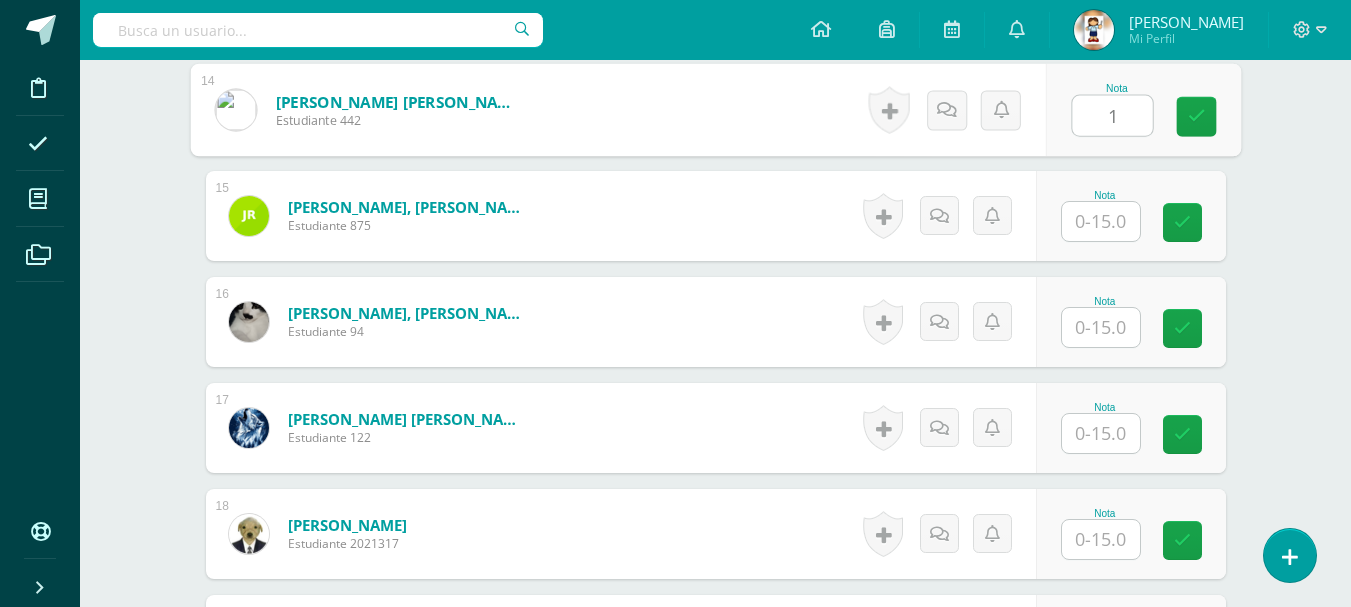 type on "1" 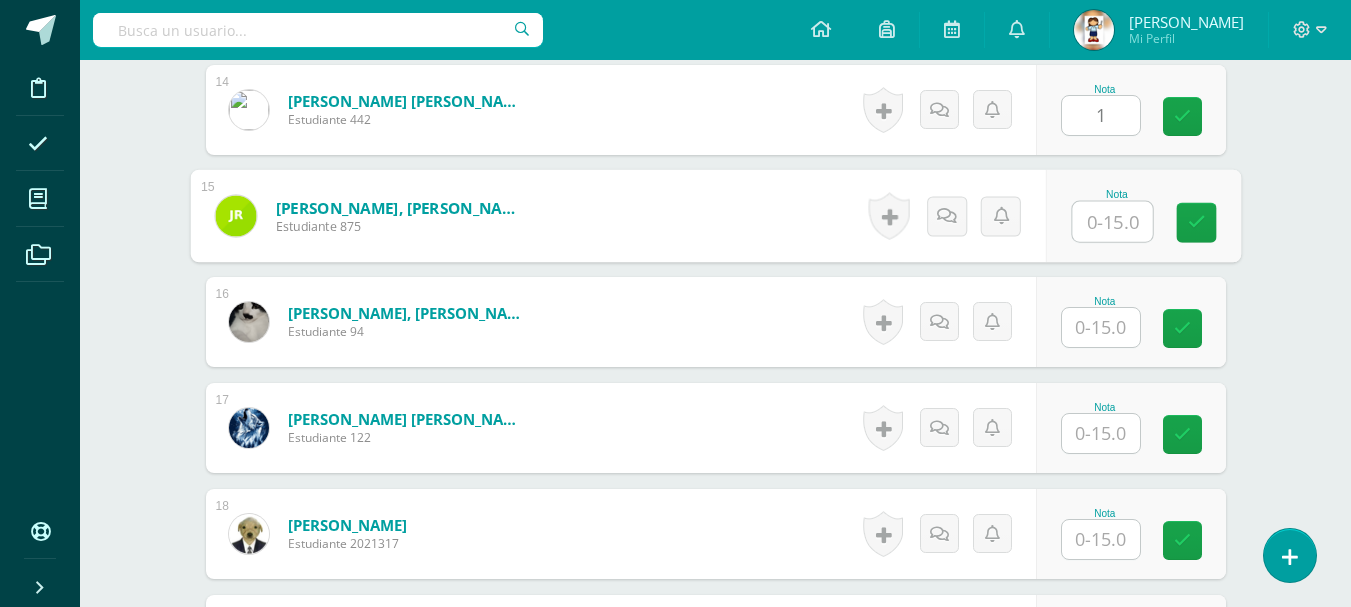click at bounding box center [1112, 222] 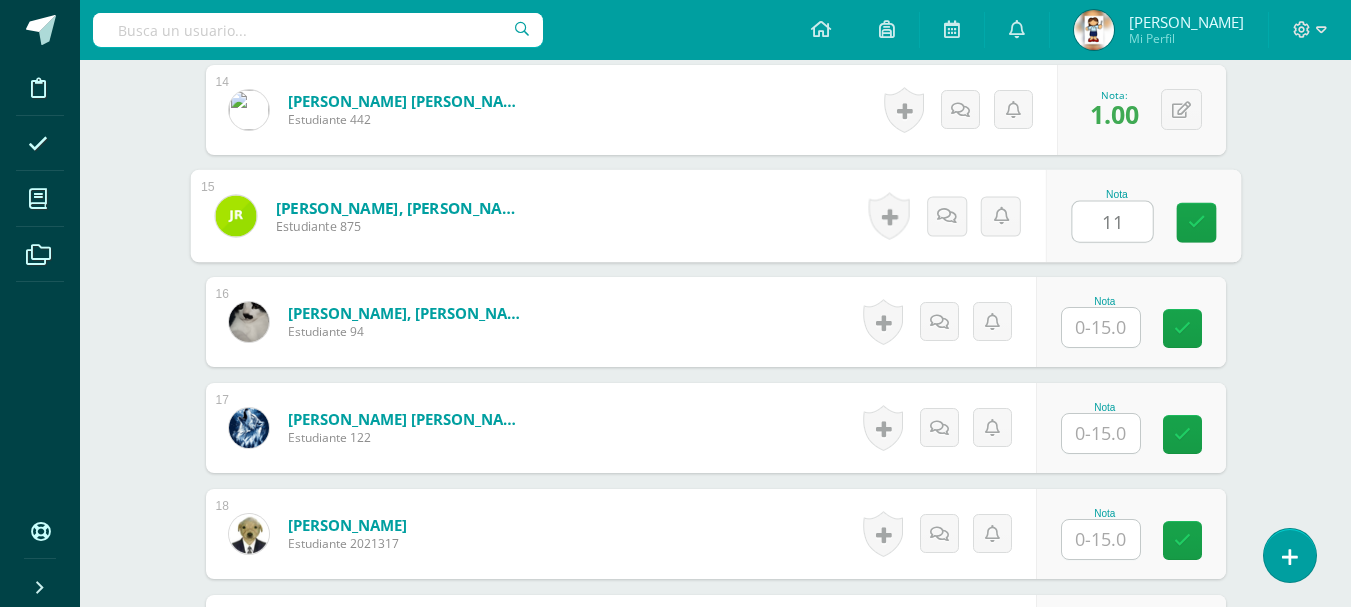 type on "11" 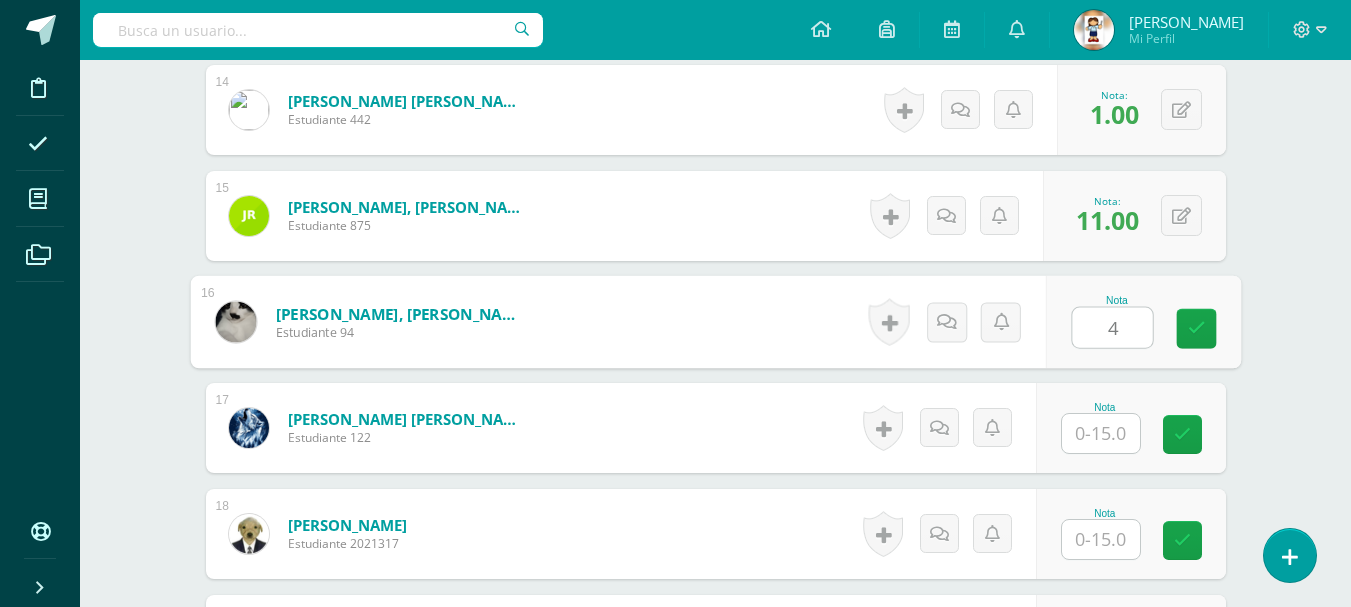 type on "4" 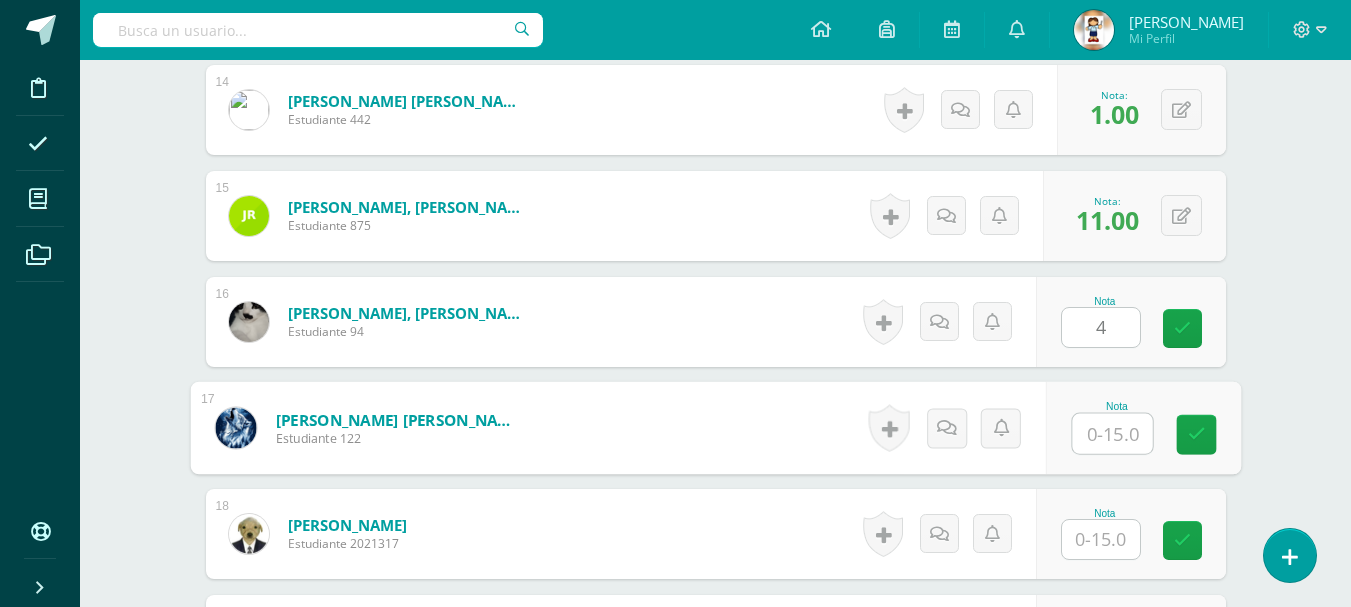 click at bounding box center [1112, 434] 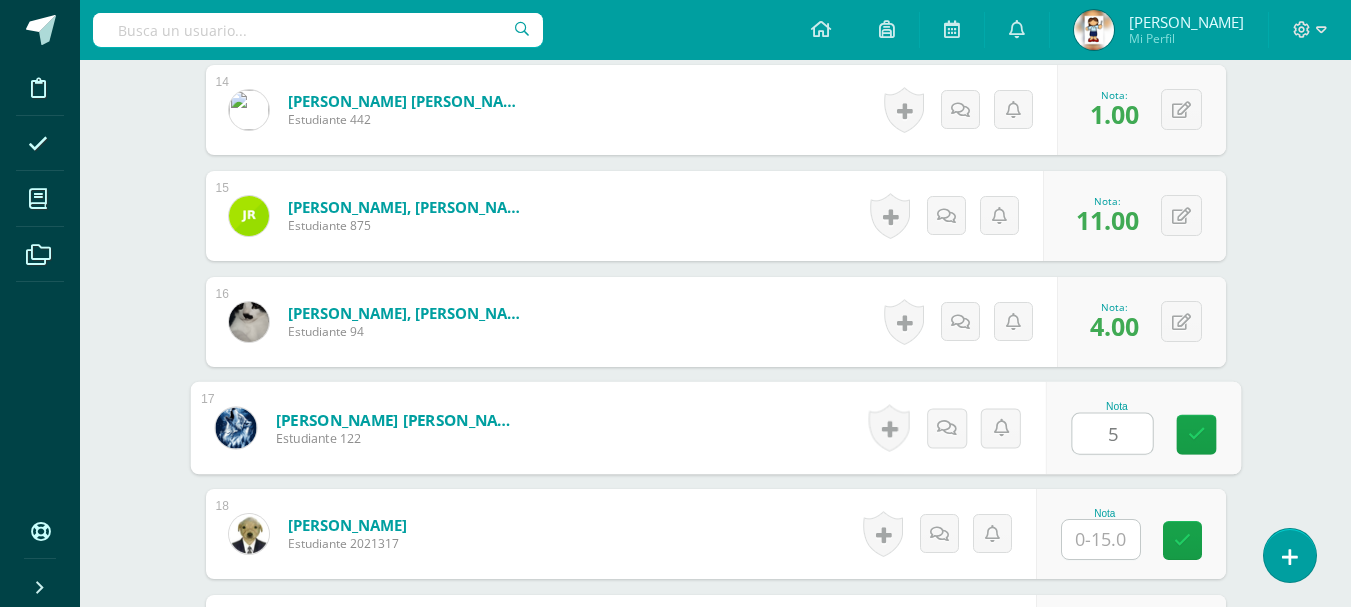 type on "5" 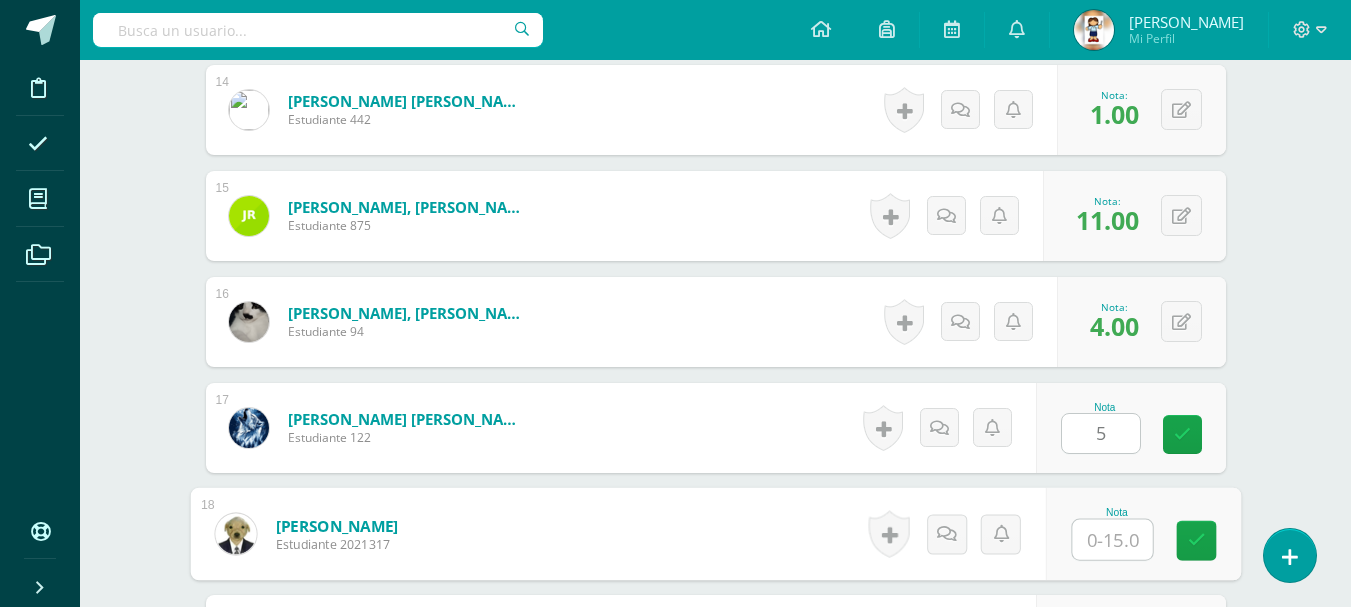 click at bounding box center (1112, 540) 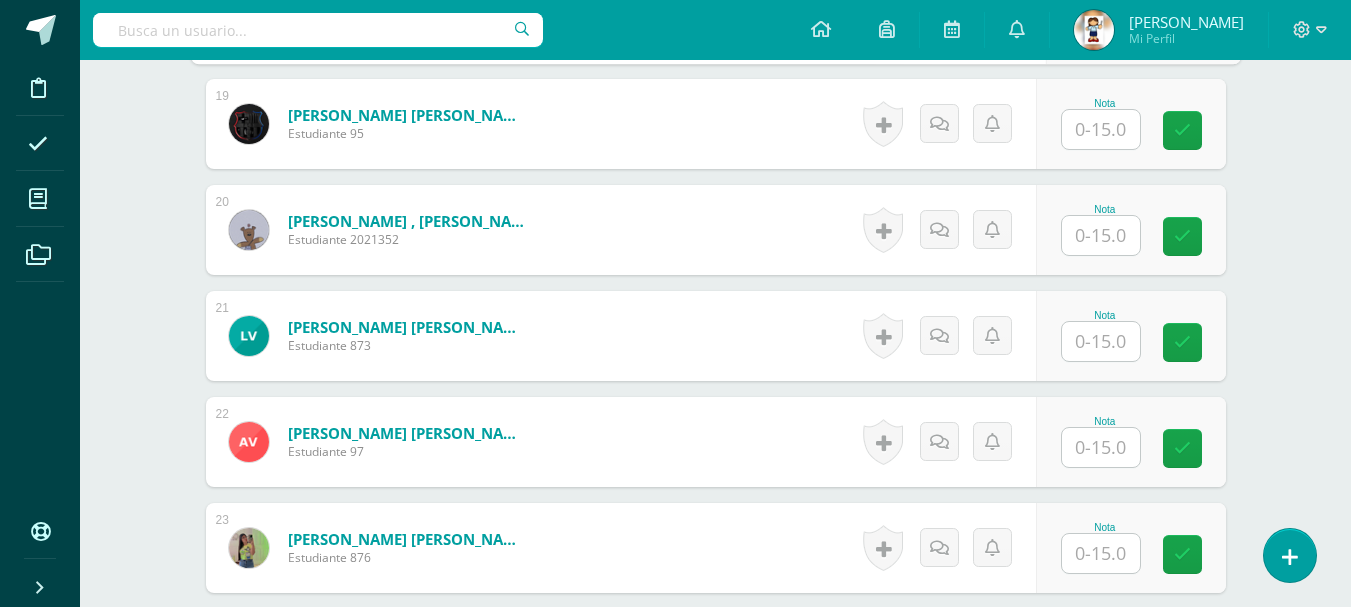 scroll, scrollTop: 2561, scrollLeft: 0, axis: vertical 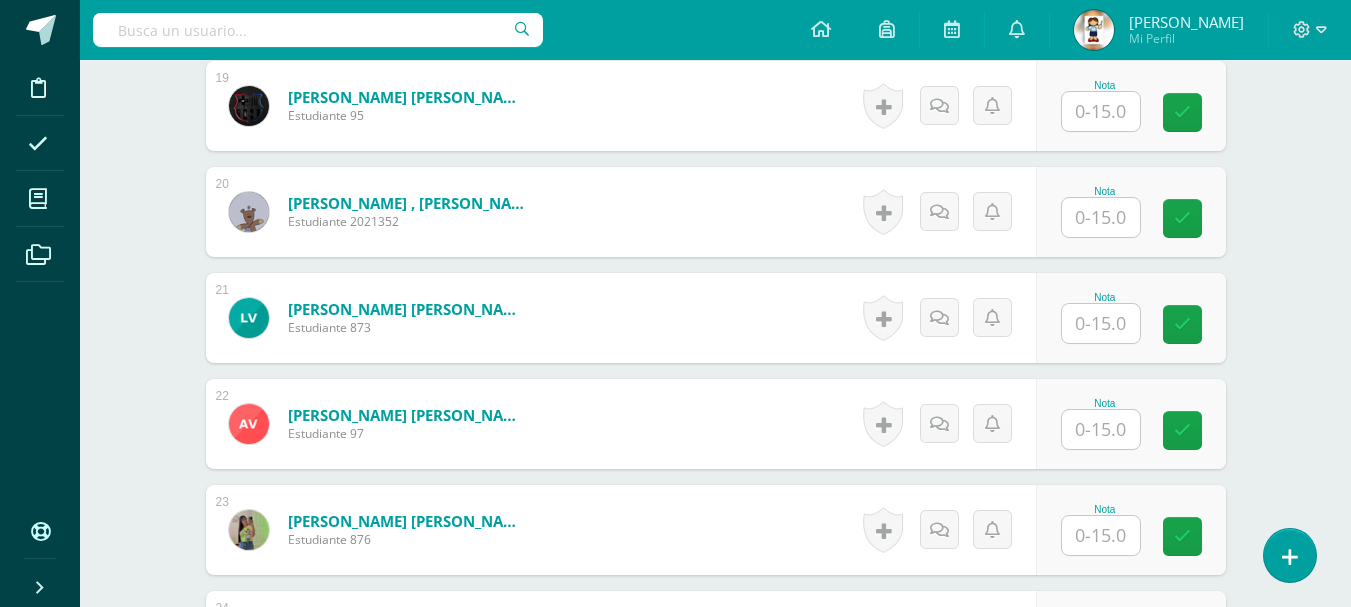 type on "5" 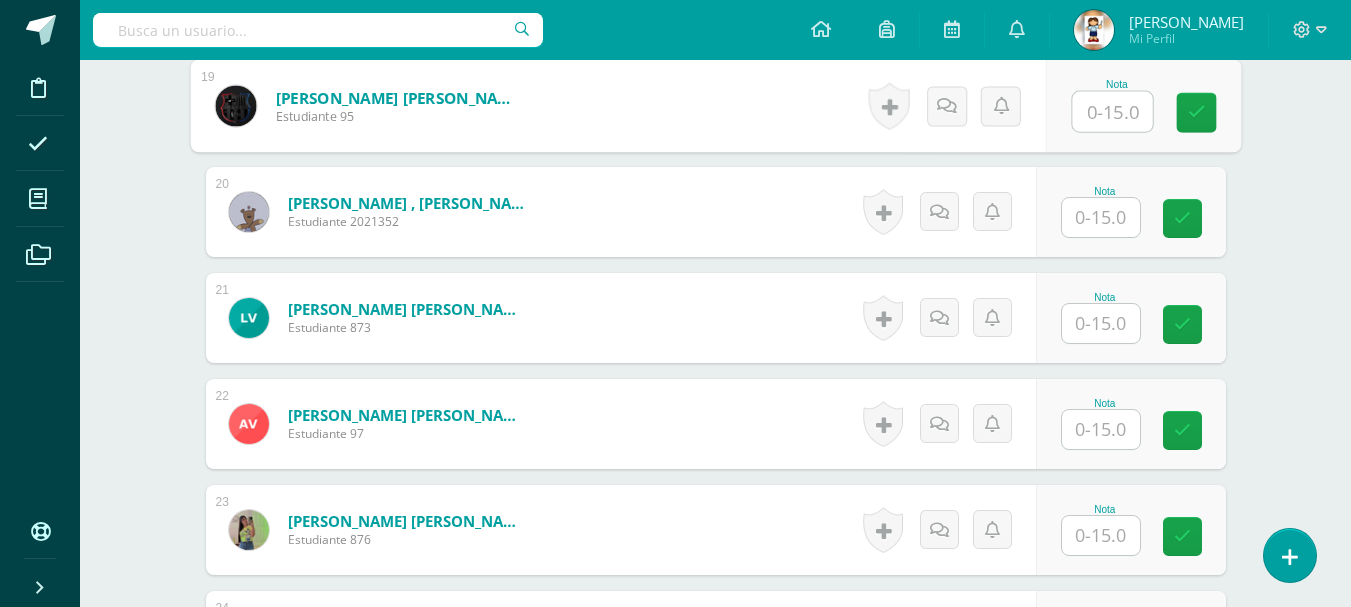 click at bounding box center (1112, 112) 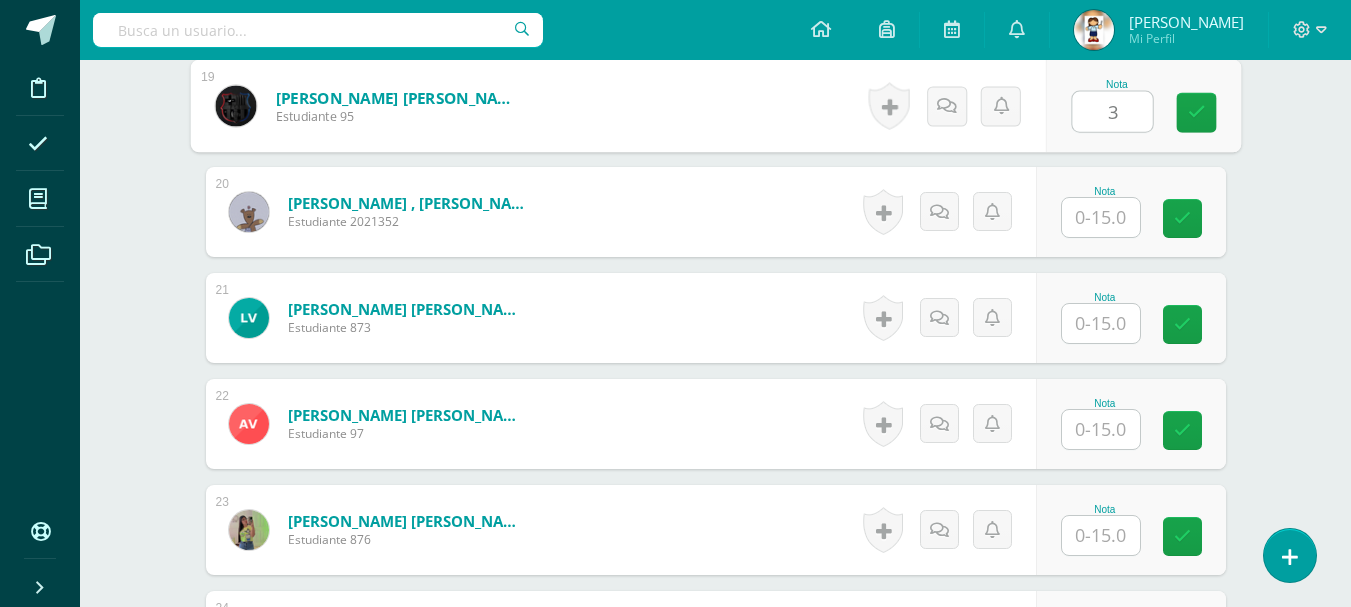 type on "3" 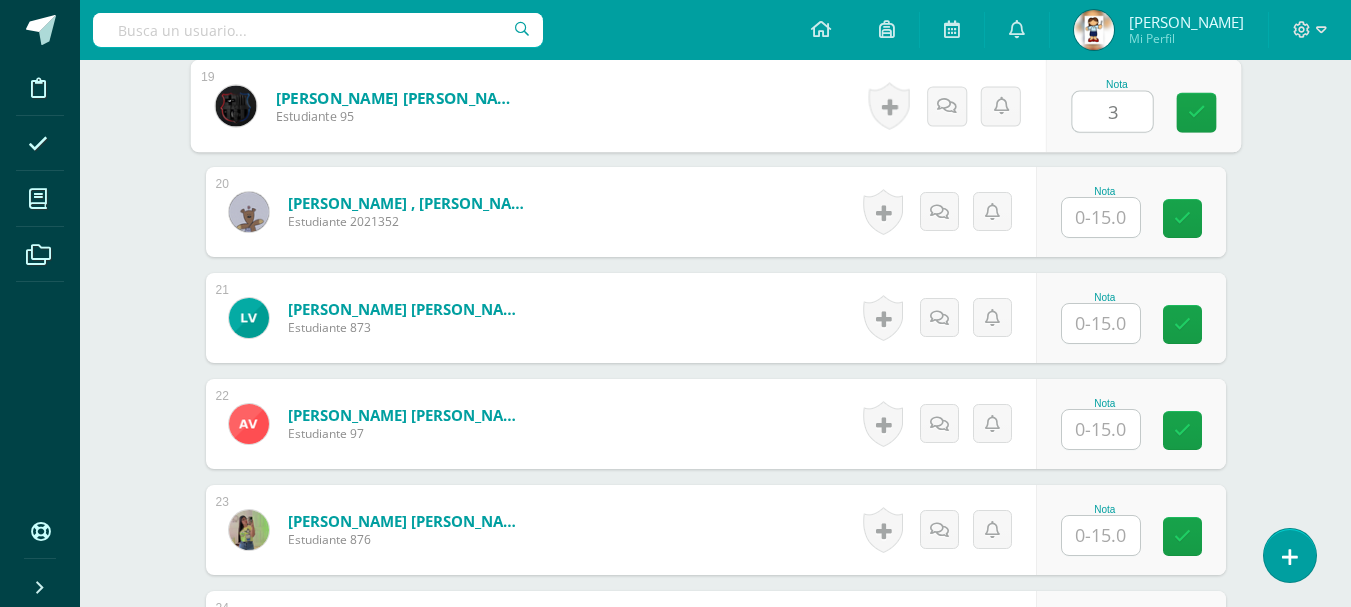 click at bounding box center (1101, 217) 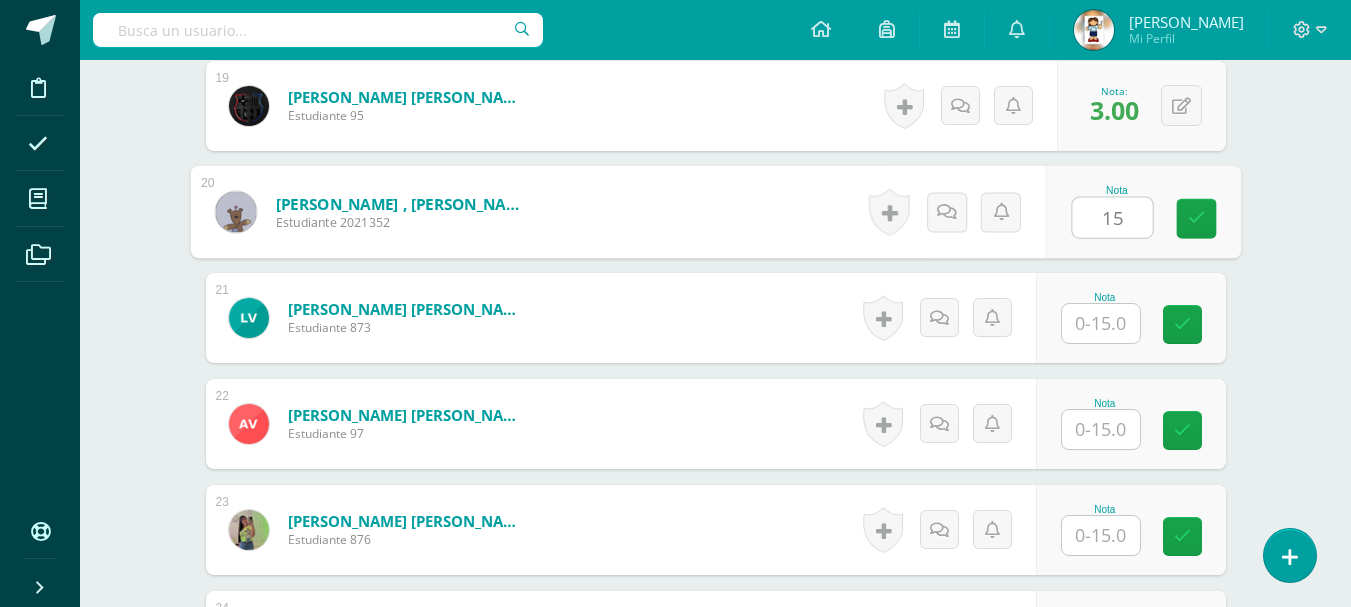 type on "15" 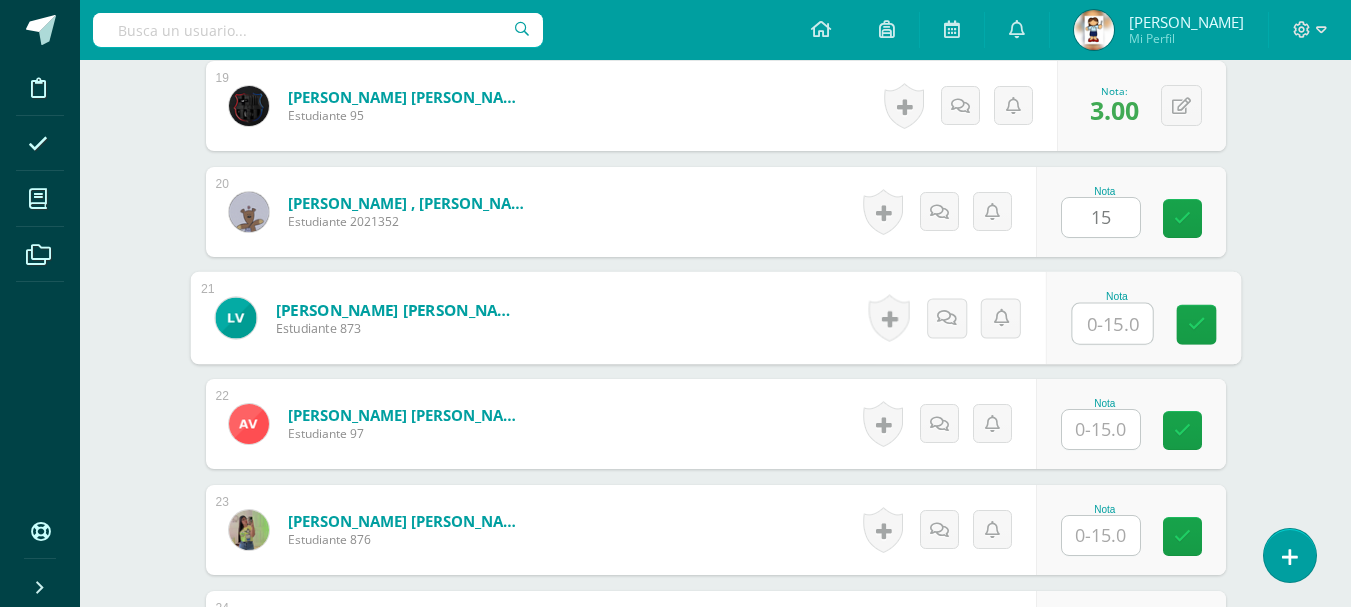 click at bounding box center (1112, 324) 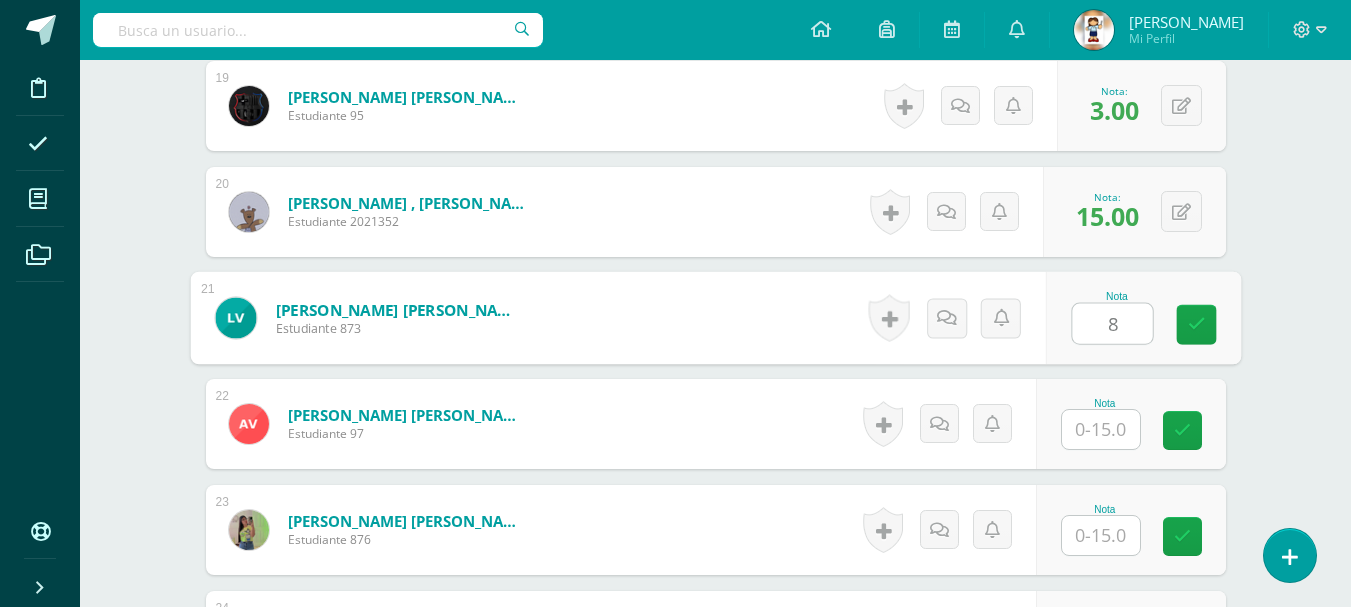 type on "8" 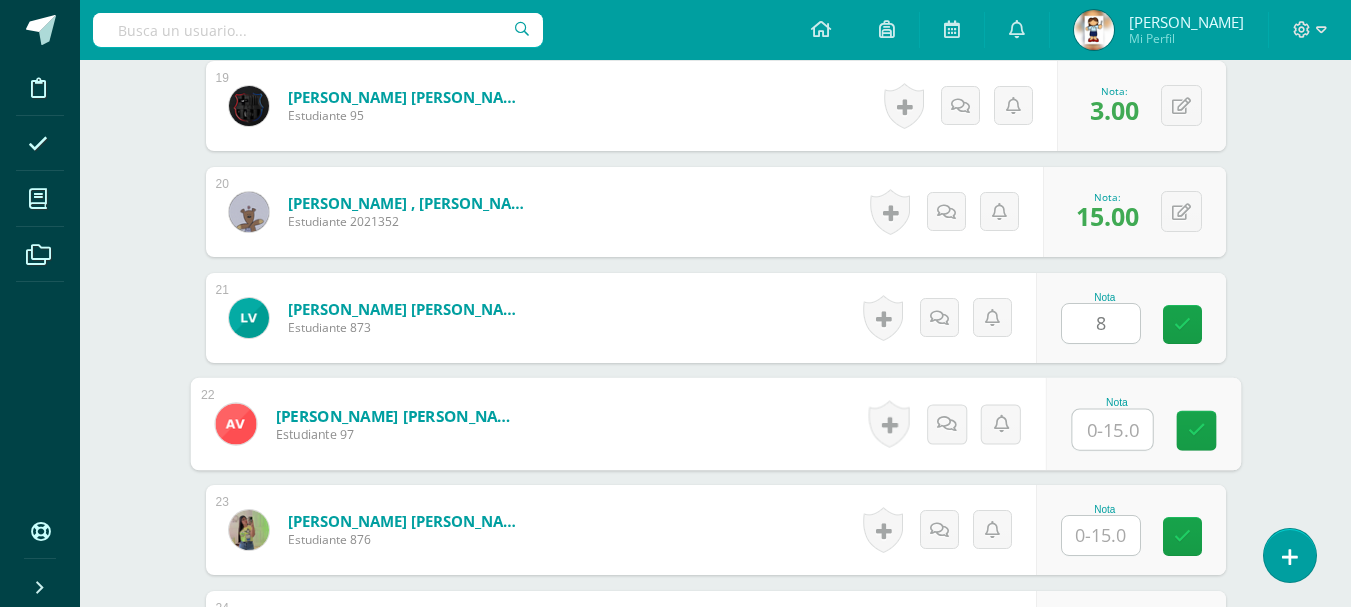 click at bounding box center (1112, 430) 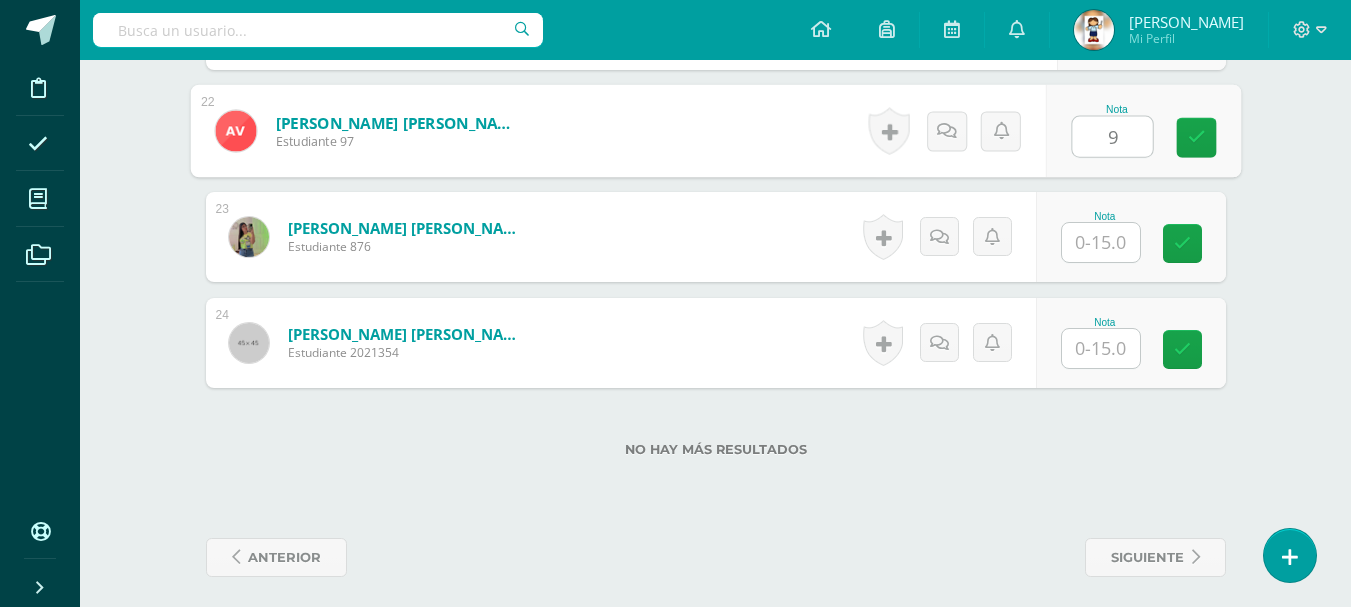 scroll, scrollTop: 2864, scrollLeft: 0, axis: vertical 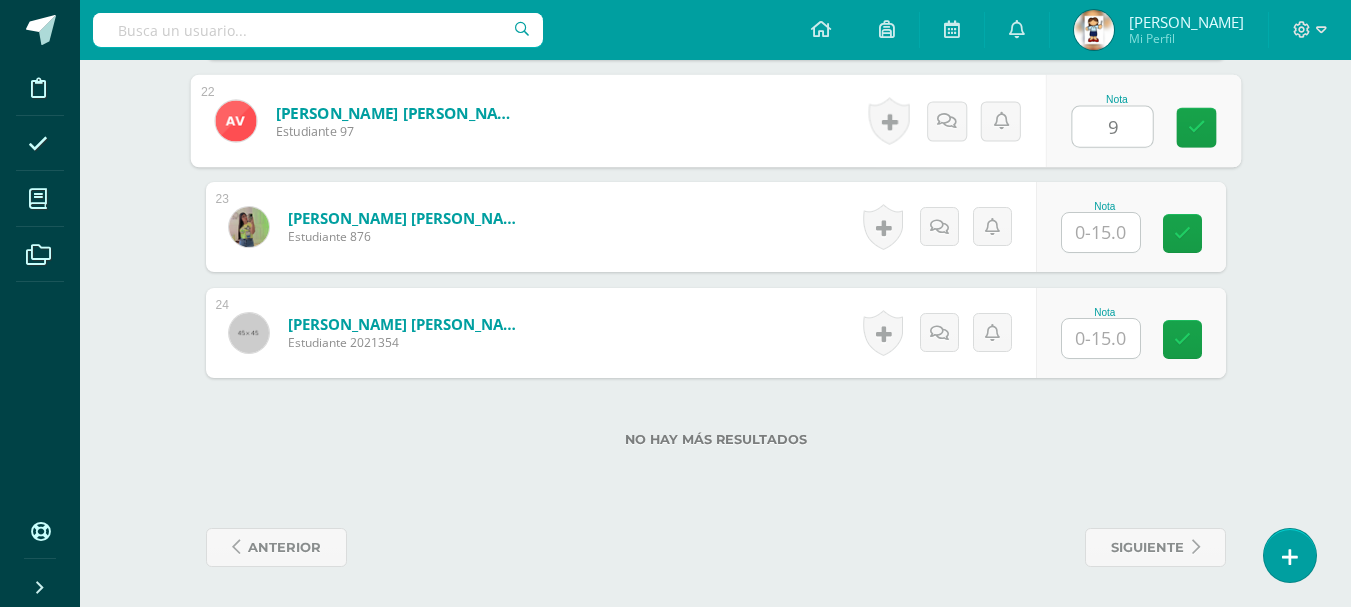 type on "9" 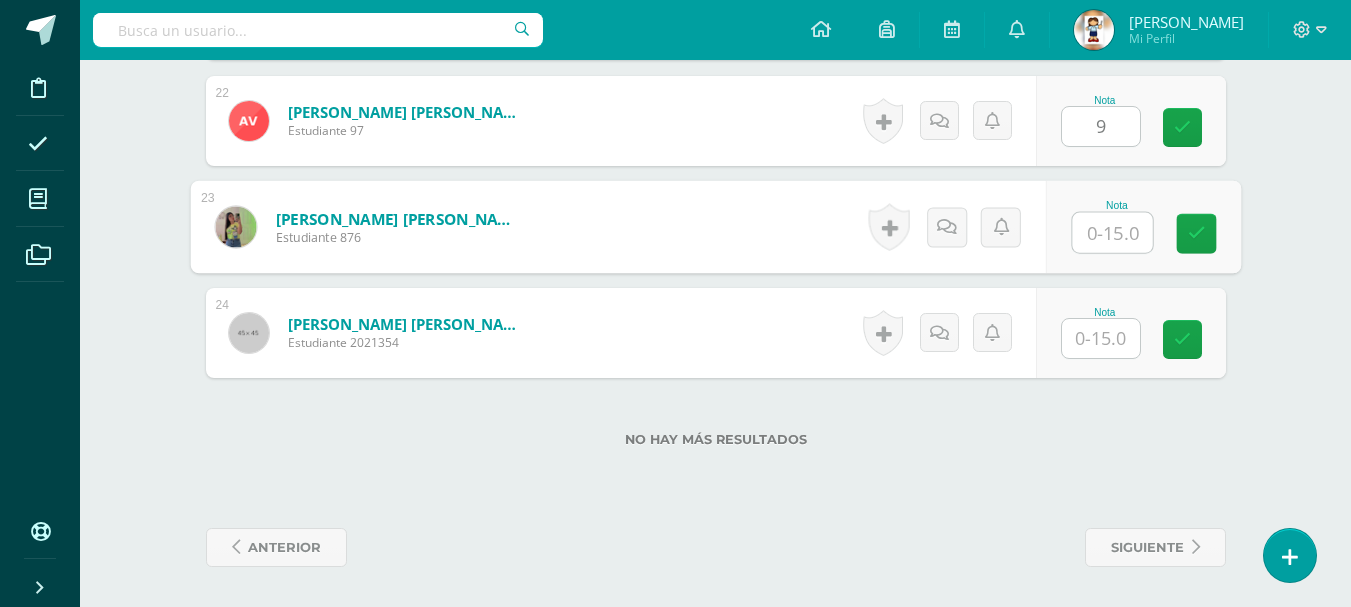 click at bounding box center [1112, 233] 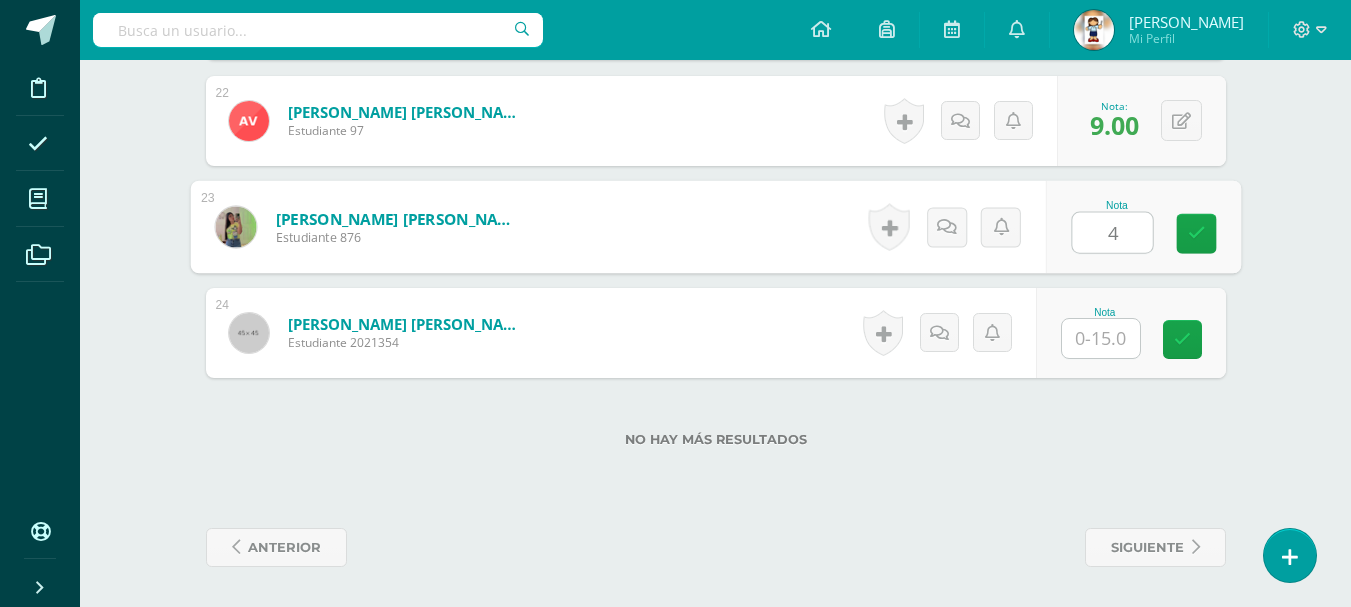 type on "4" 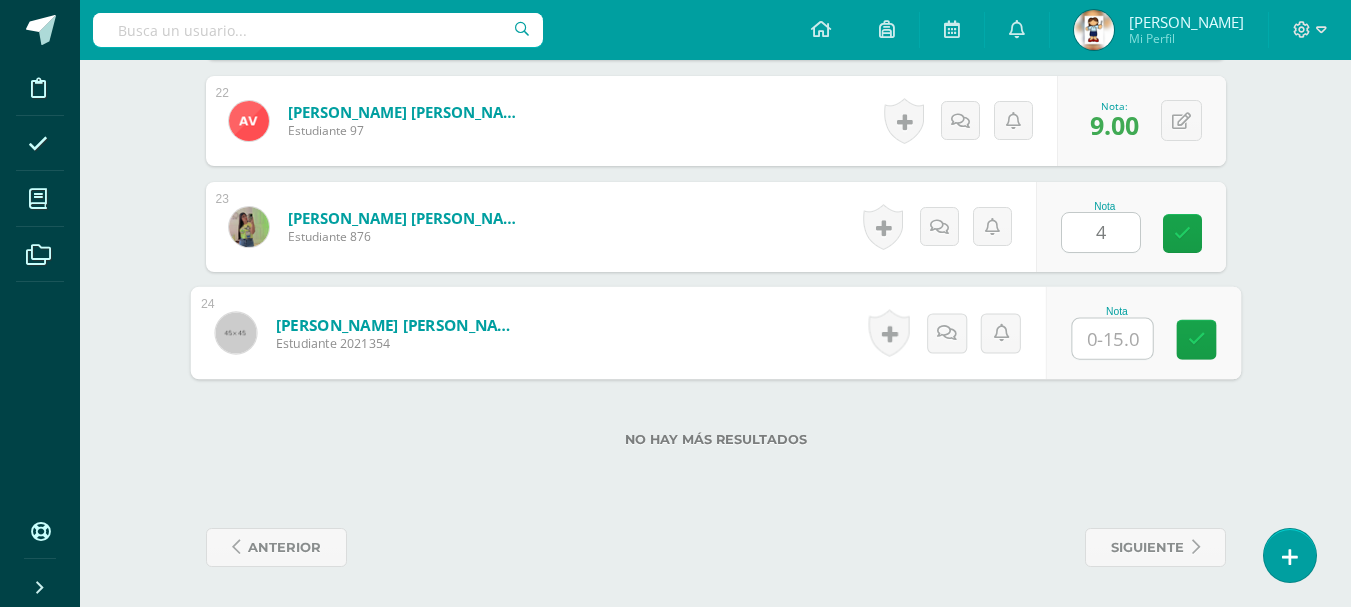 click at bounding box center (1112, 339) 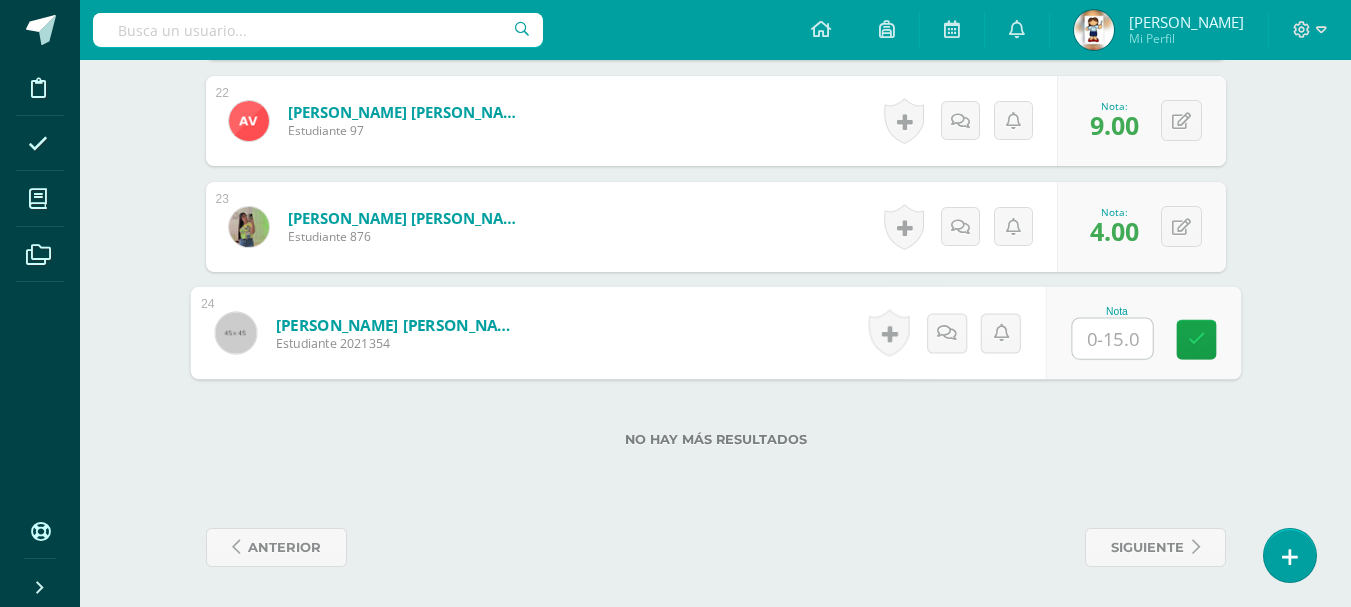 type on "8" 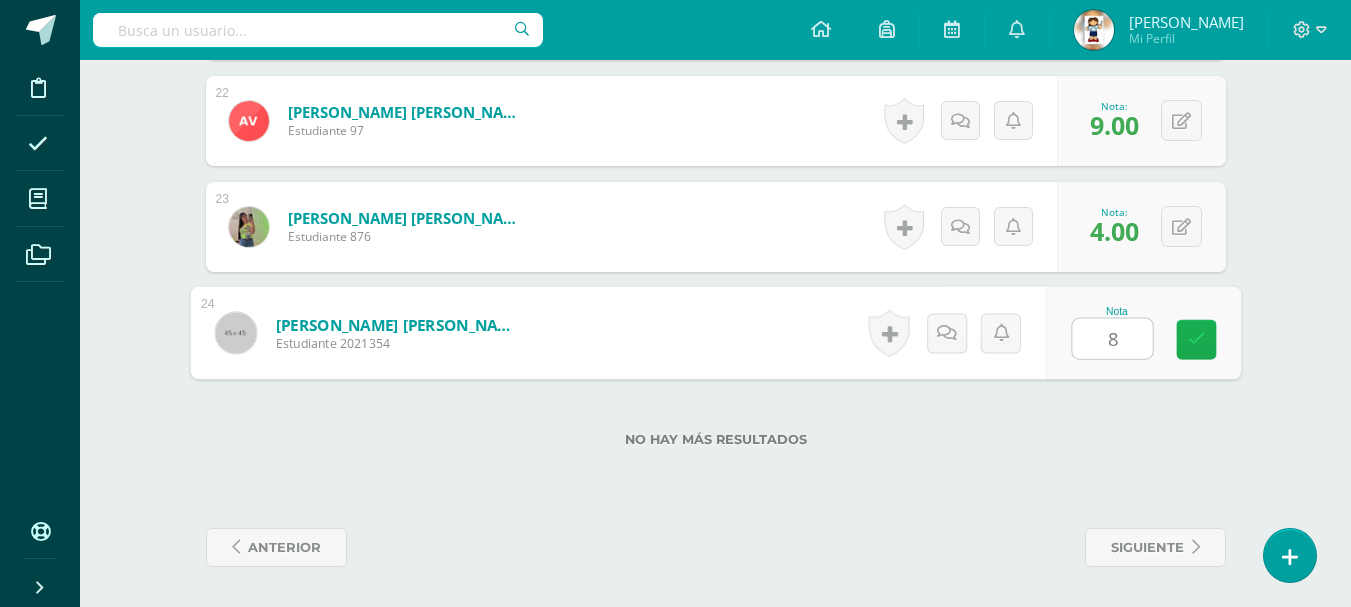 click at bounding box center (1196, 339) 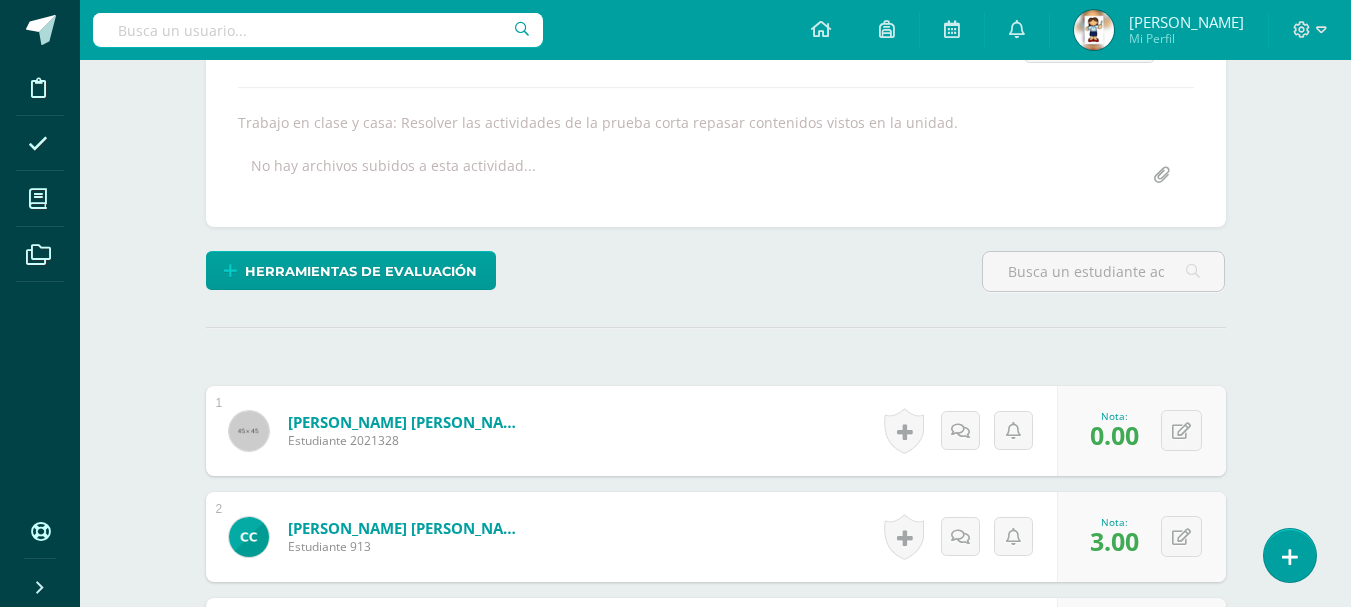 scroll, scrollTop: 0, scrollLeft: 0, axis: both 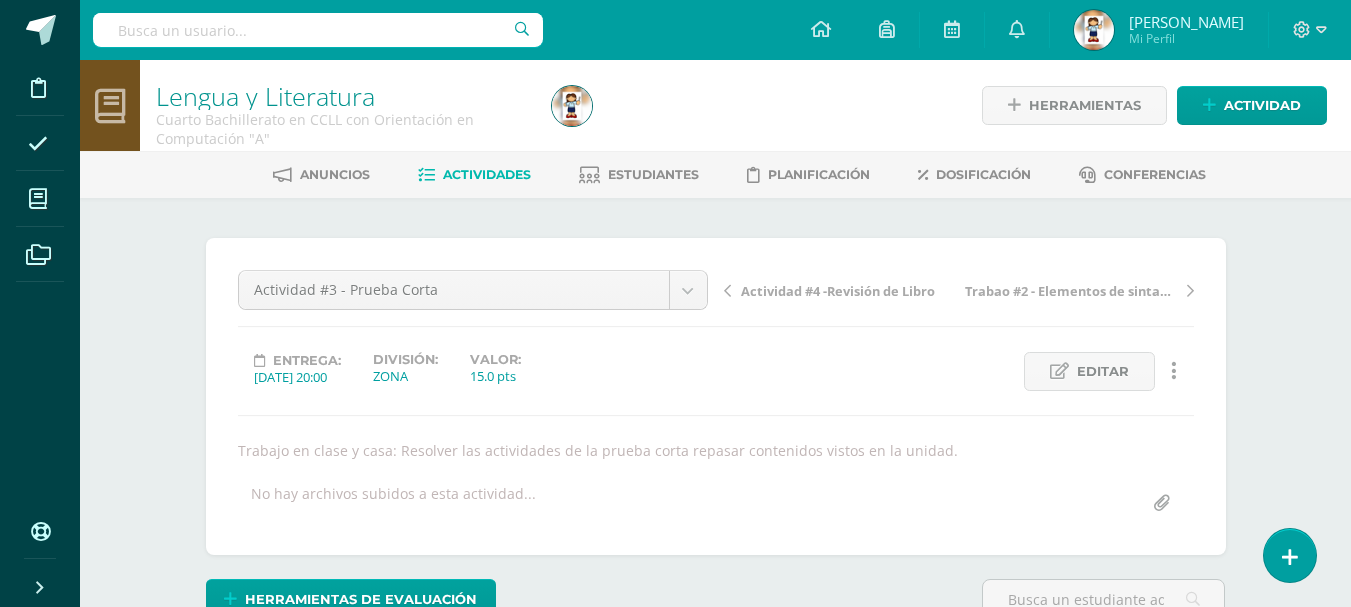 click on "Actividades" at bounding box center (487, 174) 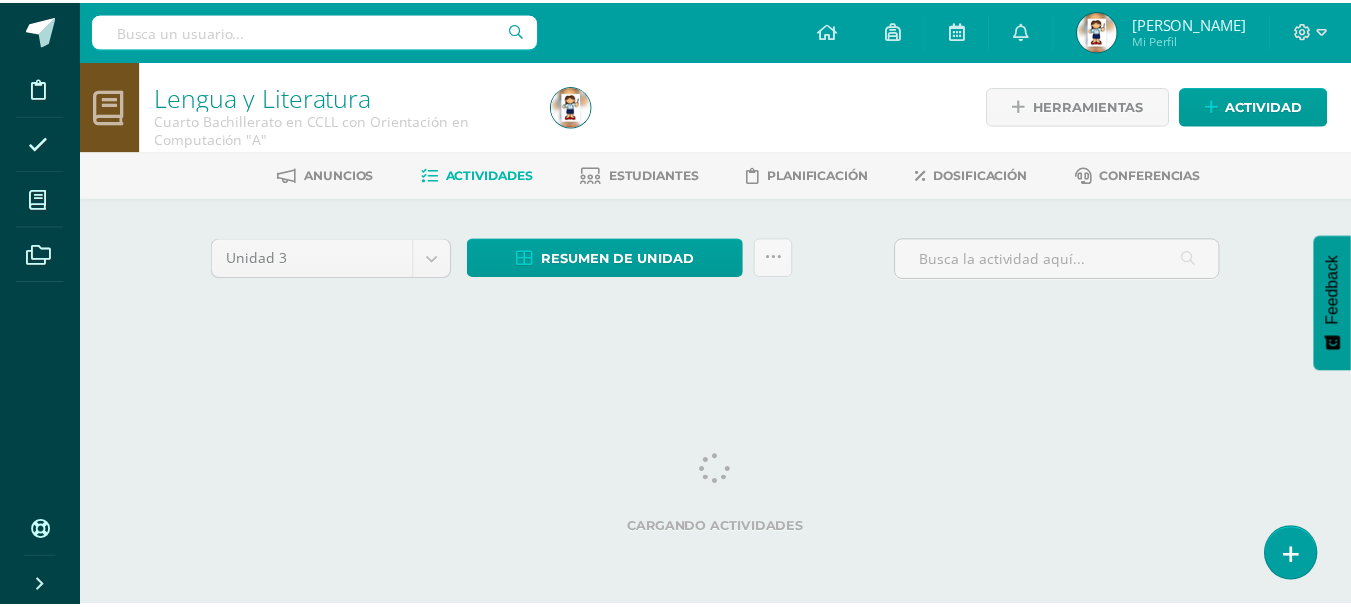 scroll, scrollTop: 0, scrollLeft: 0, axis: both 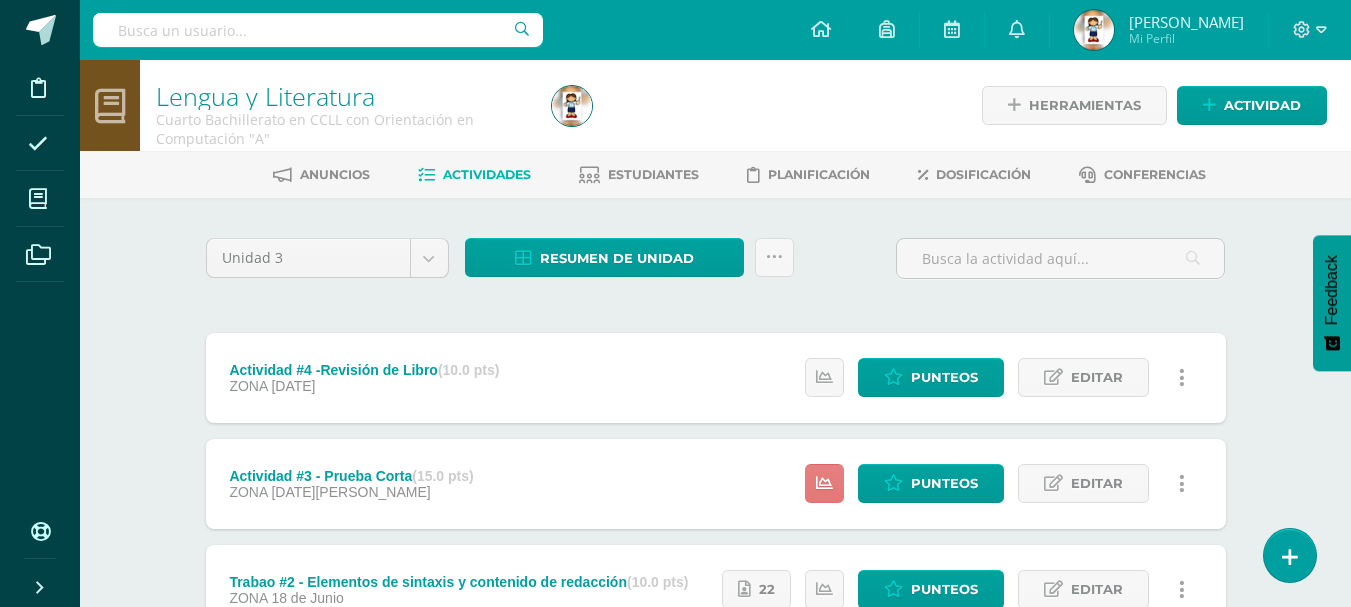 click at bounding box center (824, 483) 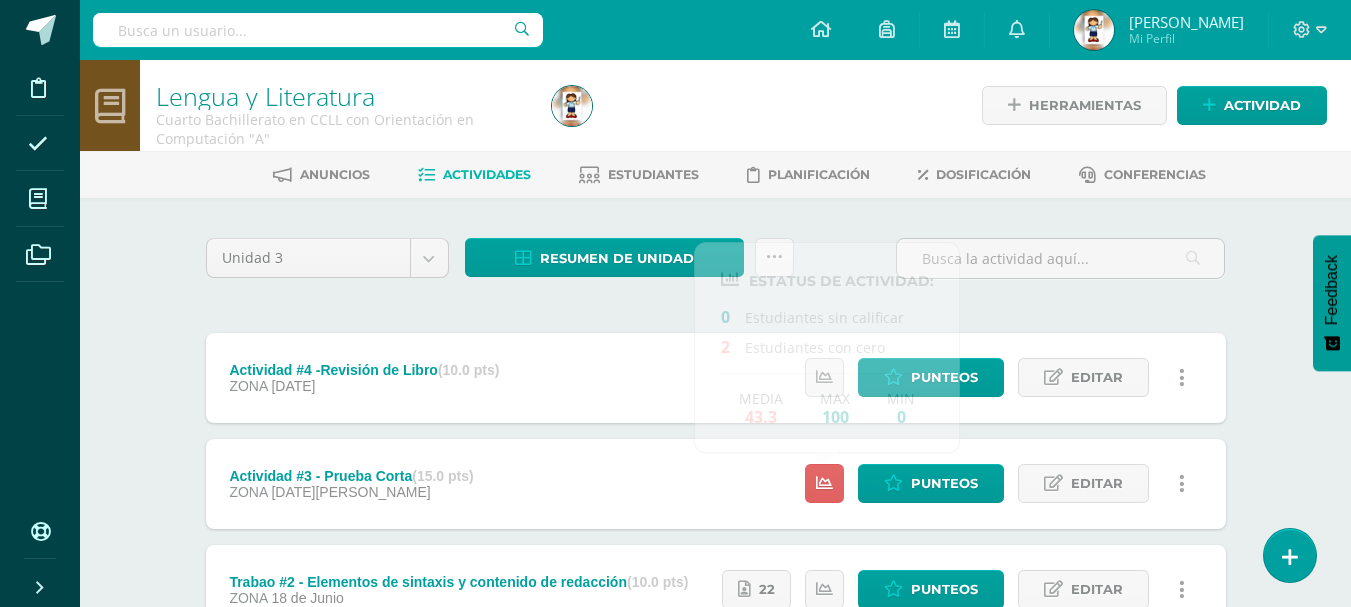 click on "Unidad 3                             Unidad 1 Unidad 2 Unidad 3 Unidad 4 Resumen de unidad
Descargar como HTML
Descargar como PDF
Descargar como XLS
Subir actividades en masa
Enviar punteos a revision
Historial de actividad
¿Estás seguro que deseas  Enviar a revisión  las notas de este curso?
Esta acción  enviará una notificación a tu supervisor y no podrás eliminar o cambiar tus notas.  Esta acción no podrá ser revertida a menos que se te conceda permiso
Cancelar
Enviar a revisión
Creación  y  Calificación   en masa.
Para poder crear actividades y calificar las mismas  24" at bounding box center (716, 536) 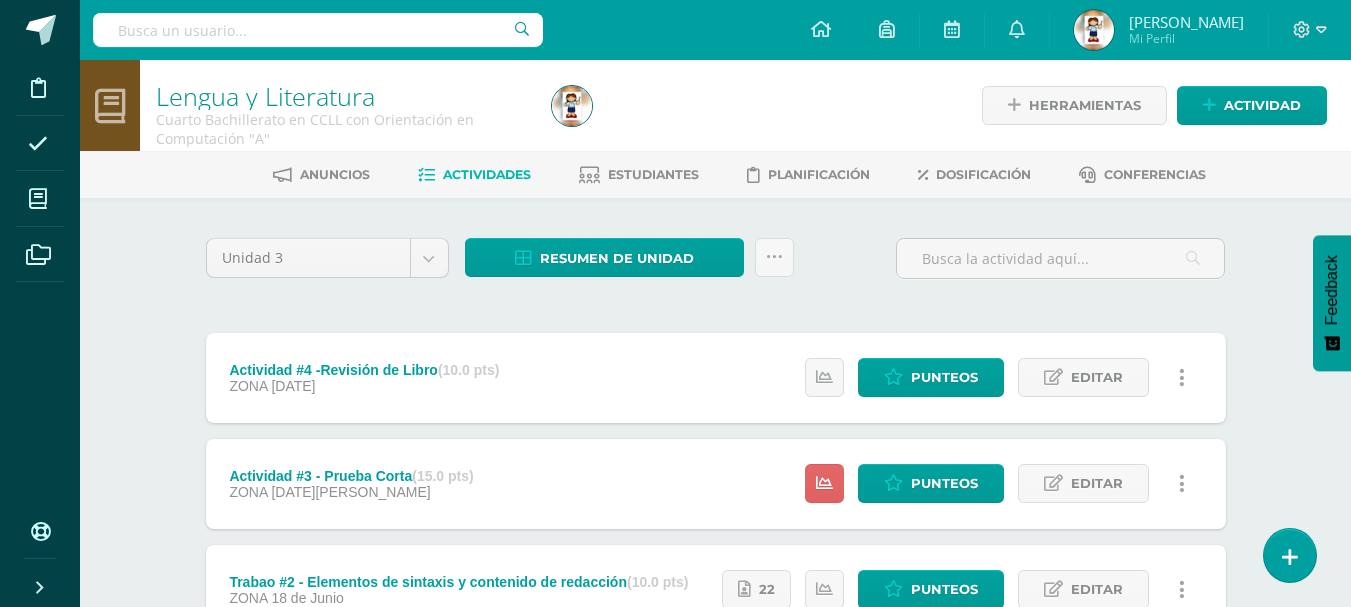 click at bounding box center (1094, 30) 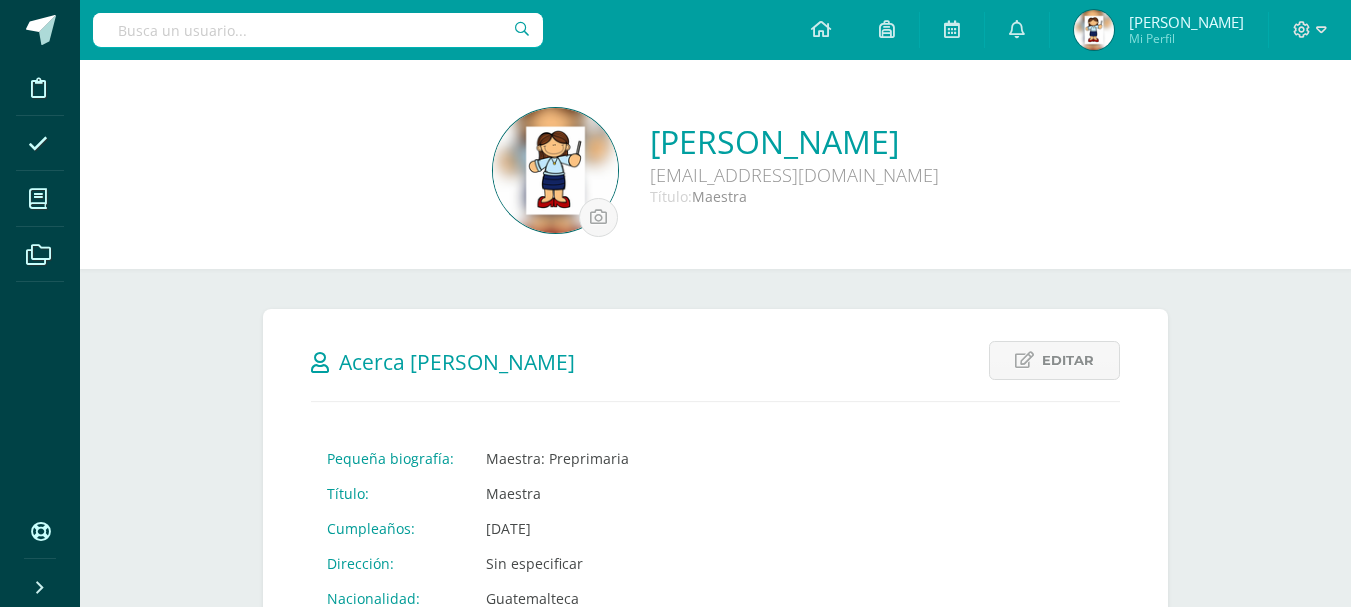 scroll, scrollTop: 0, scrollLeft: 0, axis: both 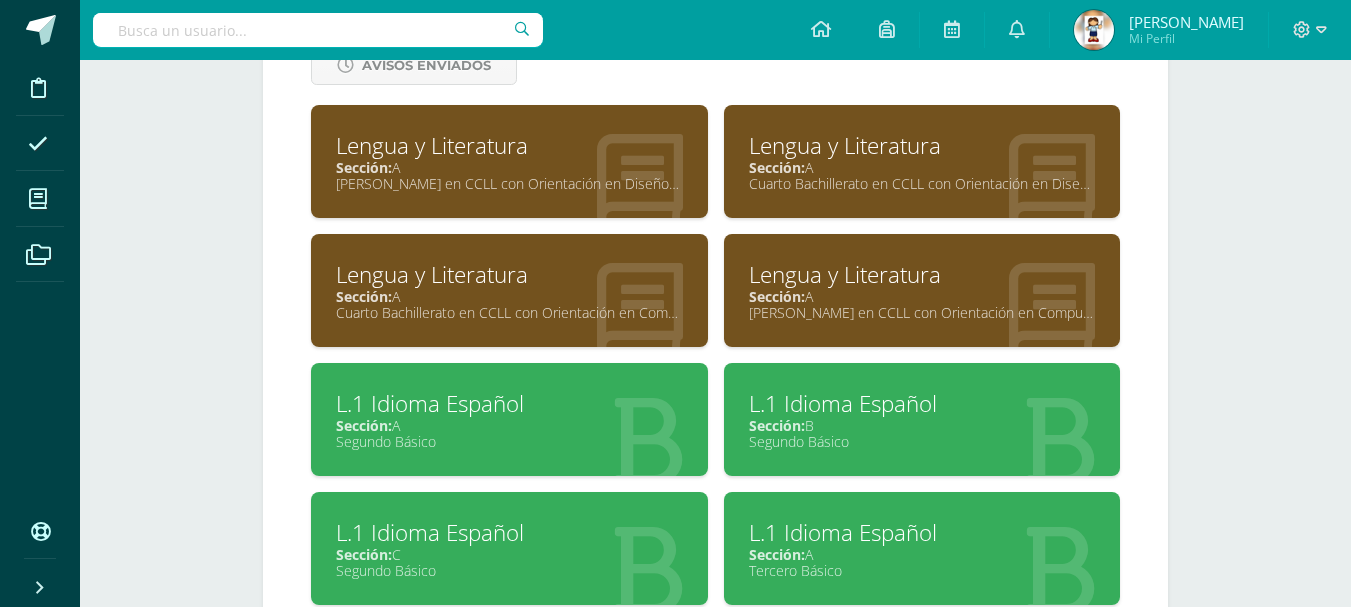 click on "Cuarto Bachillerato en CCLL con Orientación en Diseño Gráfico" at bounding box center [922, 183] 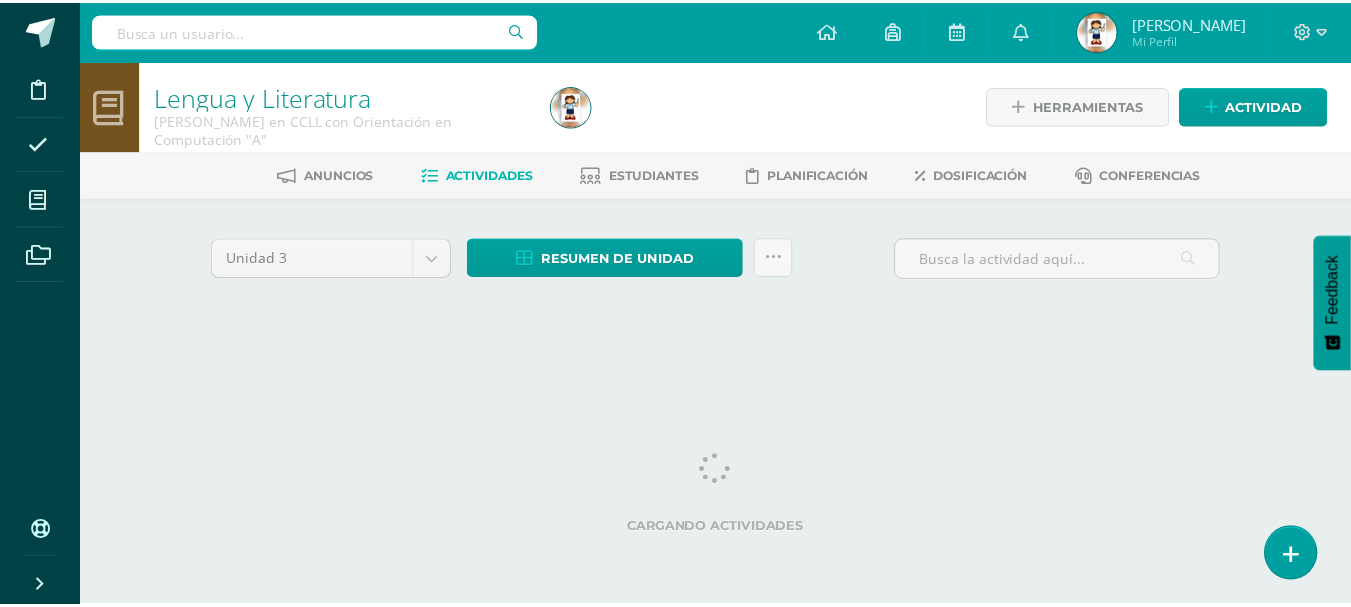 scroll, scrollTop: 0, scrollLeft: 0, axis: both 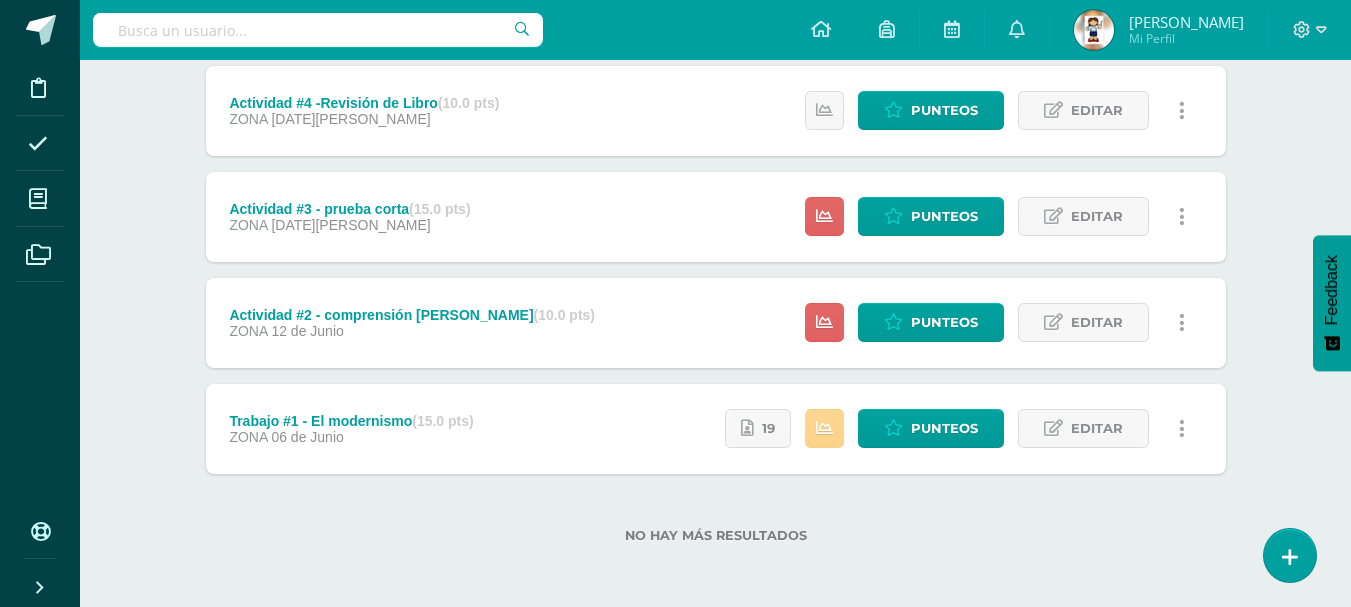 click at bounding box center [824, 428] 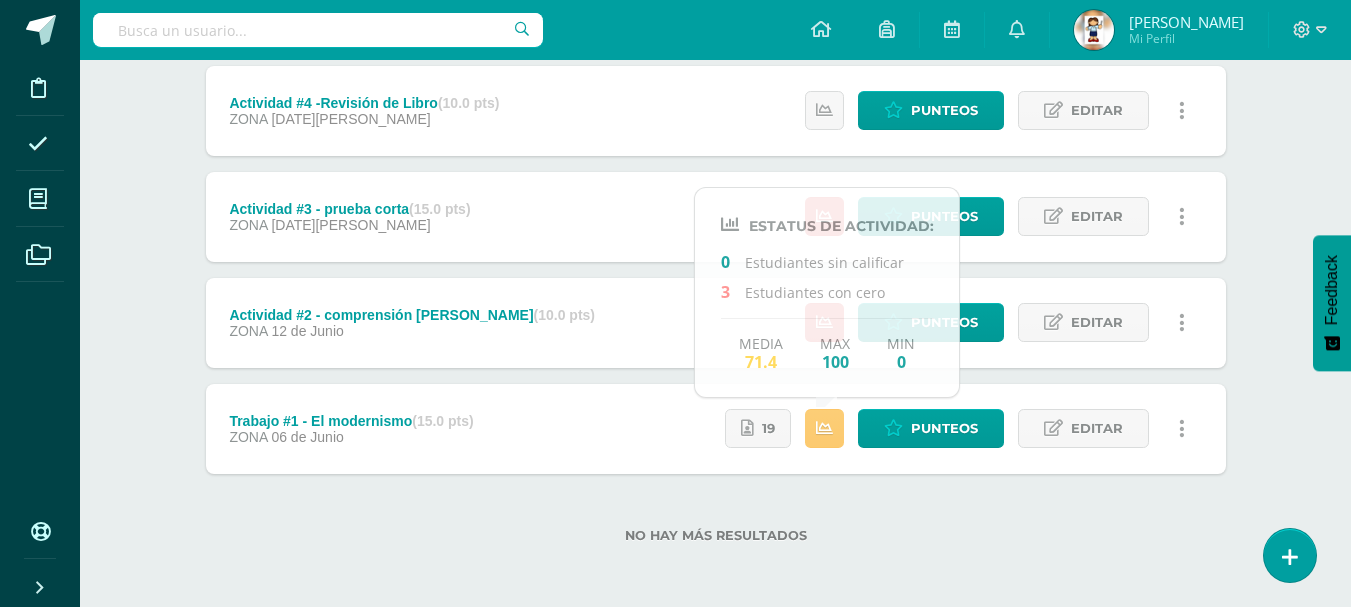 click on "No hay más resultados" at bounding box center [716, 520] 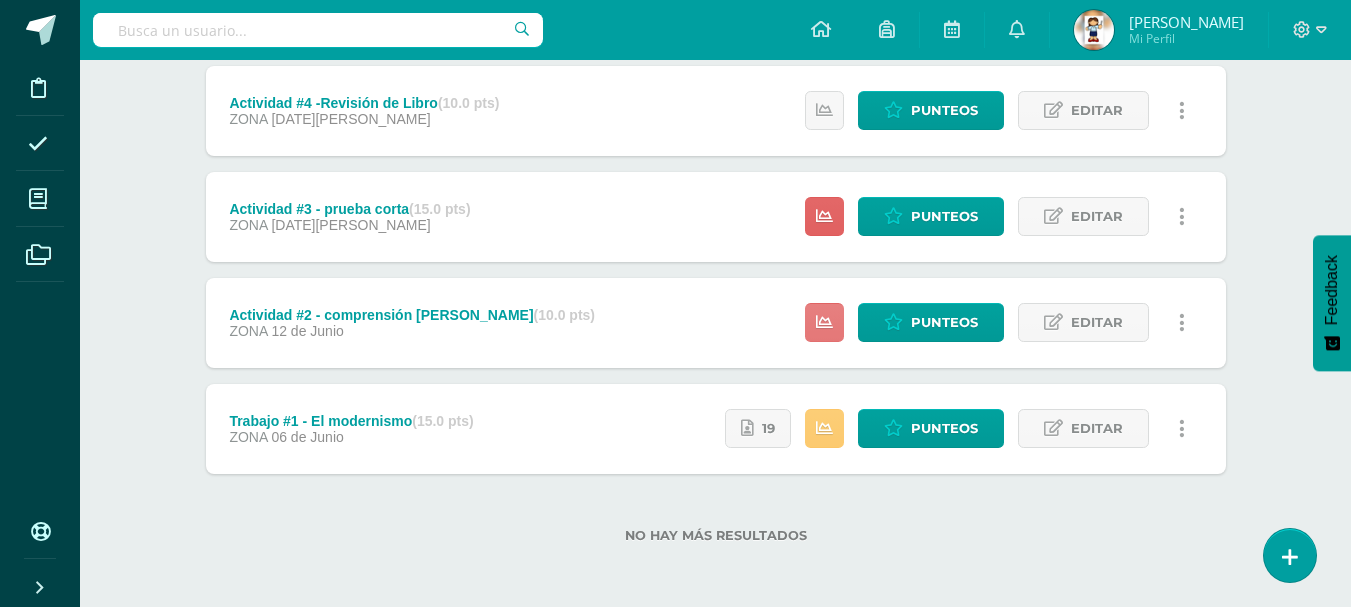 click at bounding box center [824, 322] 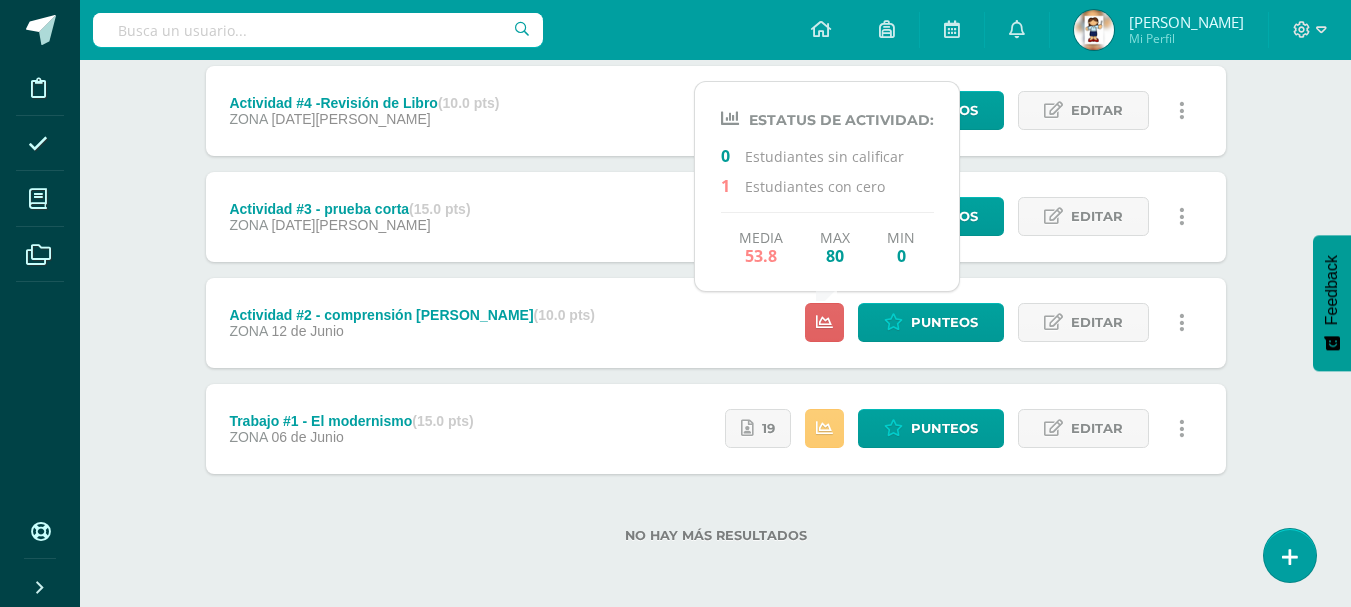 click on "Unidad 3                             Unidad 1 Unidad 2 Unidad 3 Unidad 4 Resumen de unidad
Descargar como HTML
Descargar como PDF
Descargar como XLS
Subir actividades en masa
Enviar punteos a revision
Historial de actividad
¿Estás seguro que deseas  Enviar a revisión  las notas de este curso?
Esta acción  enviará una notificación a tu supervisor y no podrás eliminar o cambiar tus notas.  Esta acción no podrá ser revertida a menos que se te conceda permiso
Cancelar
Enviar a revisión
Creación  y  Calificación   en masa.
Para poder crear actividades y calificar las mismas  21" at bounding box center (716, 269) 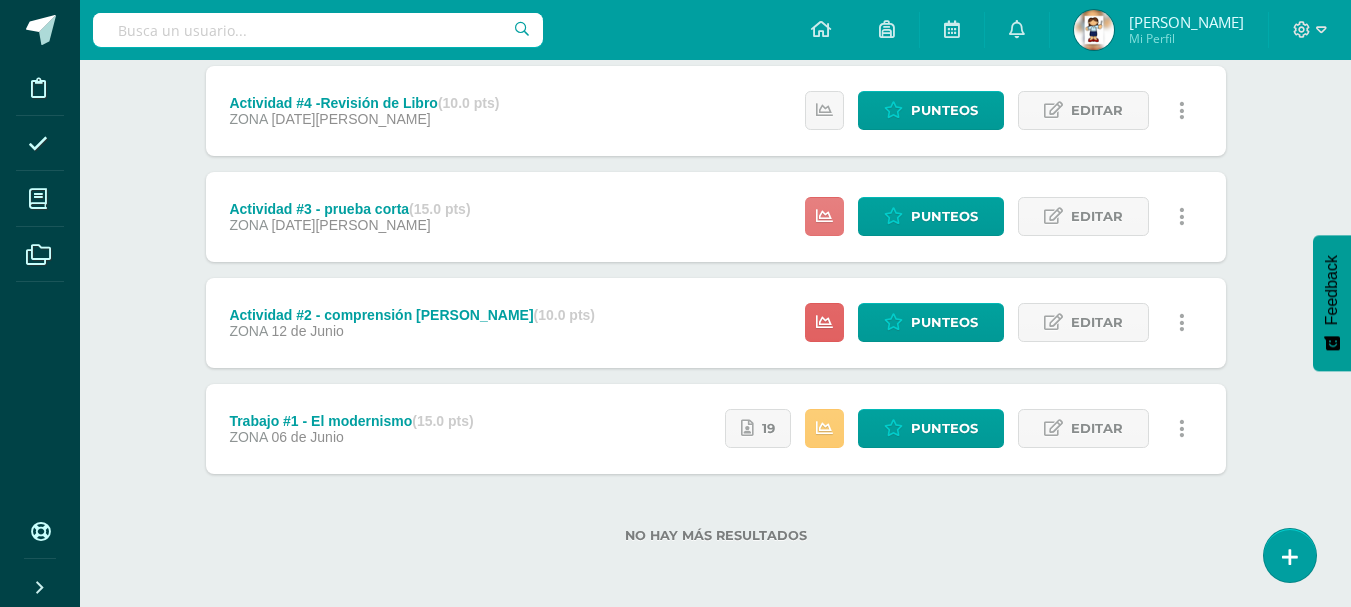 click at bounding box center (824, 216) 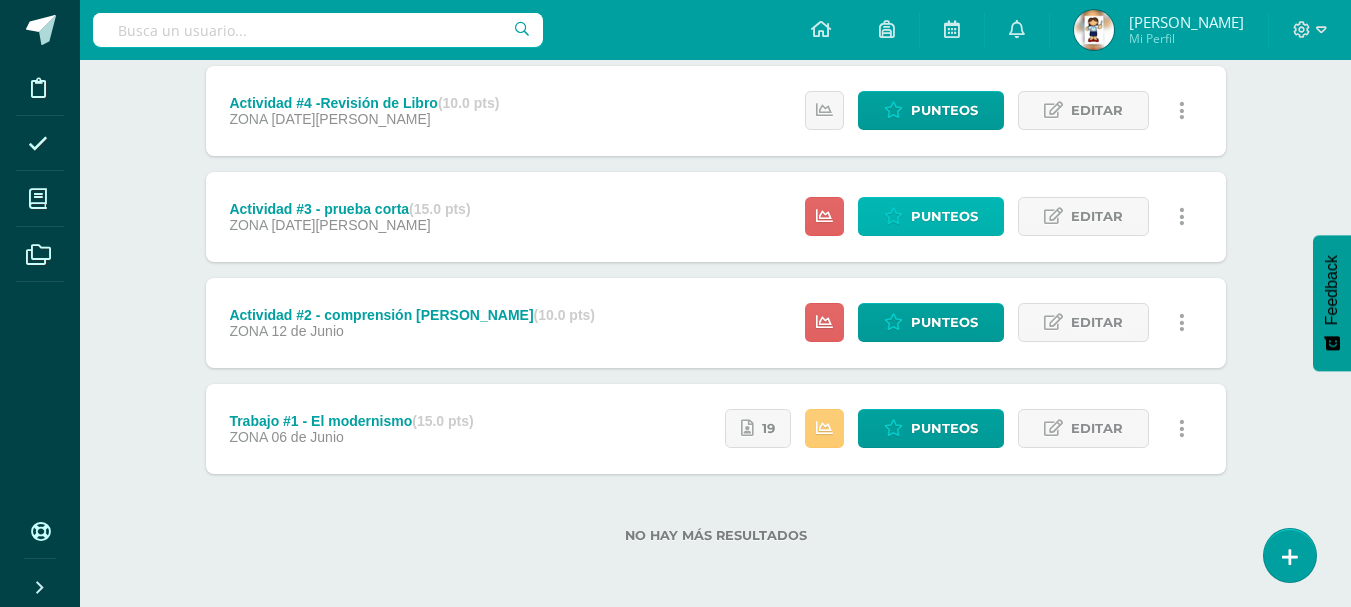 click on "Punteos" at bounding box center [931, 216] 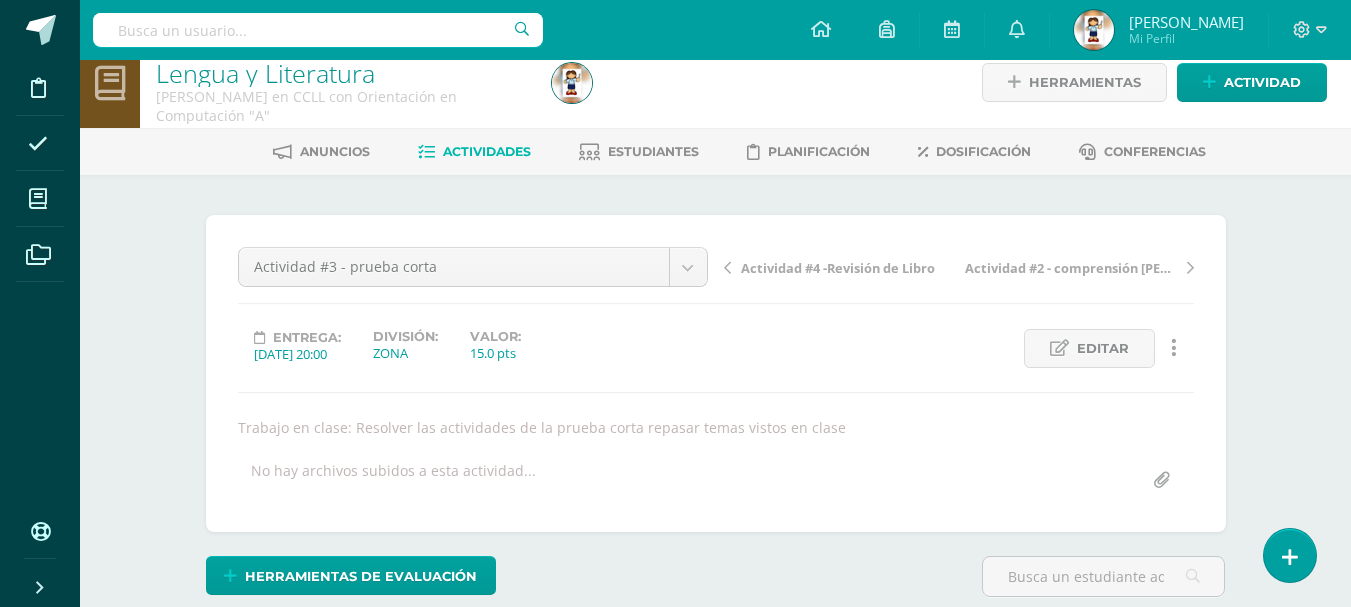 scroll, scrollTop: 24, scrollLeft: 0, axis: vertical 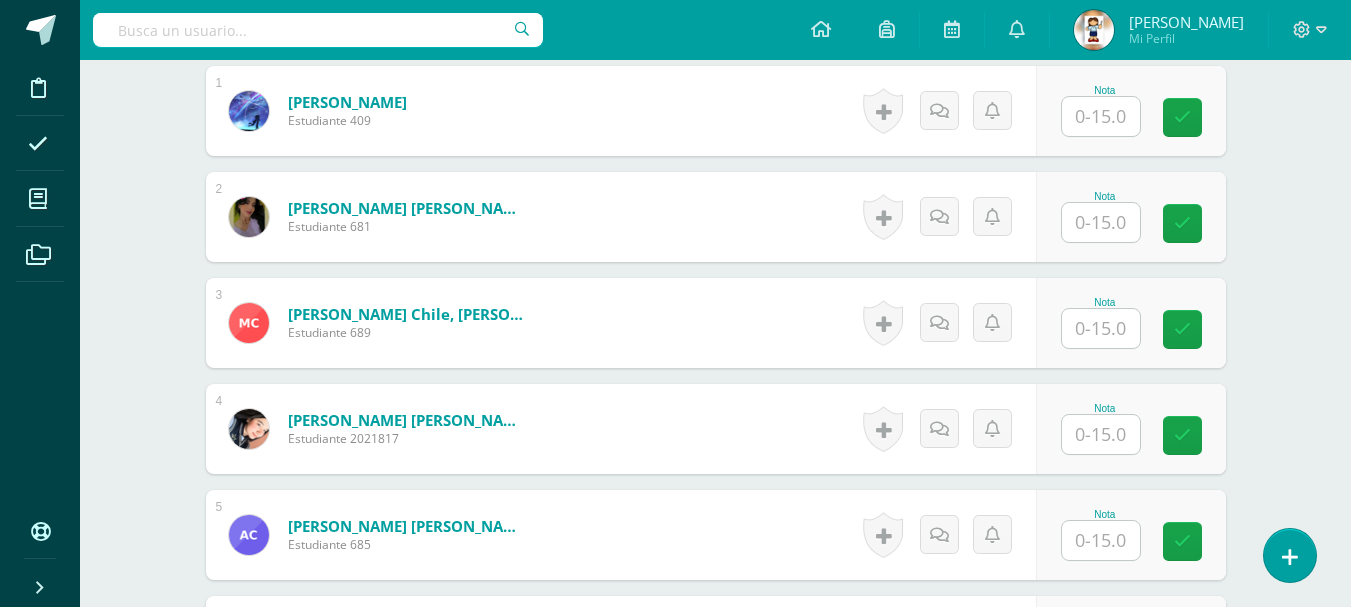 click at bounding box center (1101, 116) 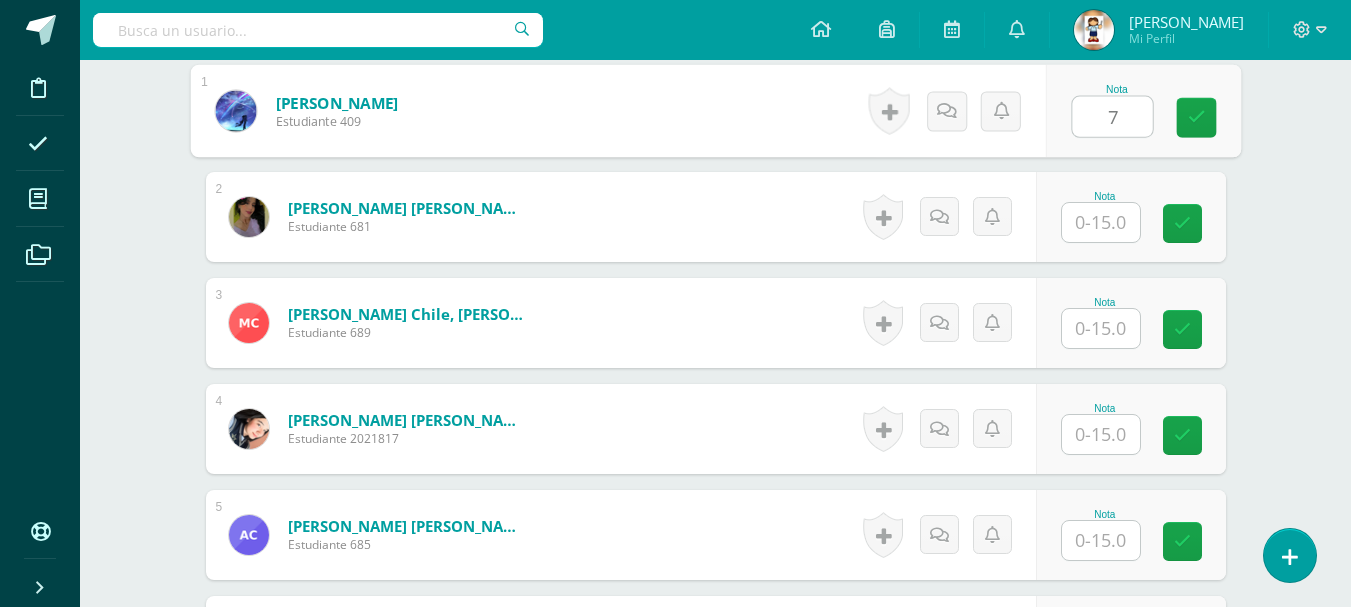 type on "7" 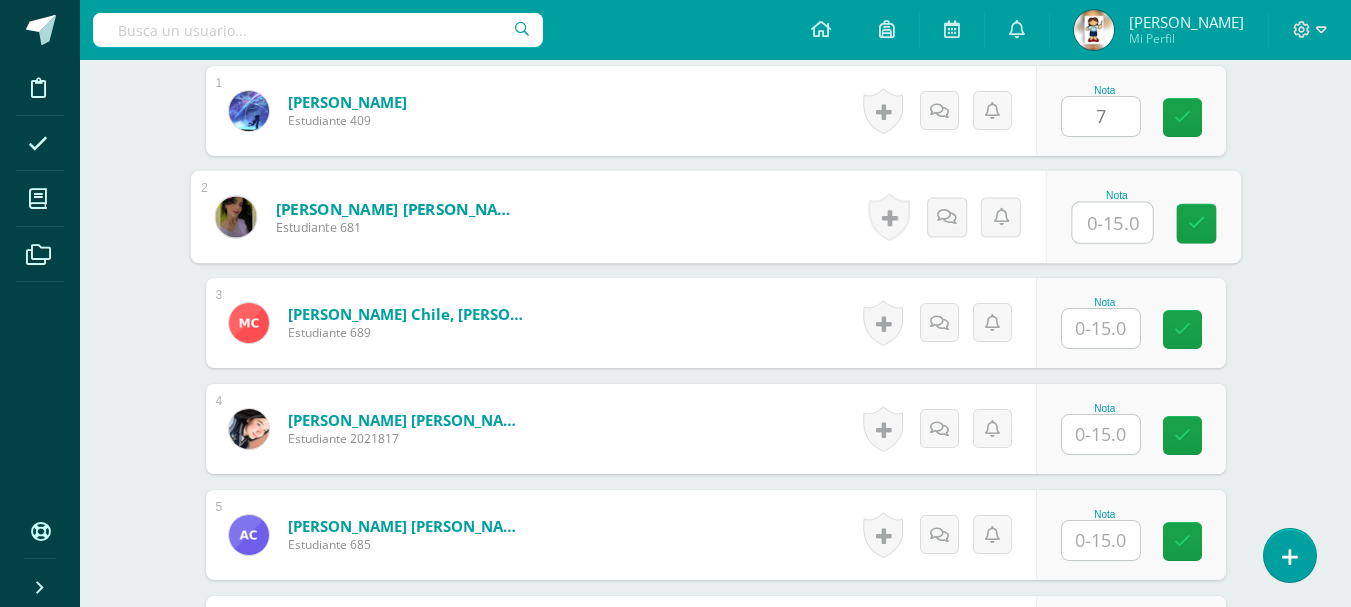 click at bounding box center [1112, 223] 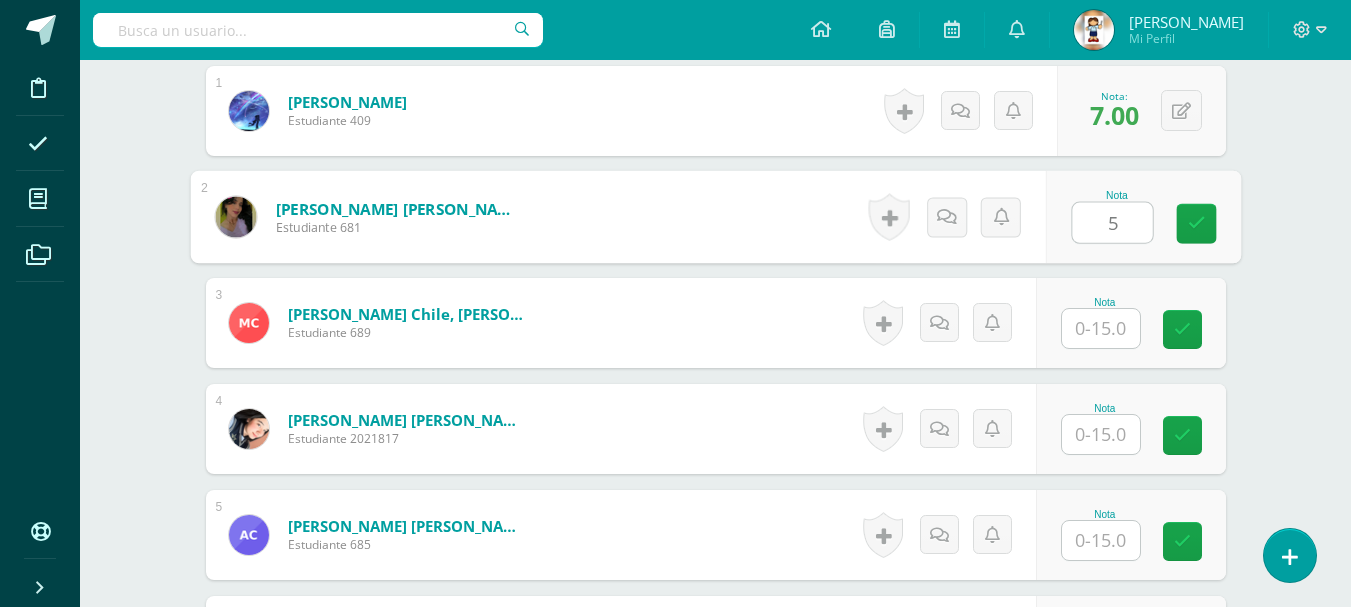 type on "5" 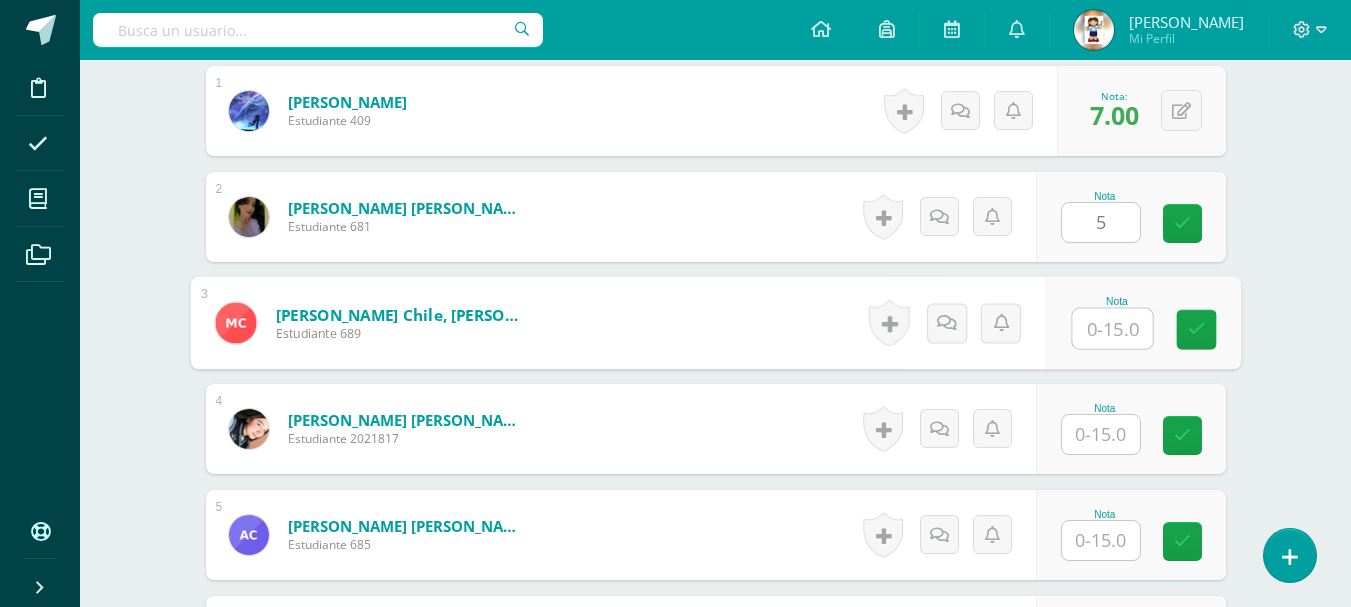 click at bounding box center [1112, 329] 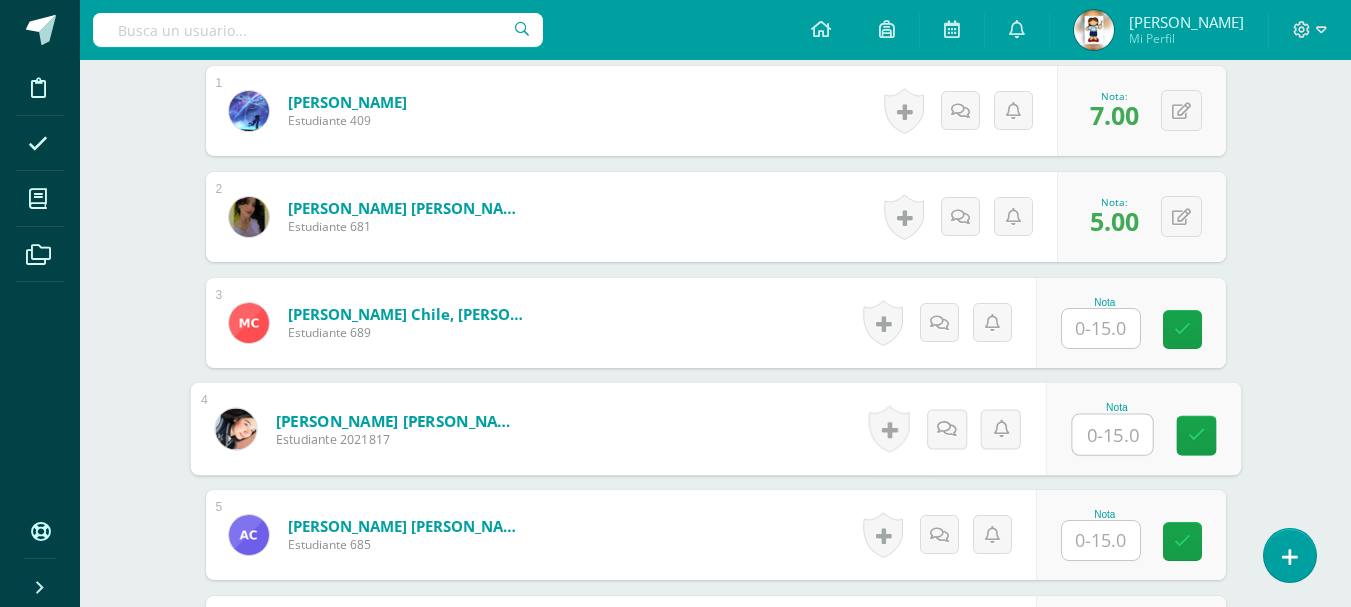 click at bounding box center [1112, 435] 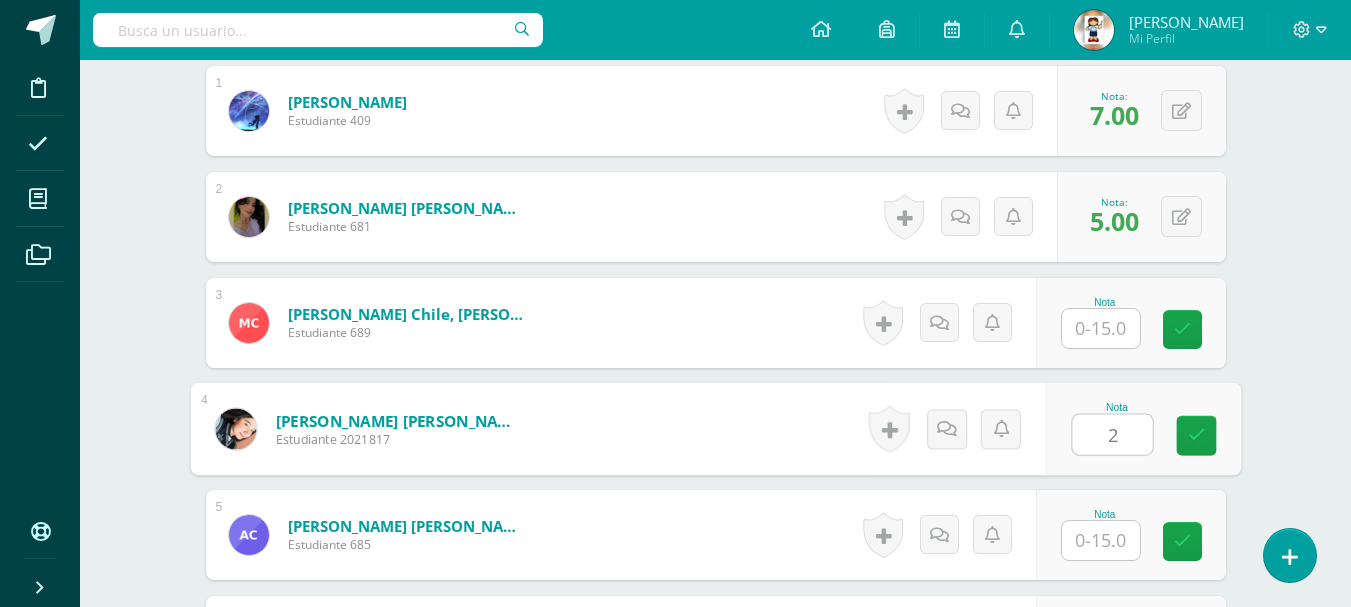 type on "2" 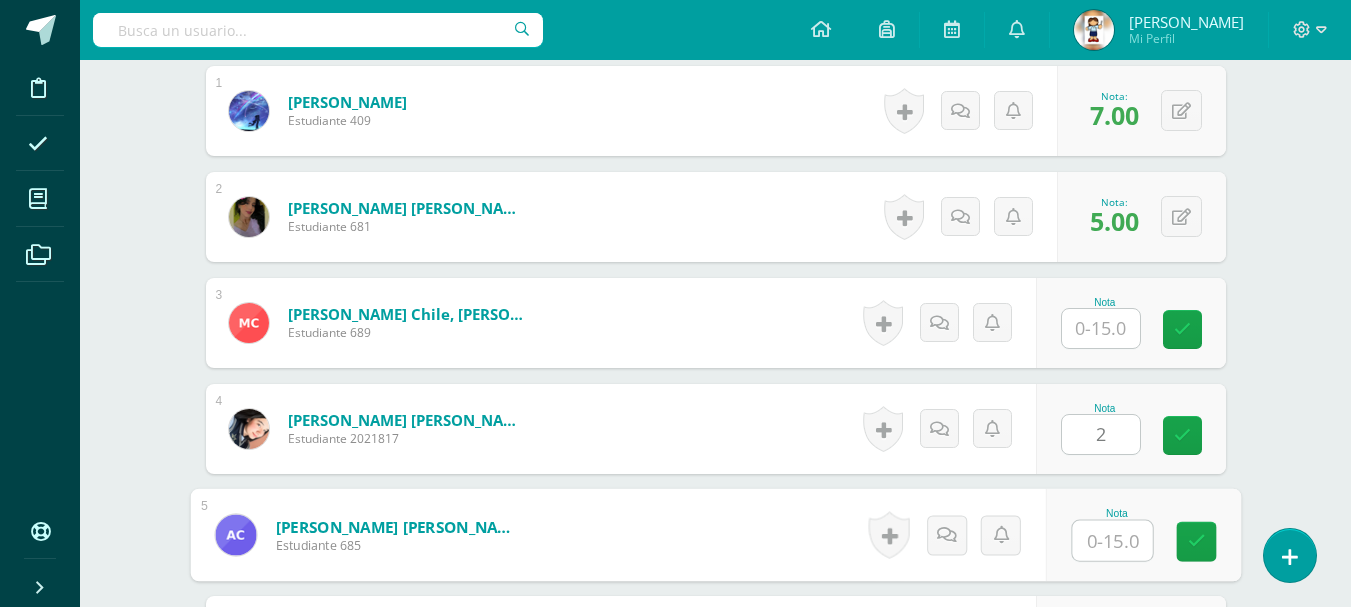 click at bounding box center [1112, 541] 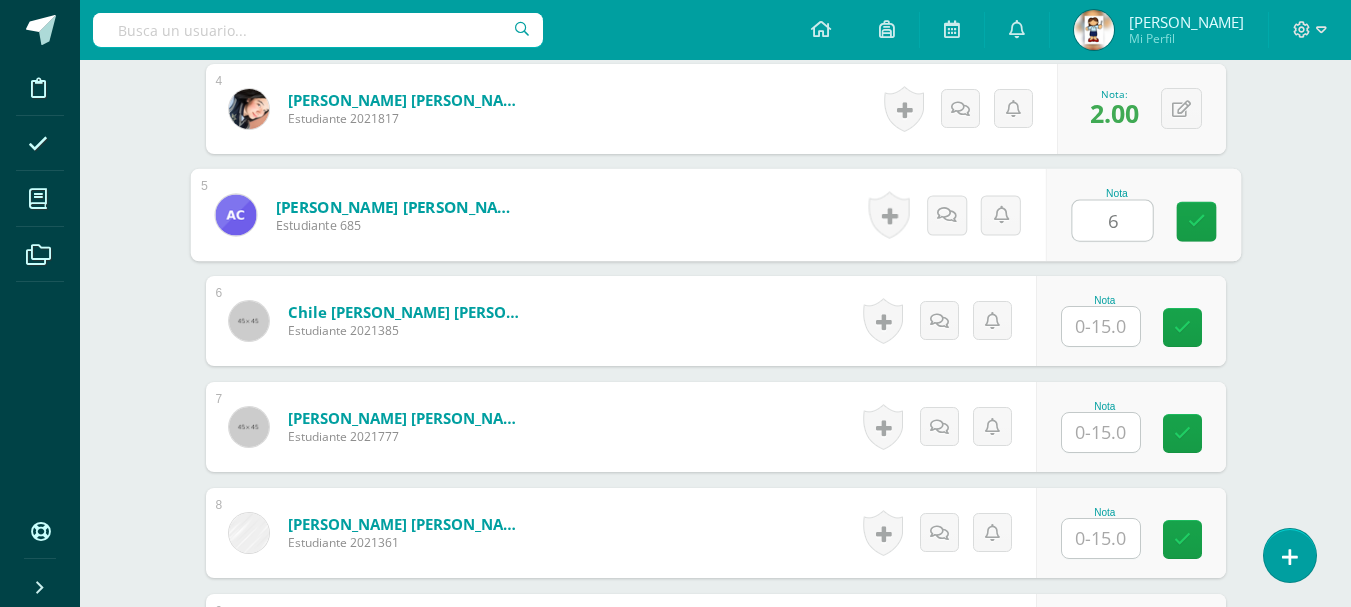 scroll, scrollTop: 1035, scrollLeft: 0, axis: vertical 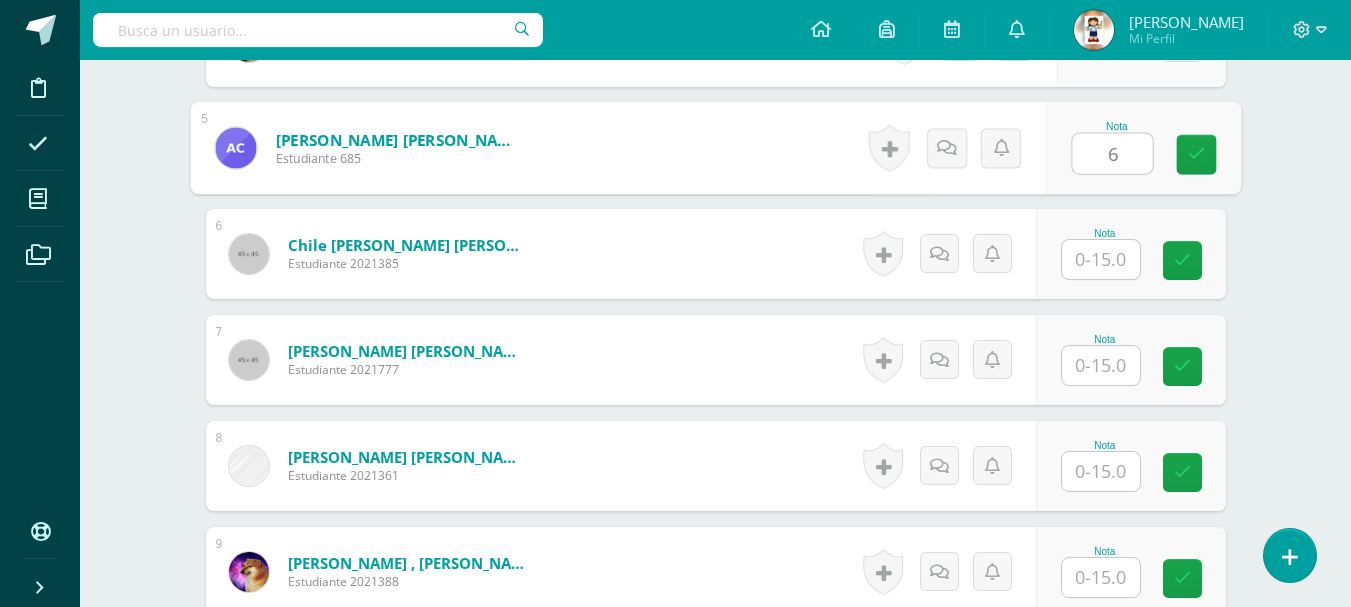 type on "6" 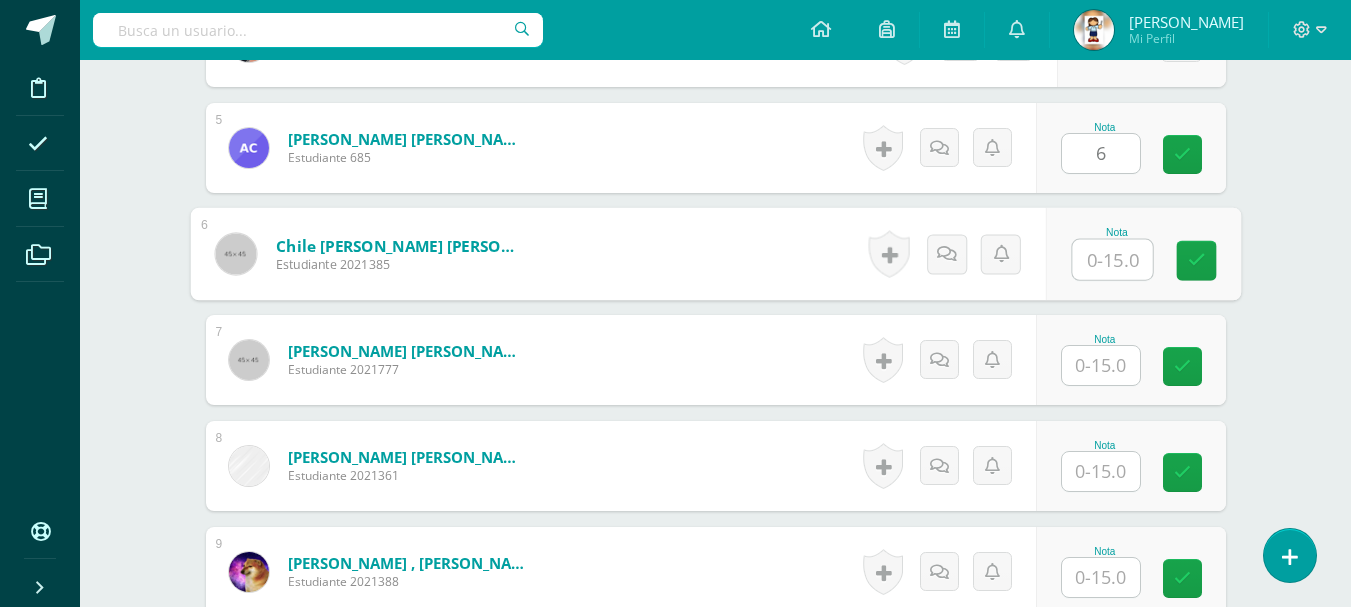 click at bounding box center [1112, 260] 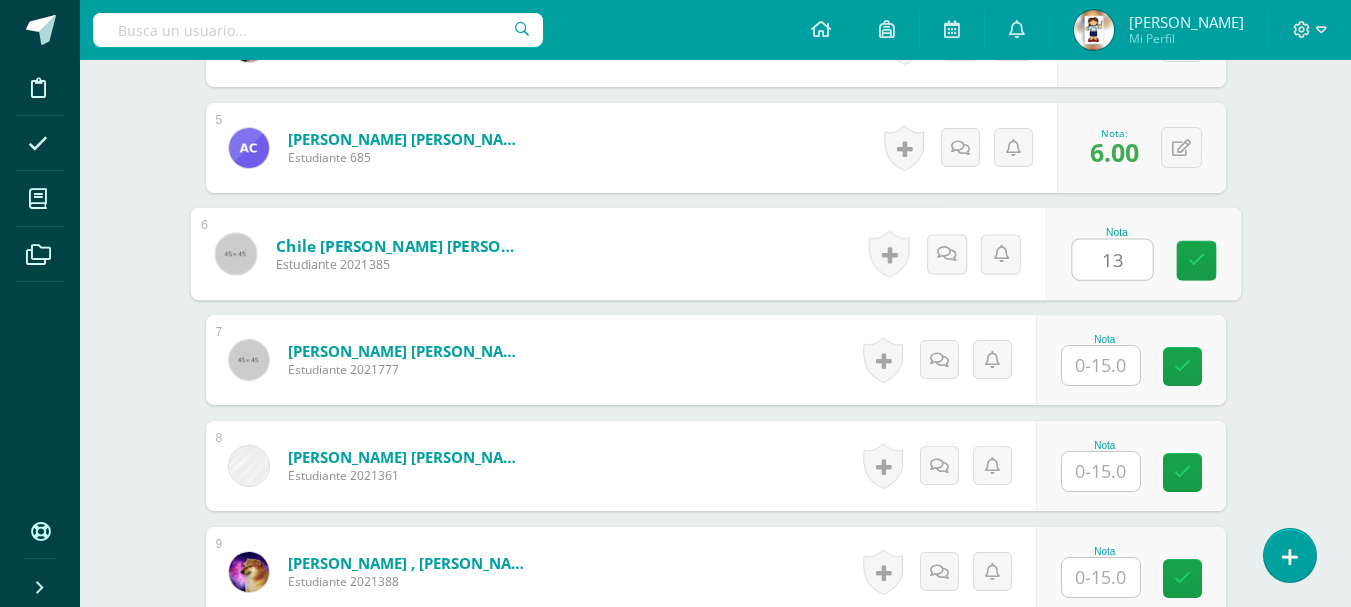 type on "13" 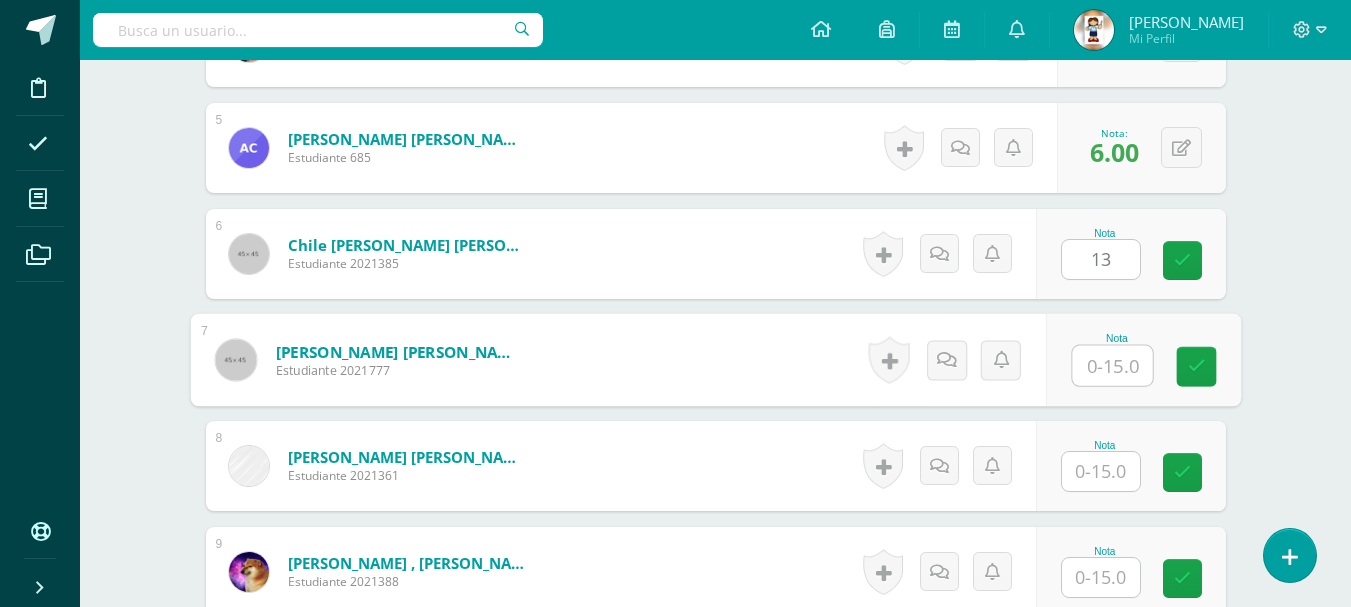 click at bounding box center [1112, 366] 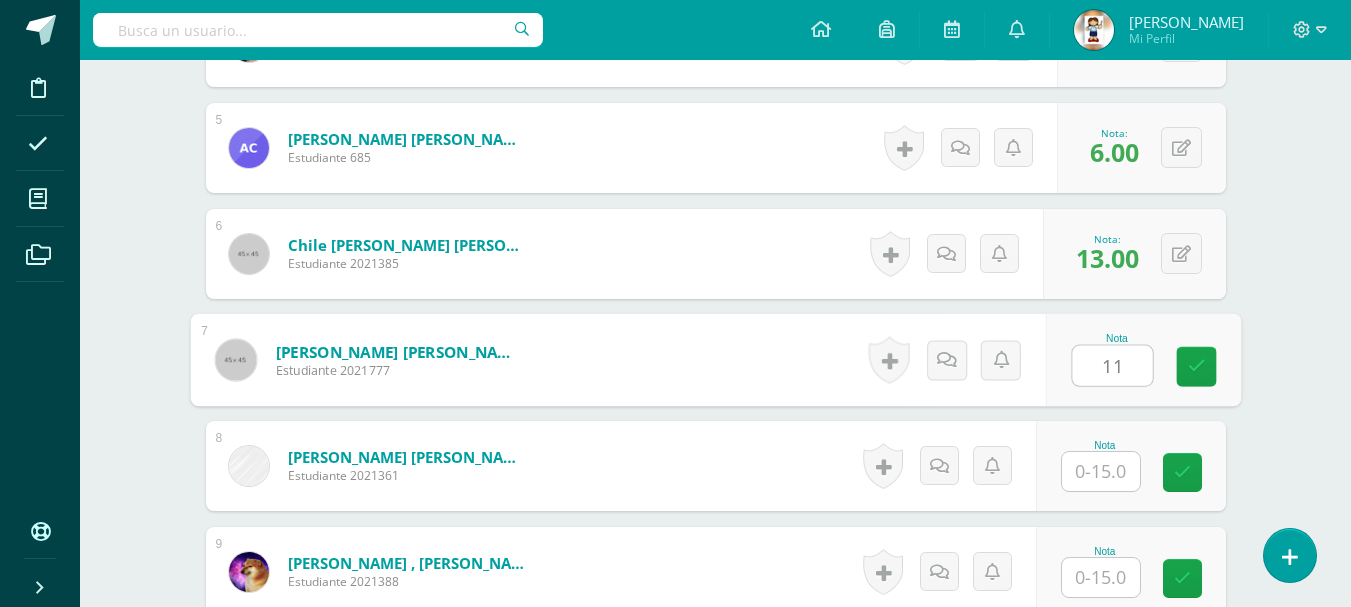 type on "11" 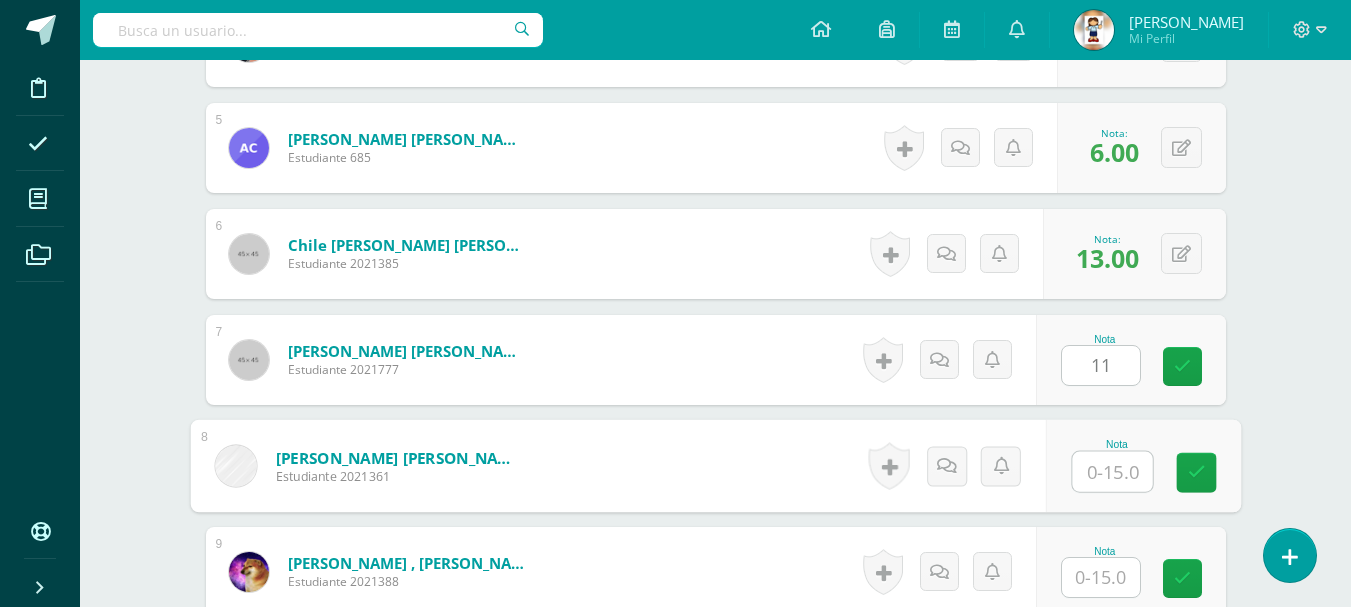 click at bounding box center (1112, 472) 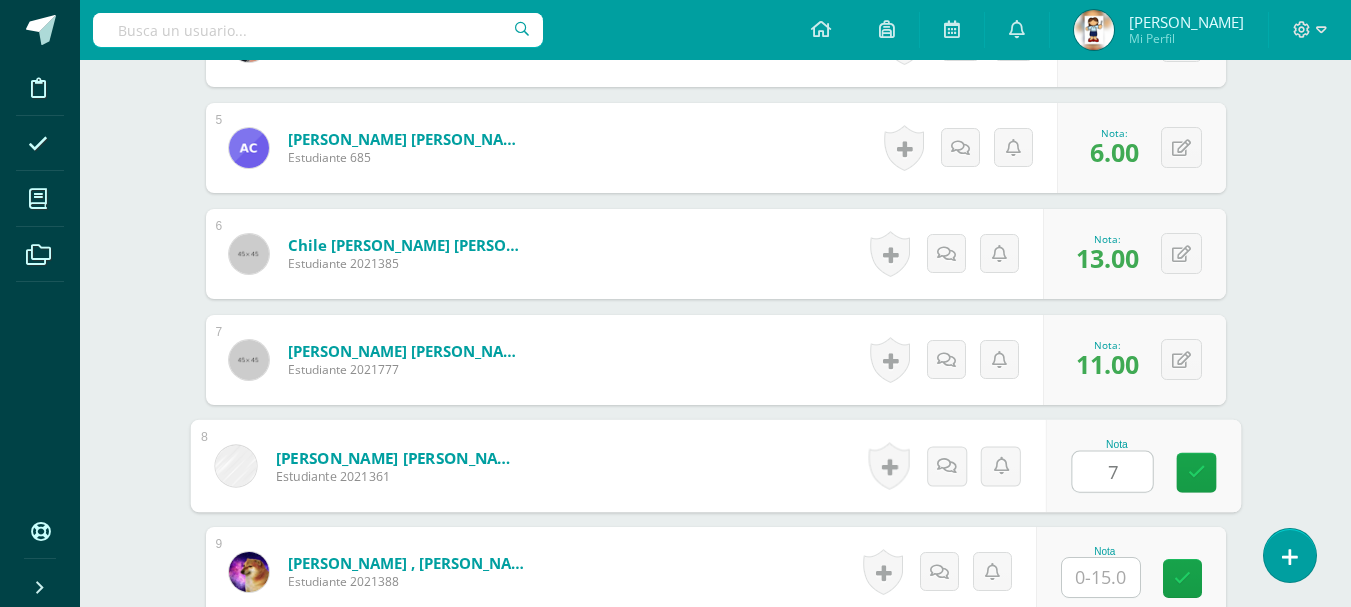 type on "7" 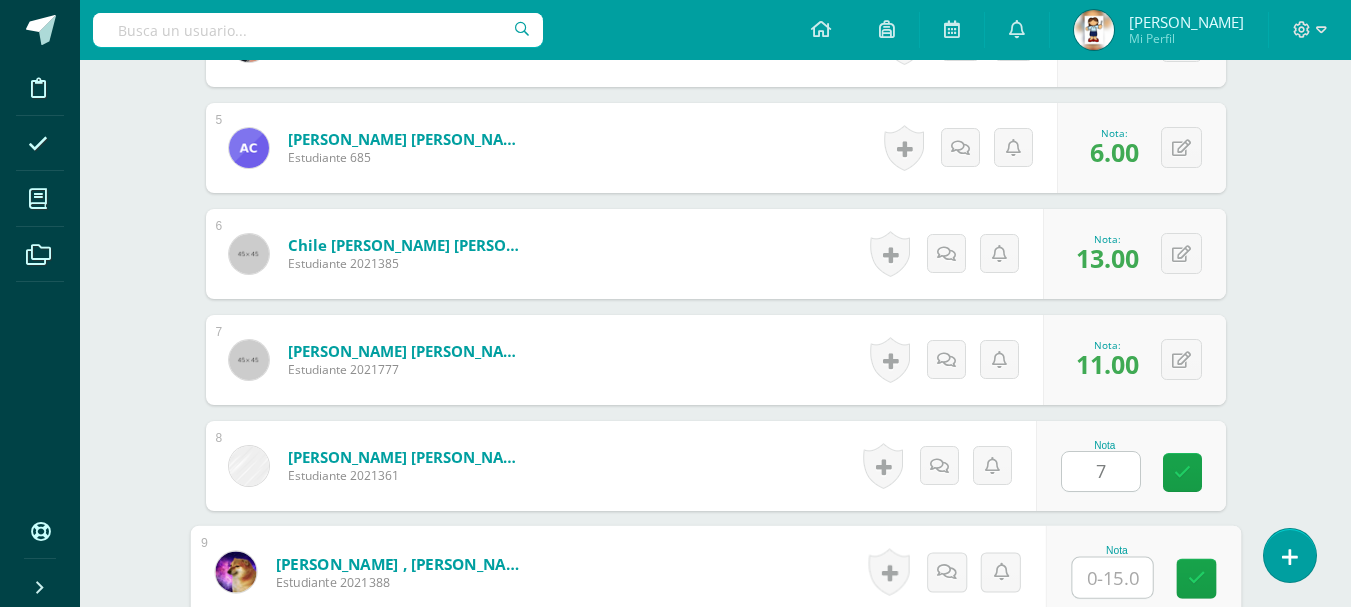 click at bounding box center (1112, 578) 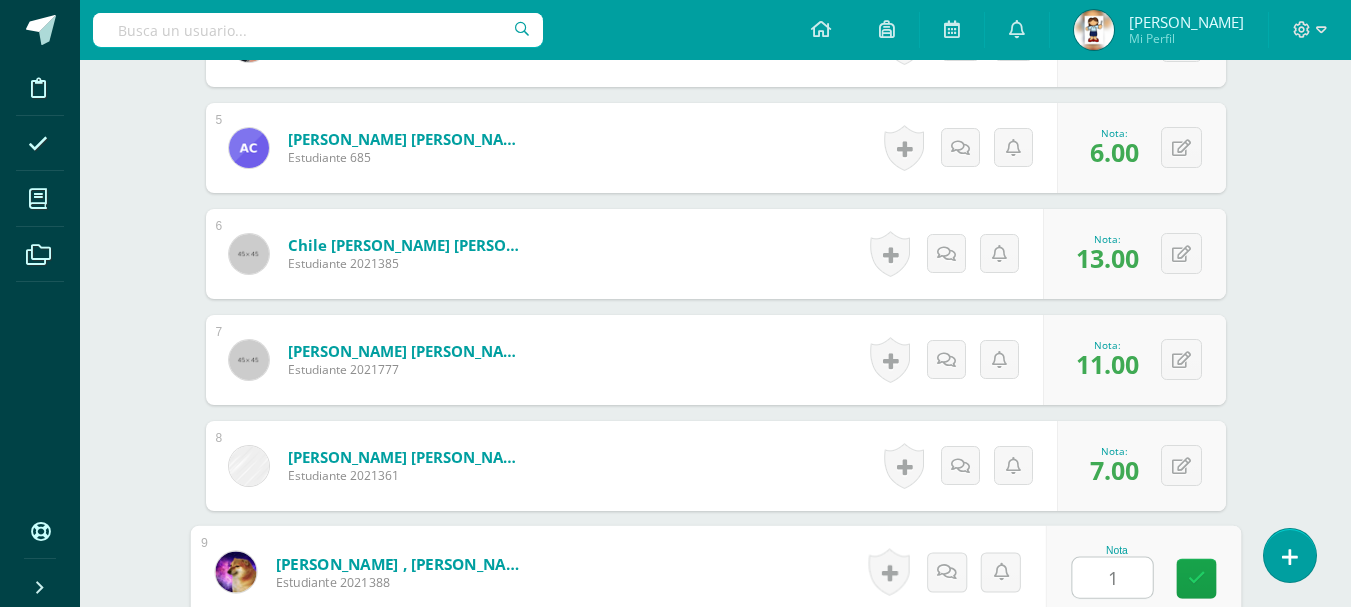 type on "13" 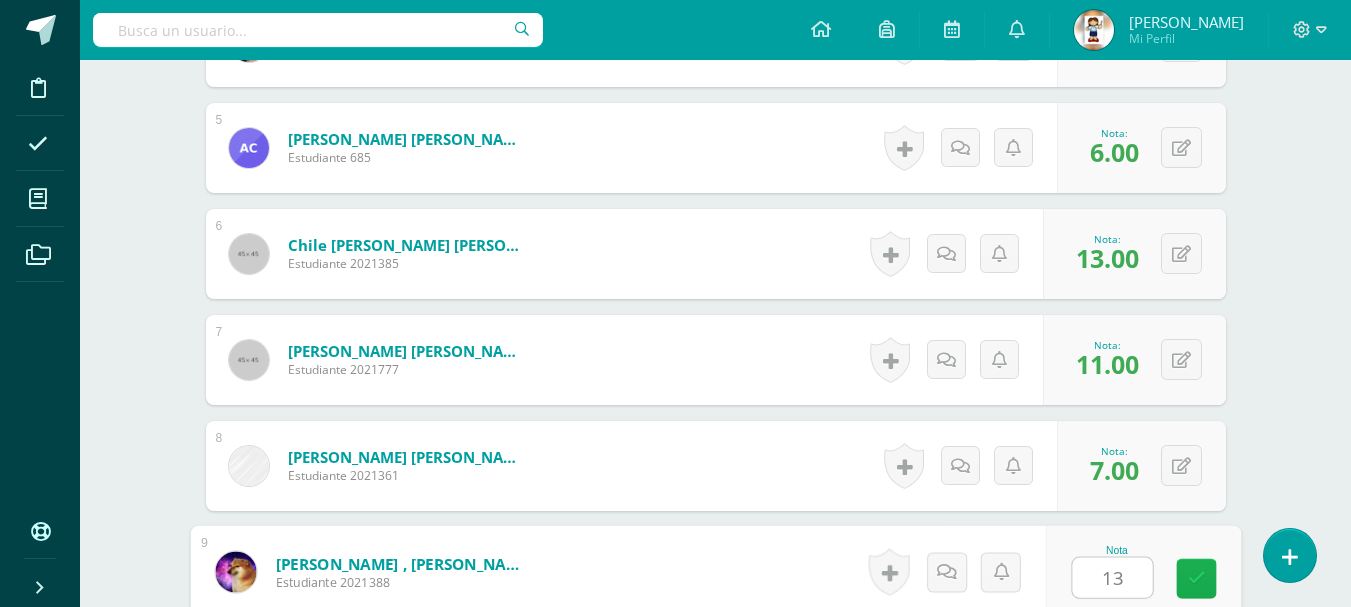 click at bounding box center [1196, 579] 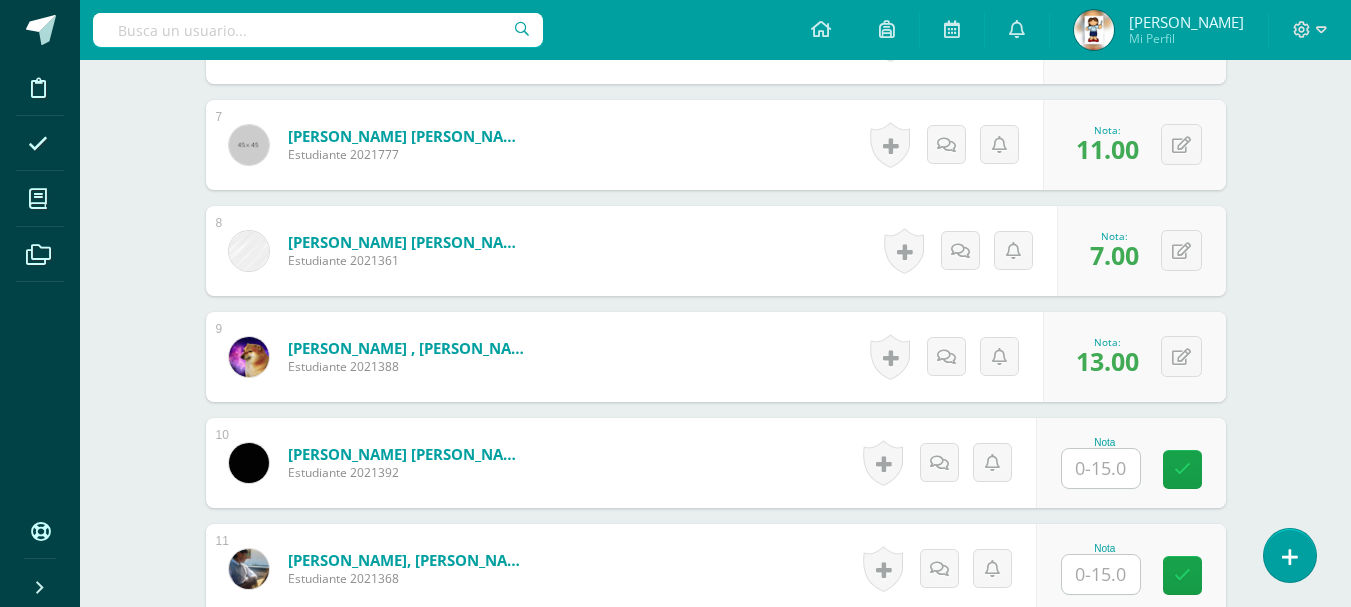 scroll, scrollTop: 1275, scrollLeft: 0, axis: vertical 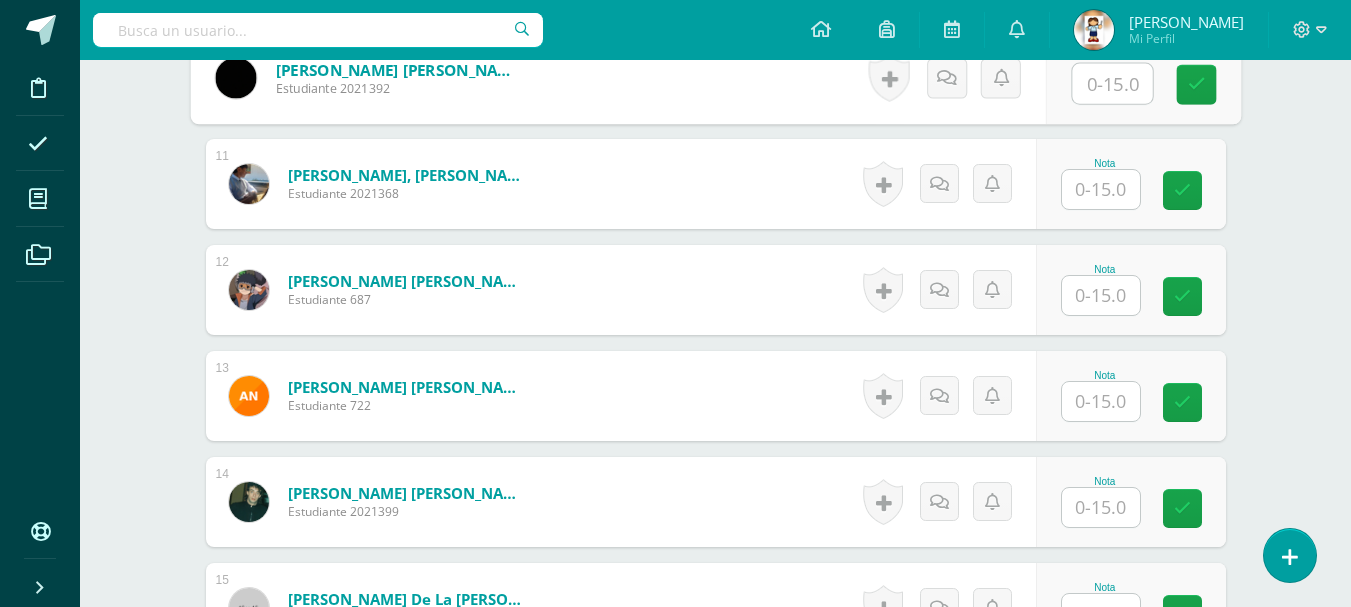 click at bounding box center (1112, 84) 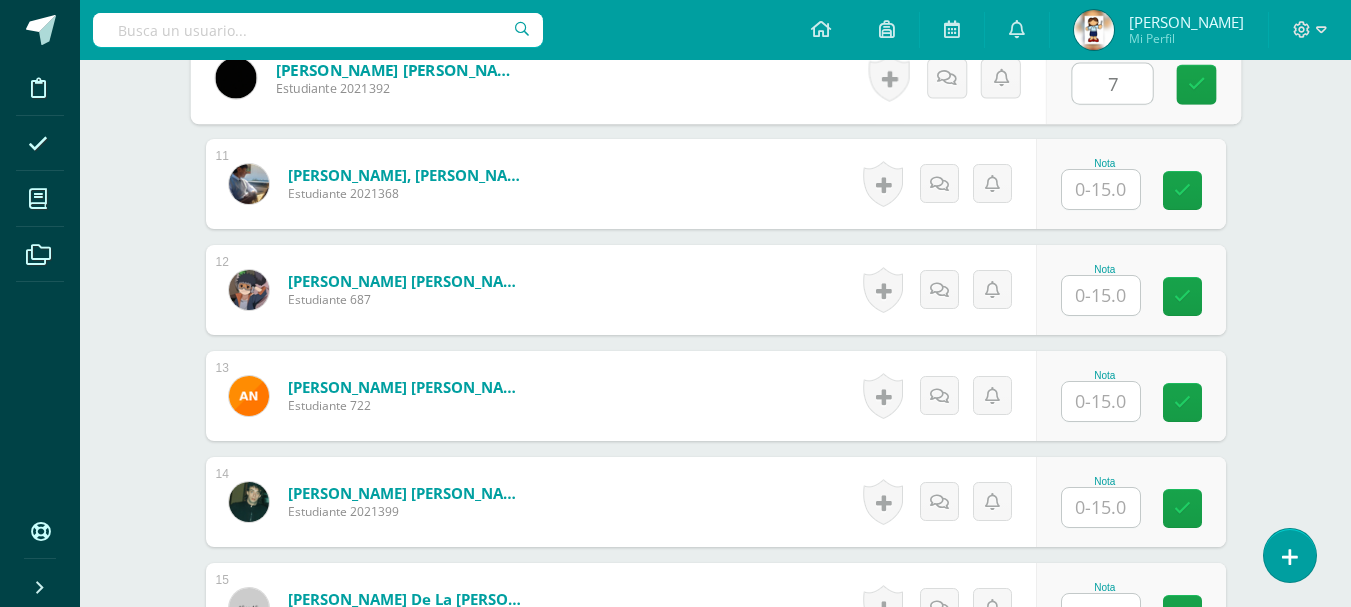 type on "7" 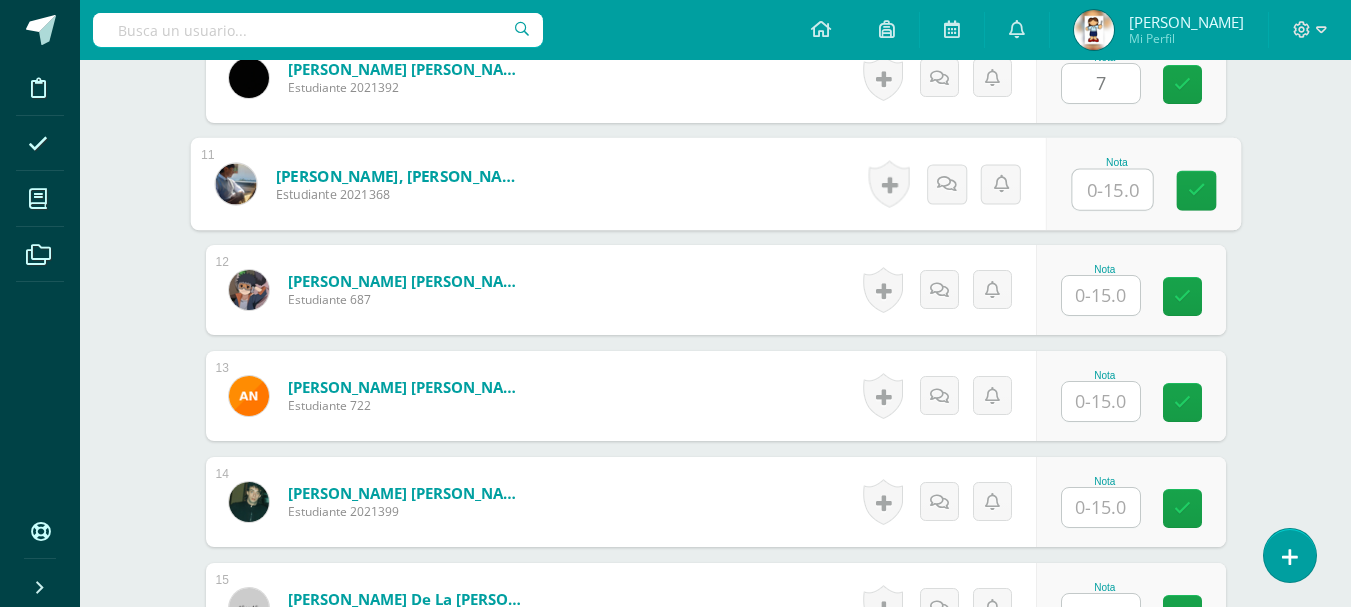 click at bounding box center (1112, 190) 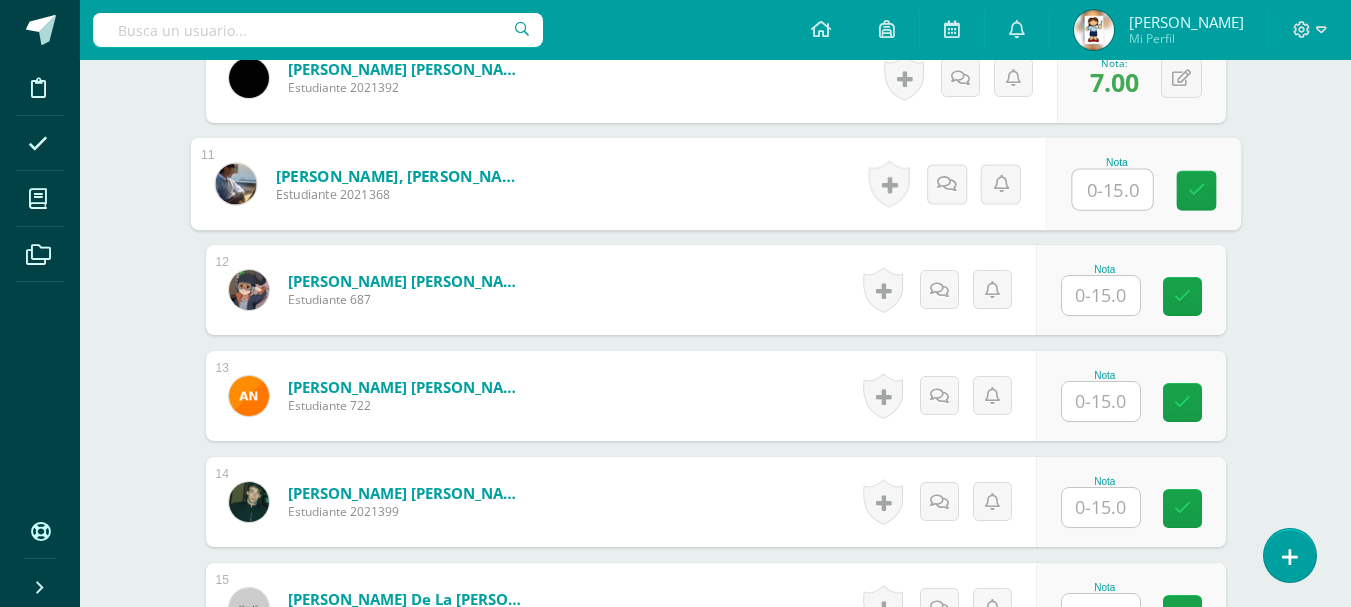 click at bounding box center [1112, 190] 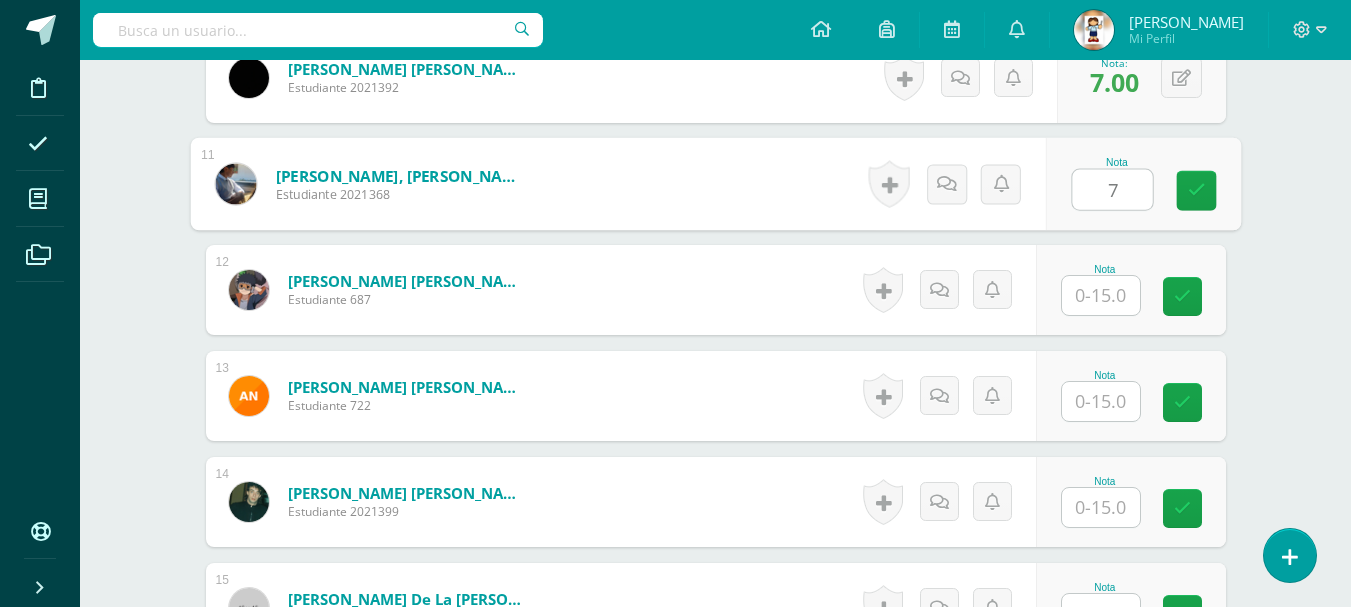 type on "7" 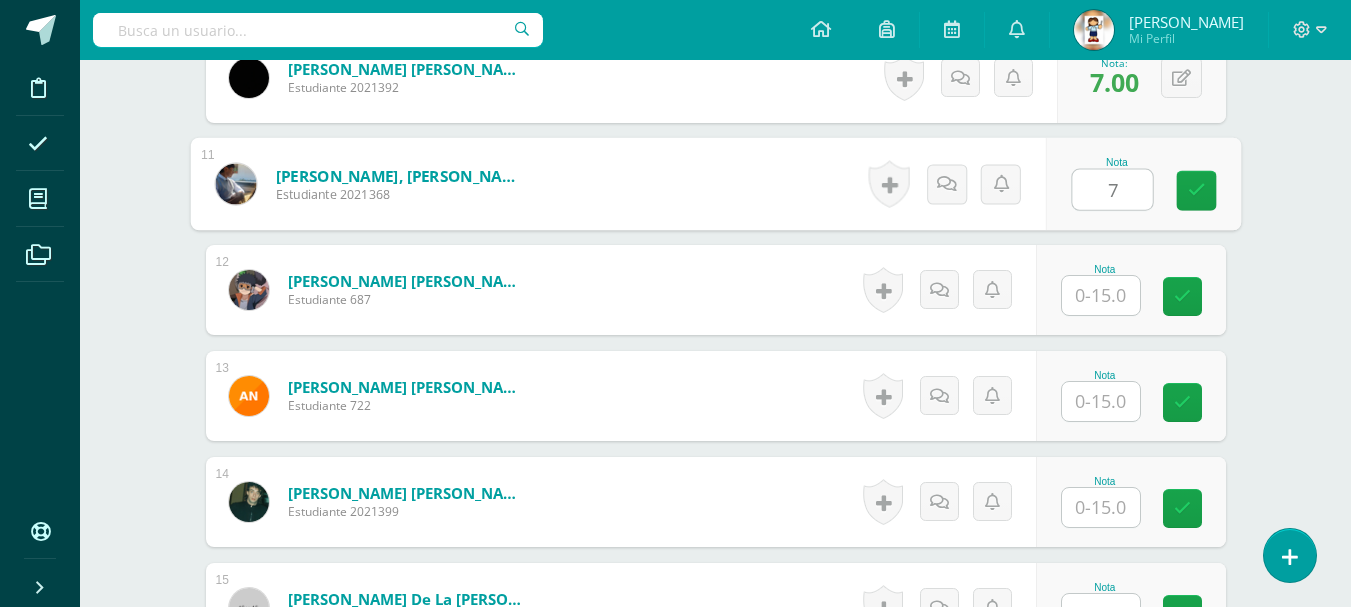 click at bounding box center [1101, 295] 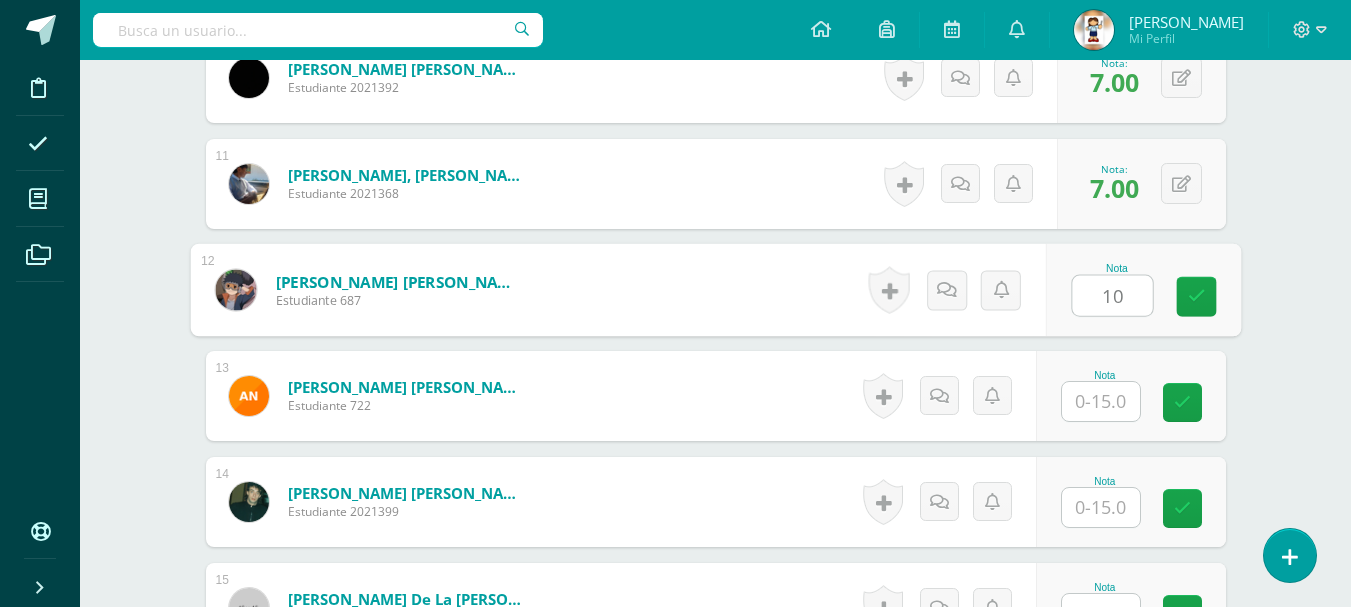 type on "10" 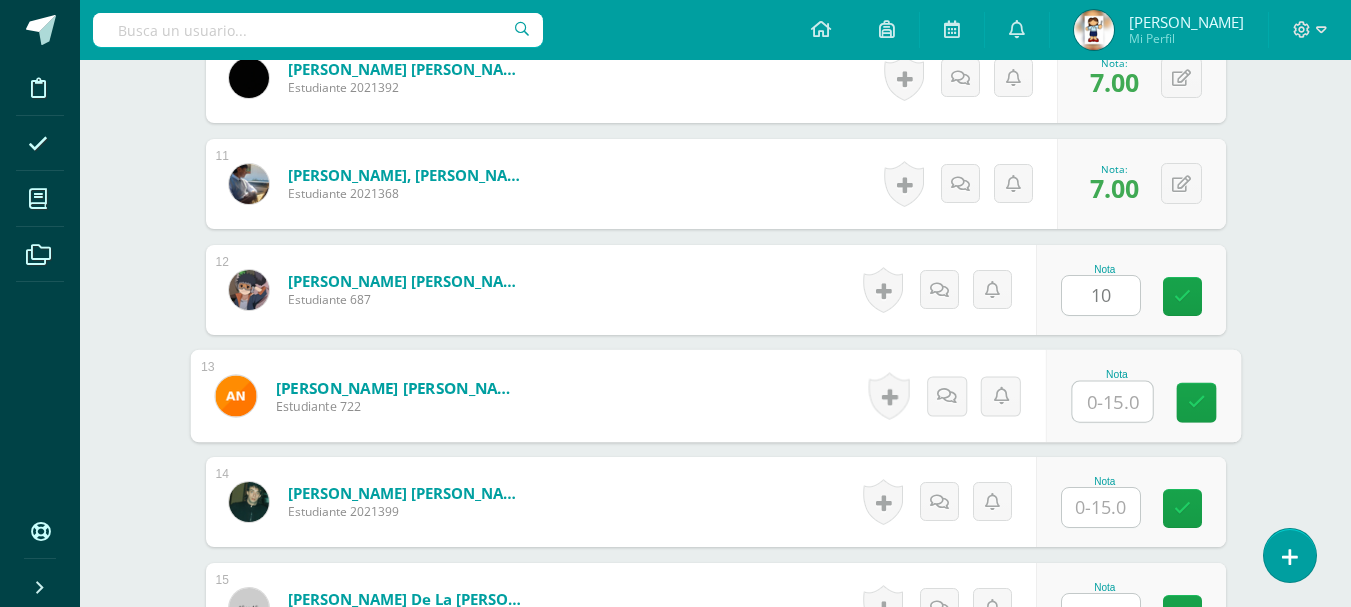 click at bounding box center (1112, 402) 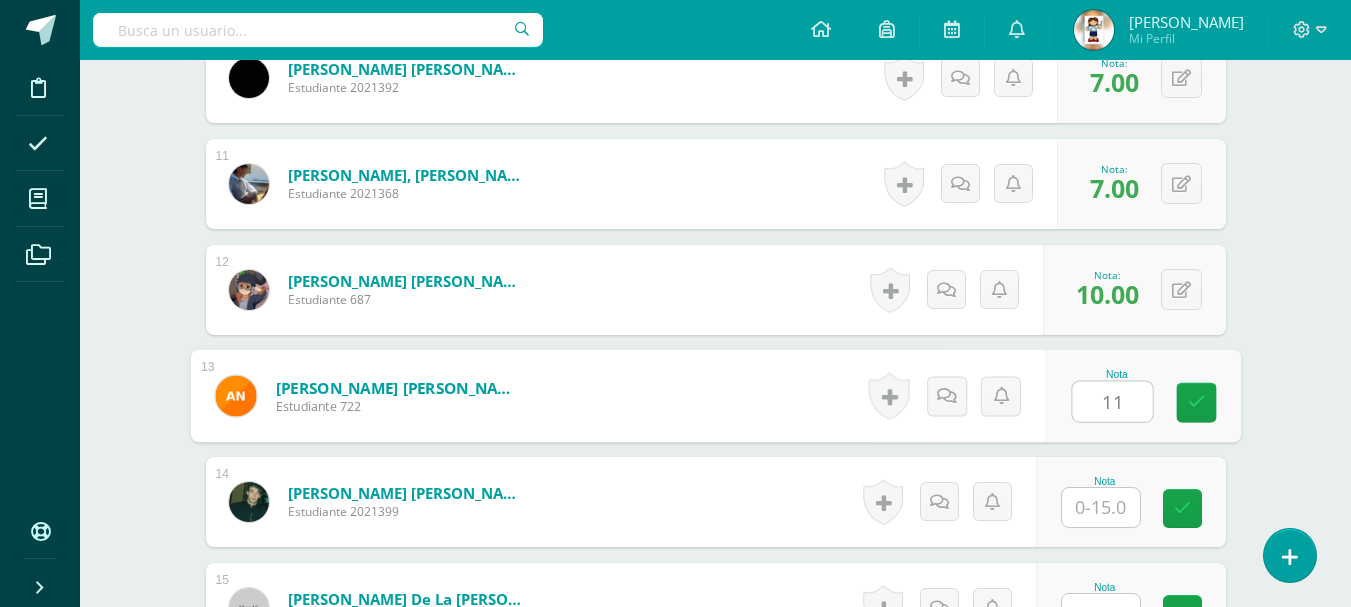 type on "11" 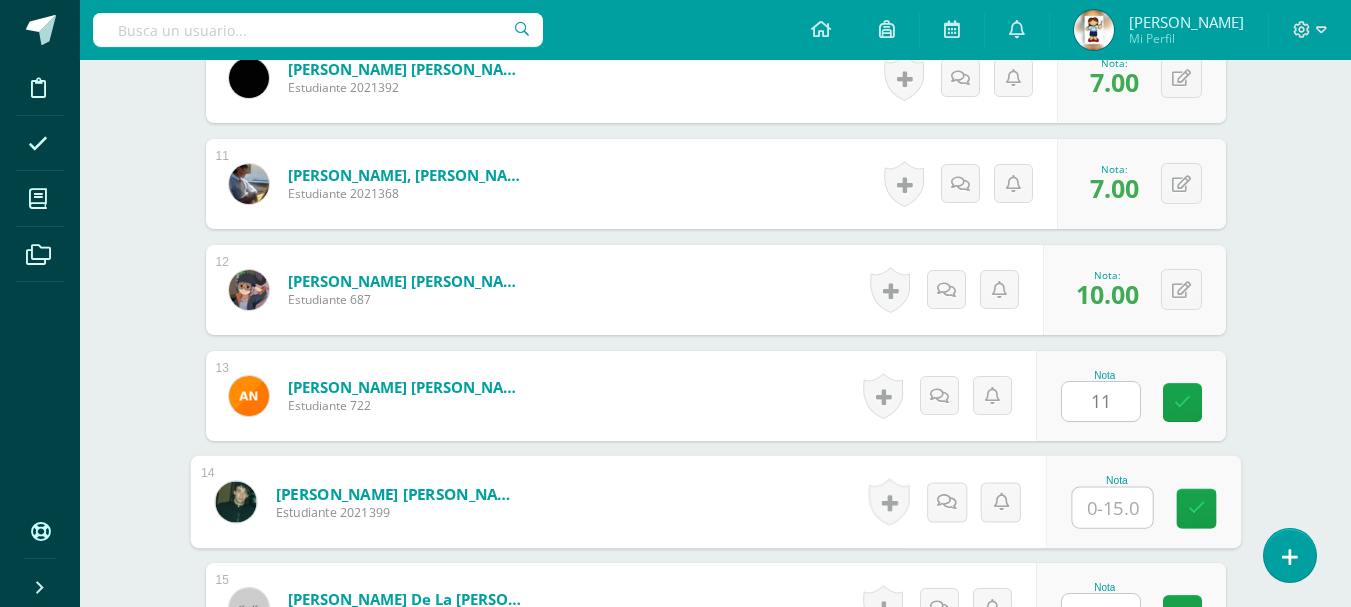 click at bounding box center (1112, 508) 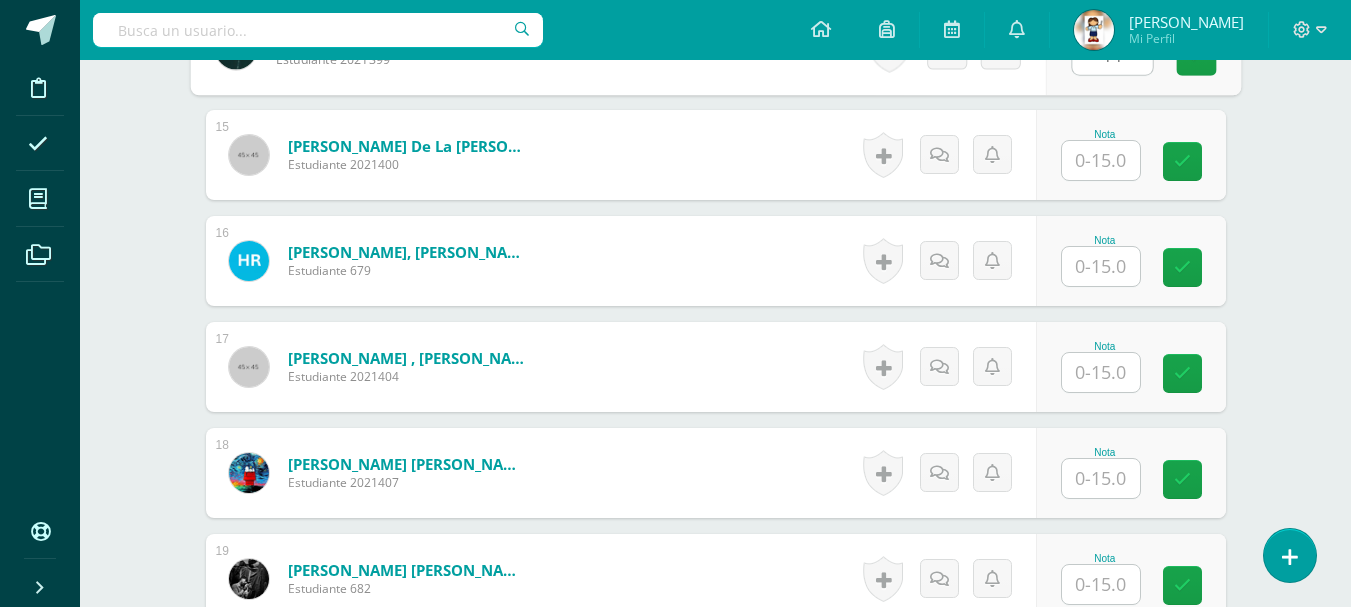 scroll, scrollTop: 2128, scrollLeft: 0, axis: vertical 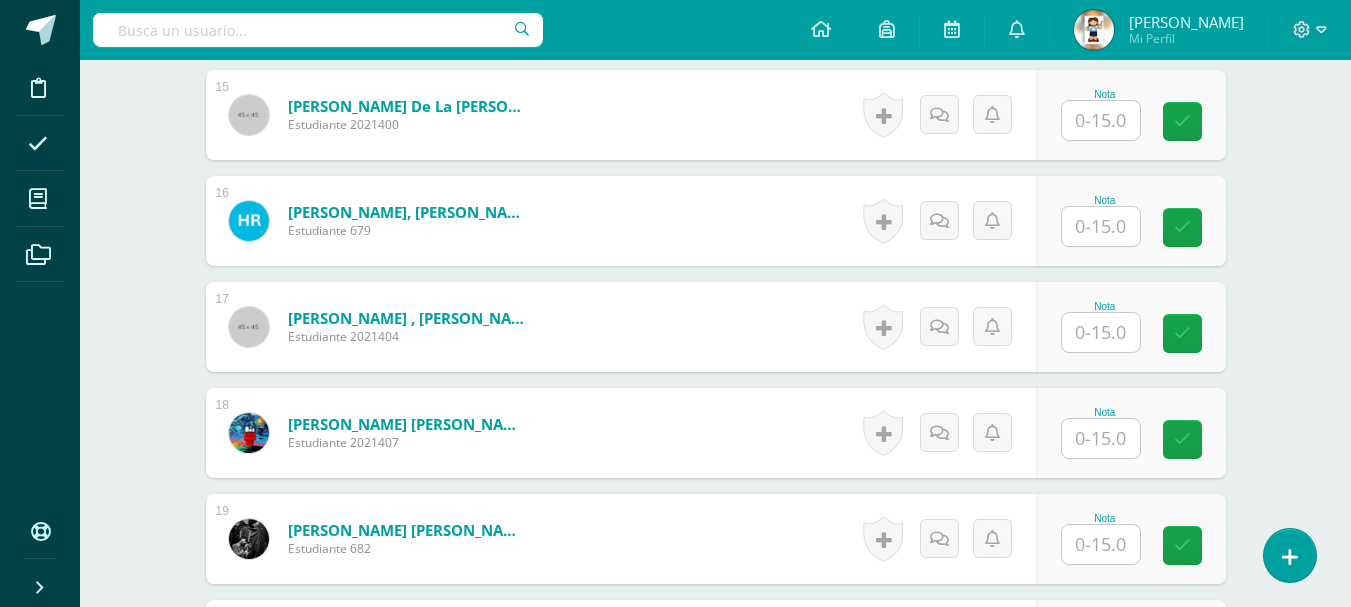 type on "11" 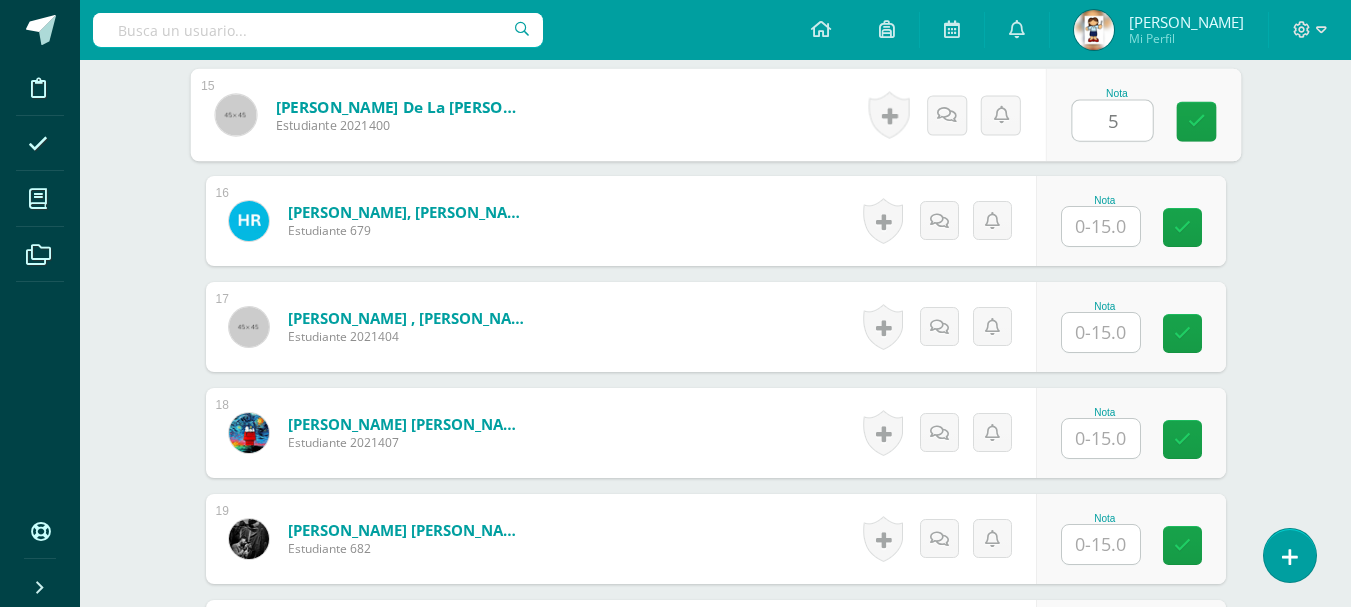 type on "5" 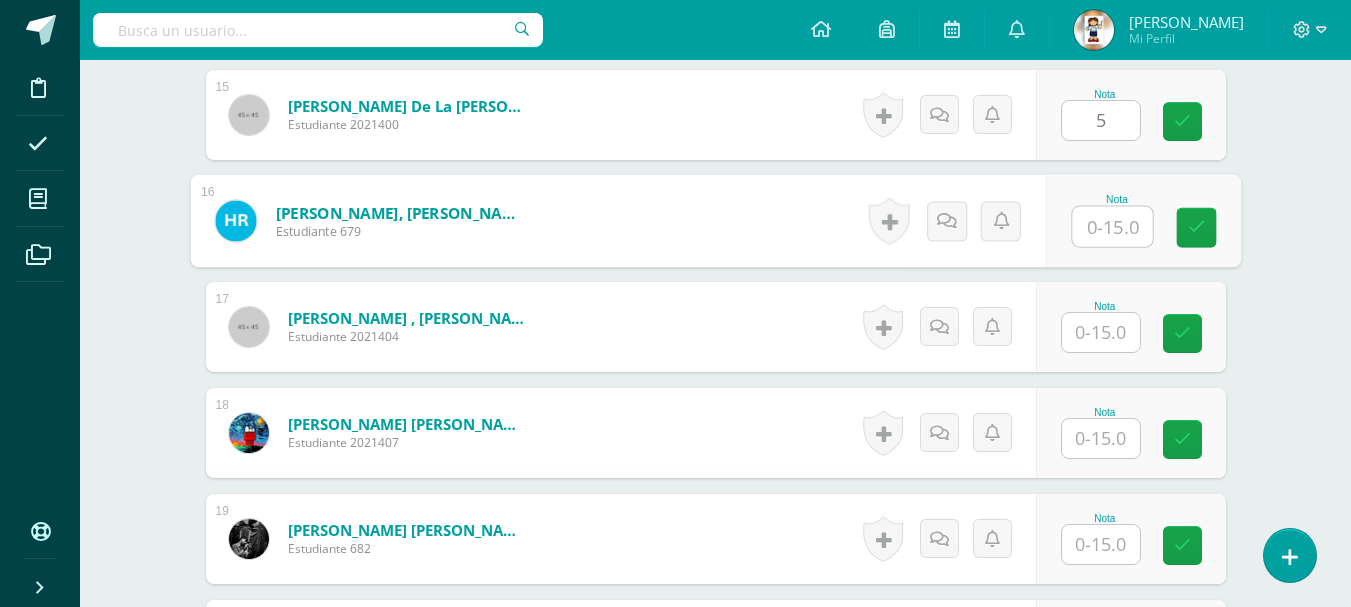 click at bounding box center (1112, 227) 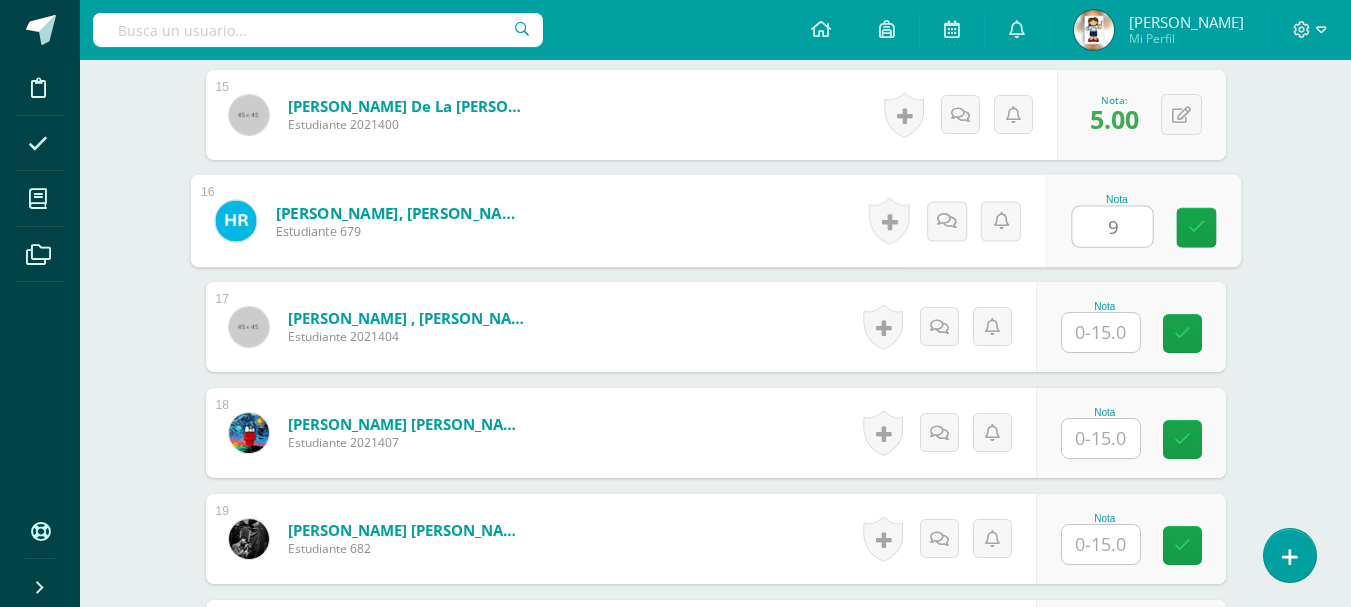 type on "9" 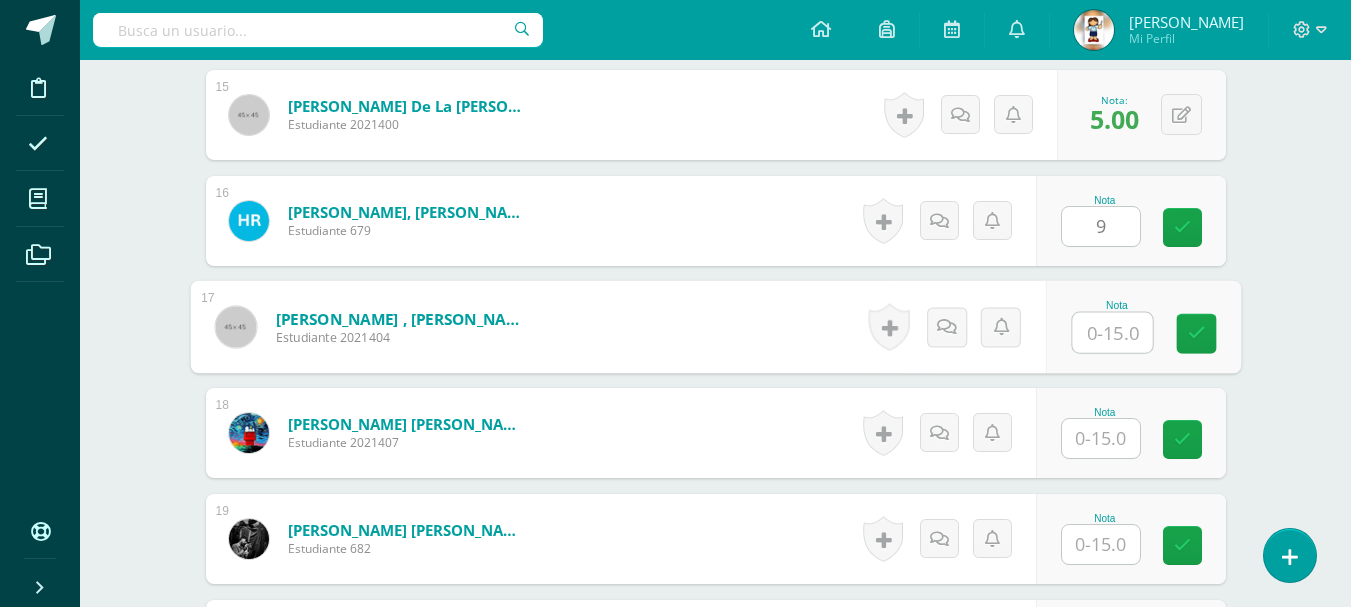 click at bounding box center (1112, 333) 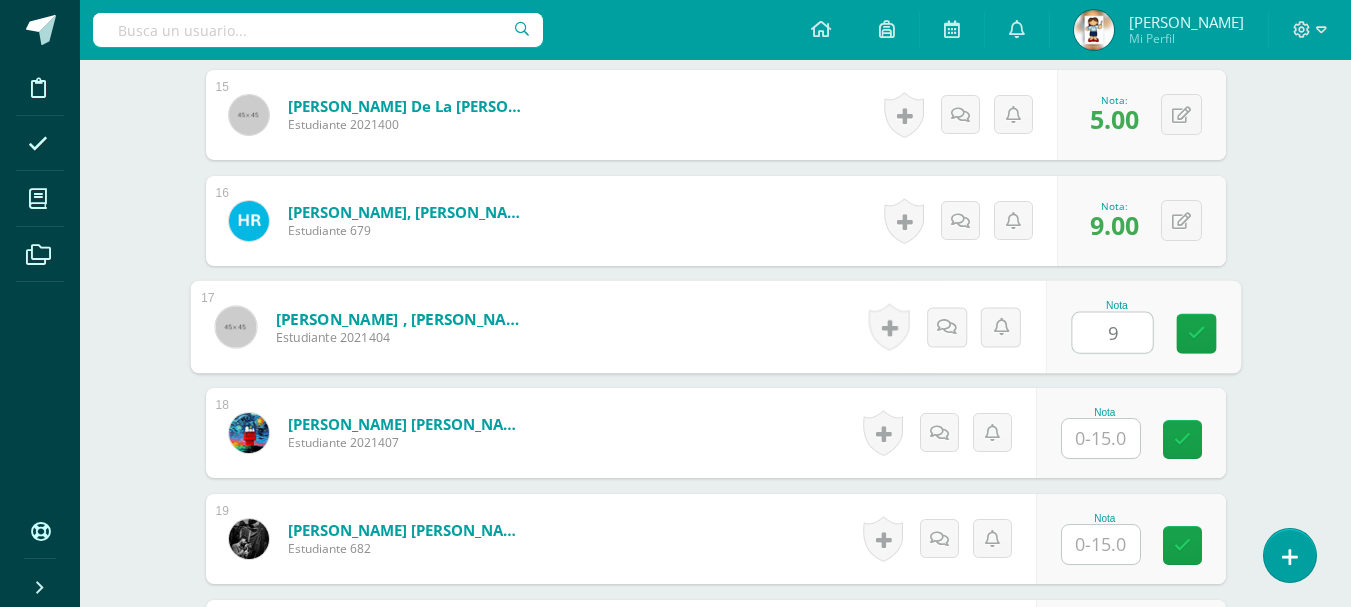 type on "9" 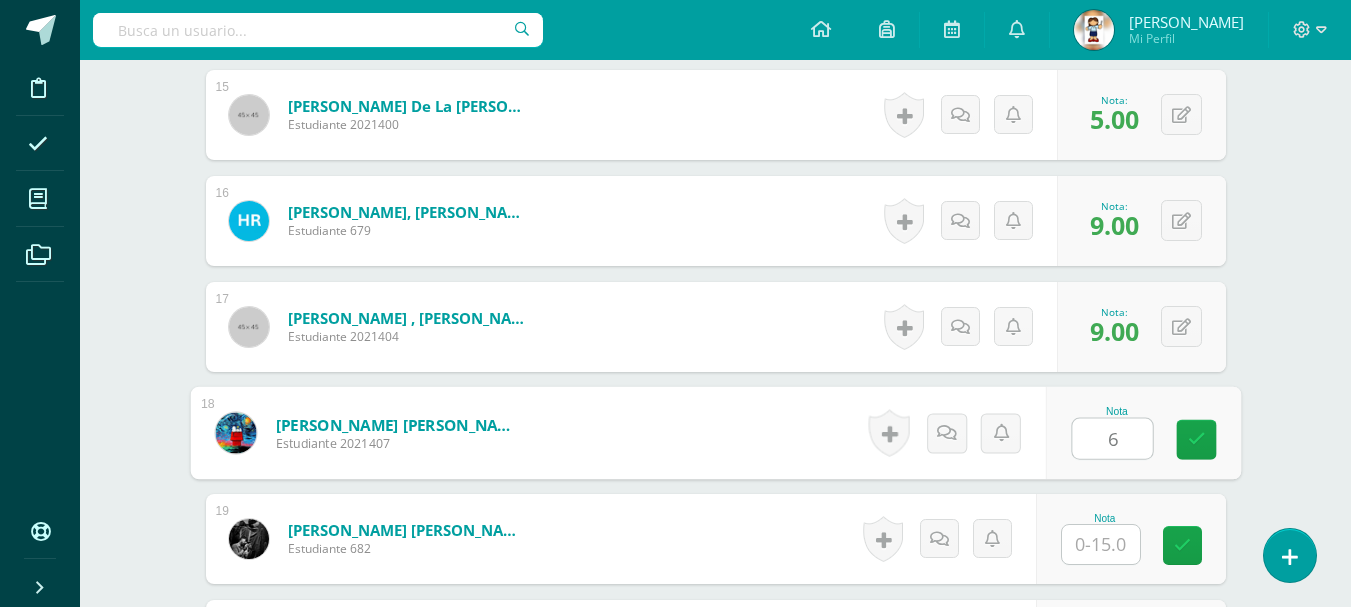 type on "6" 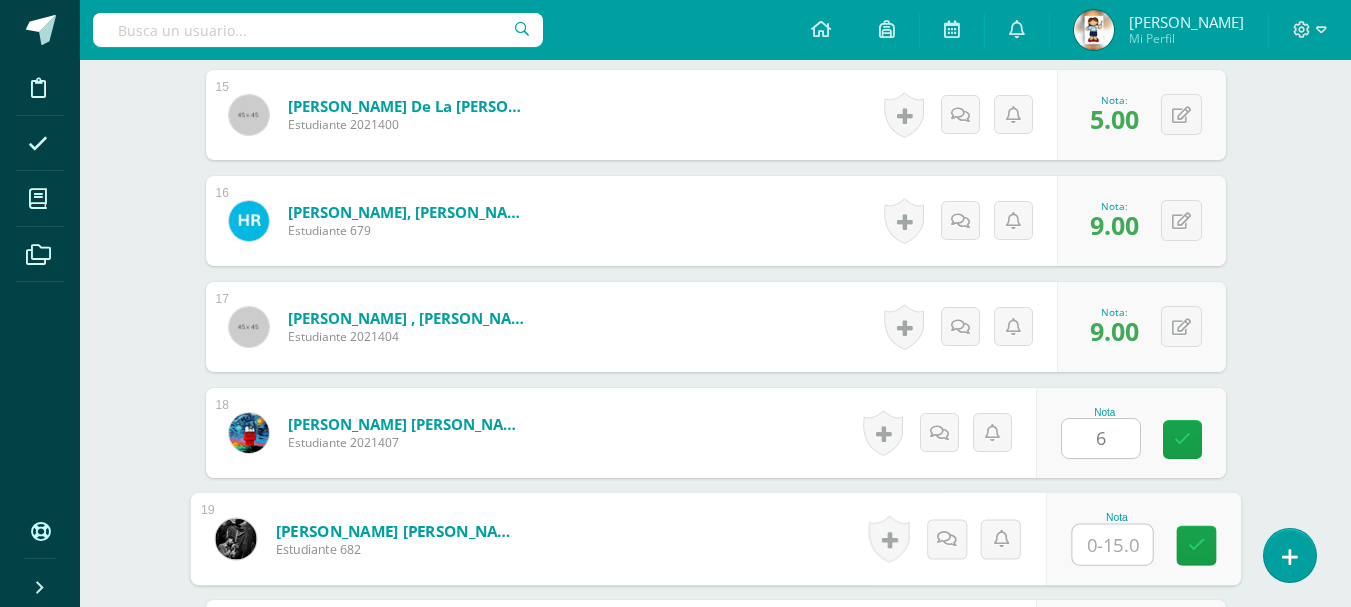click at bounding box center (1112, 545) 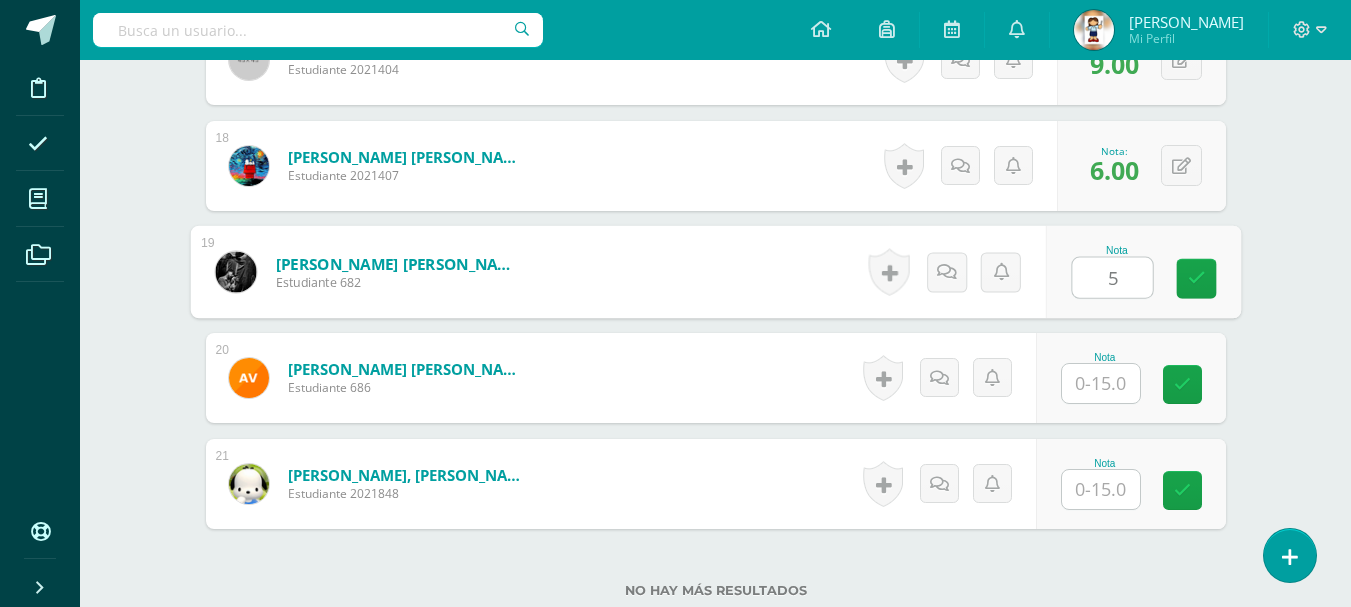 scroll, scrollTop: 2475, scrollLeft: 0, axis: vertical 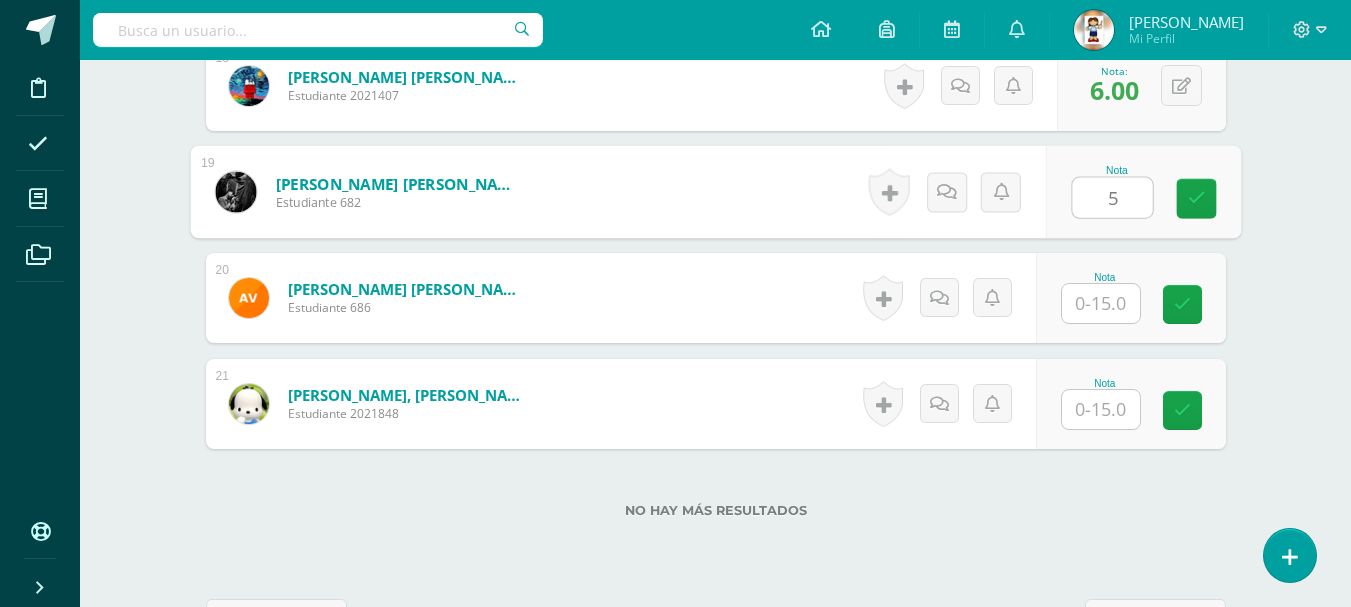 type on "5" 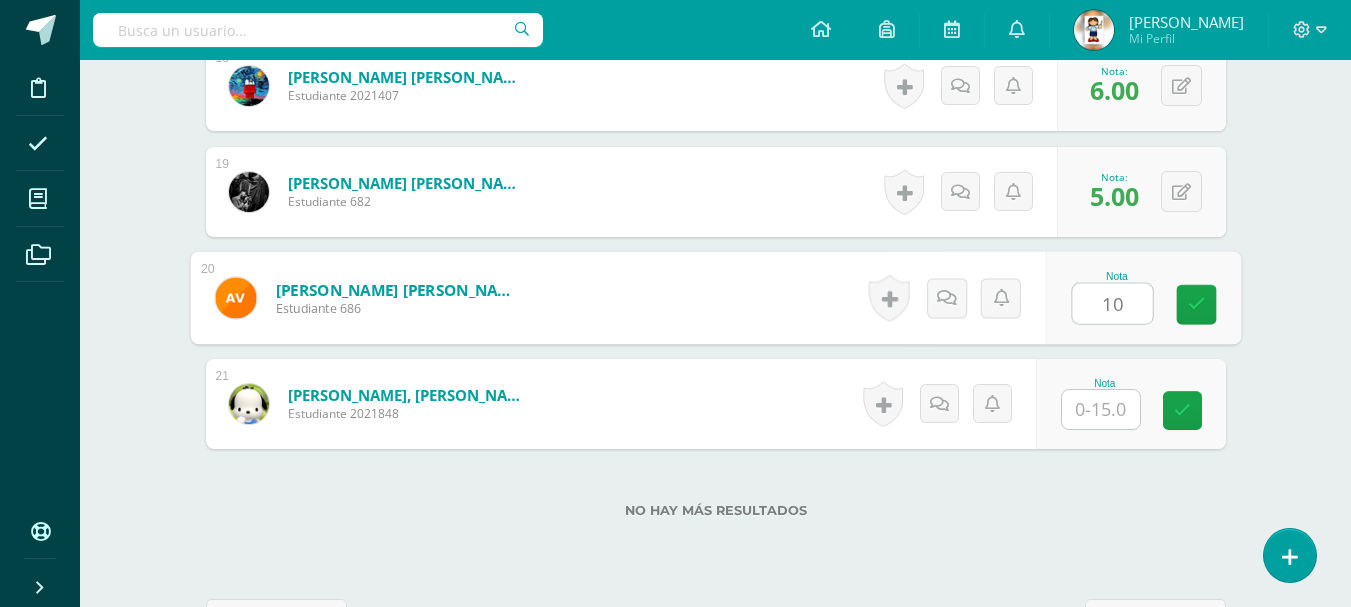 type on "10" 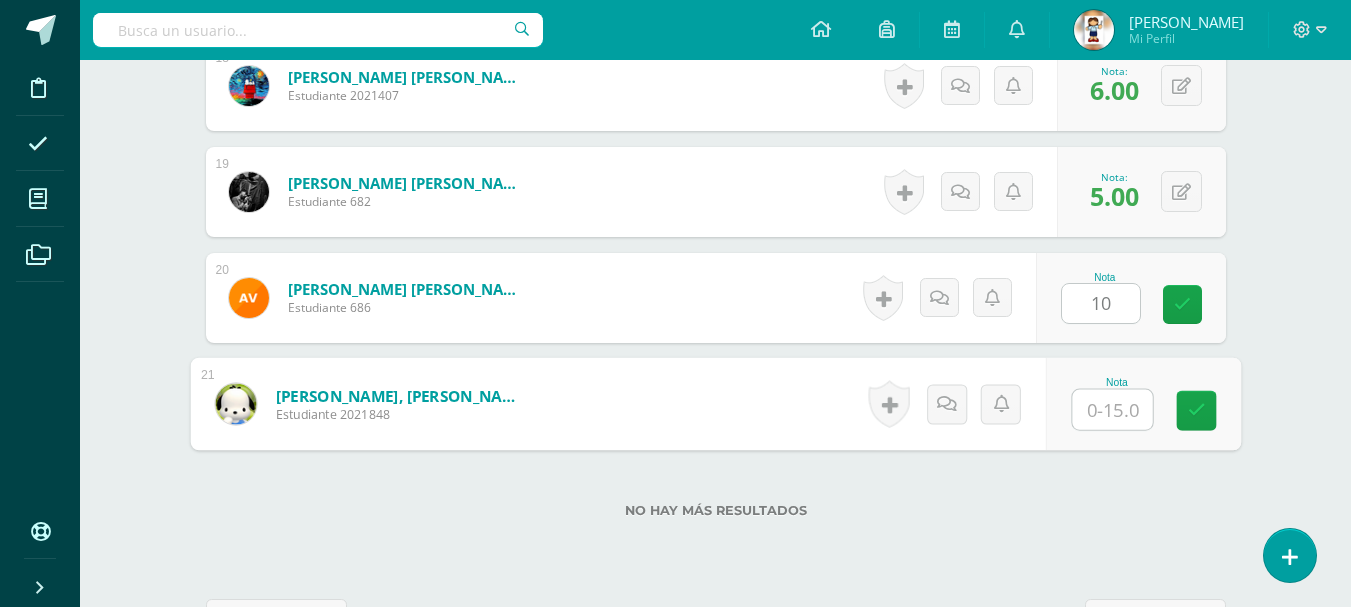 click at bounding box center [1112, 410] 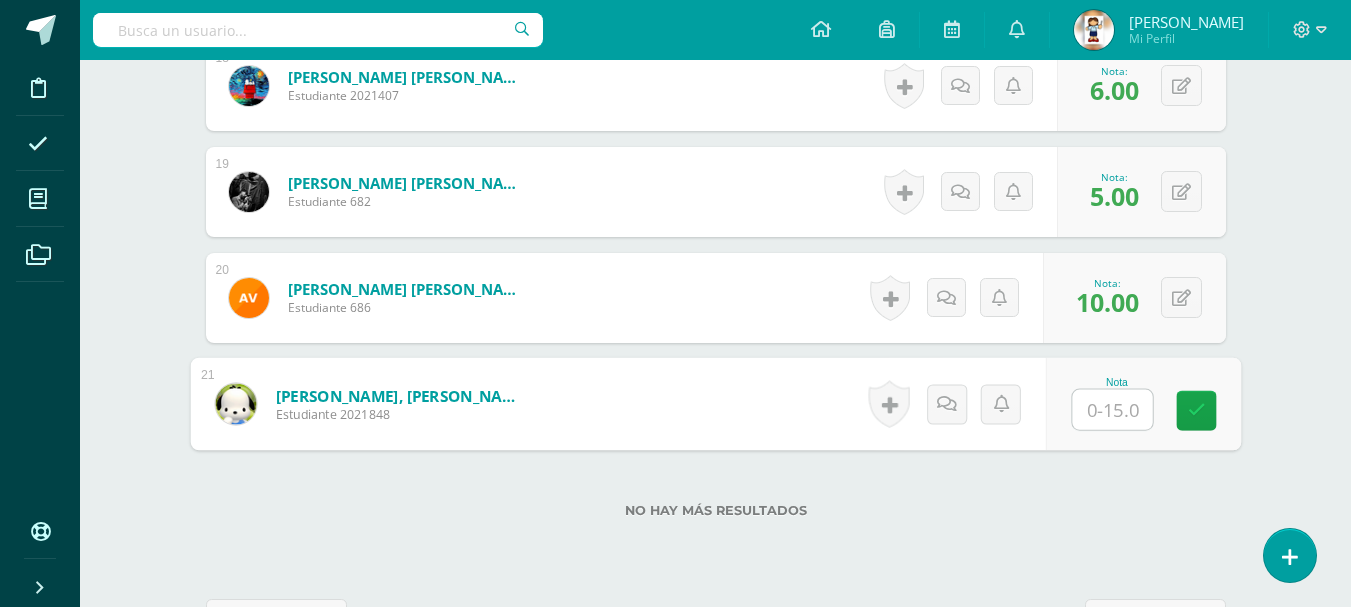type on "9" 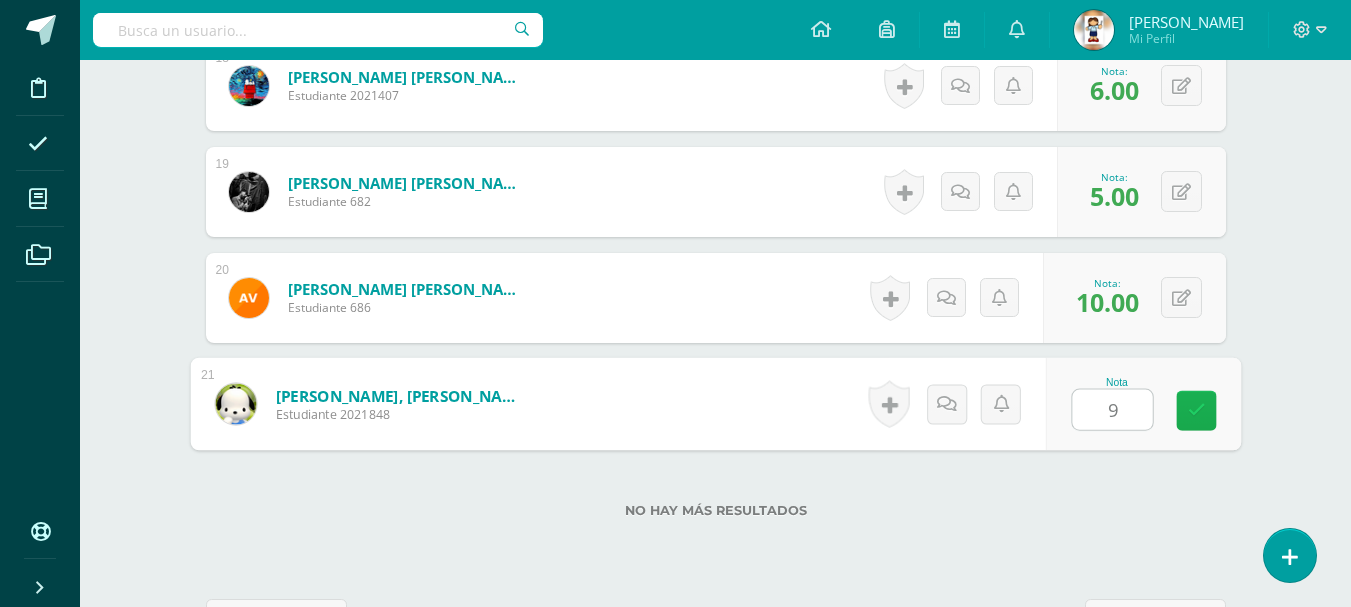 click at bounding box center (1196, 411) 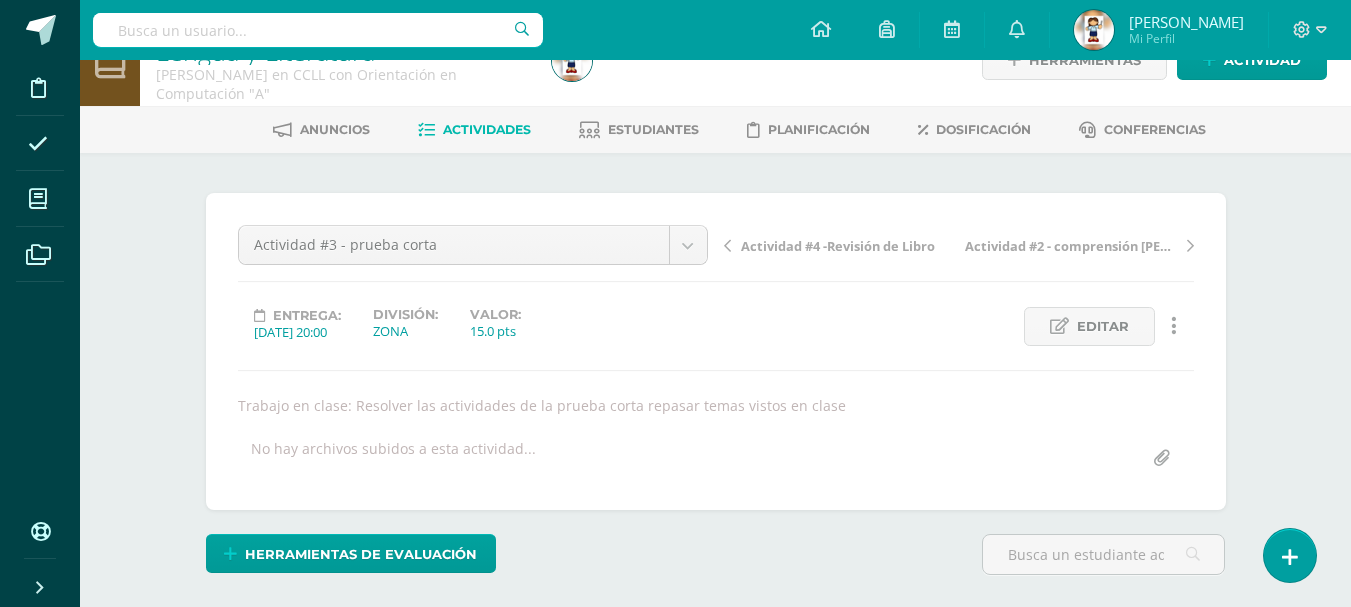scroll, scrollTop: 0, scrollLeft: 0, axis: both 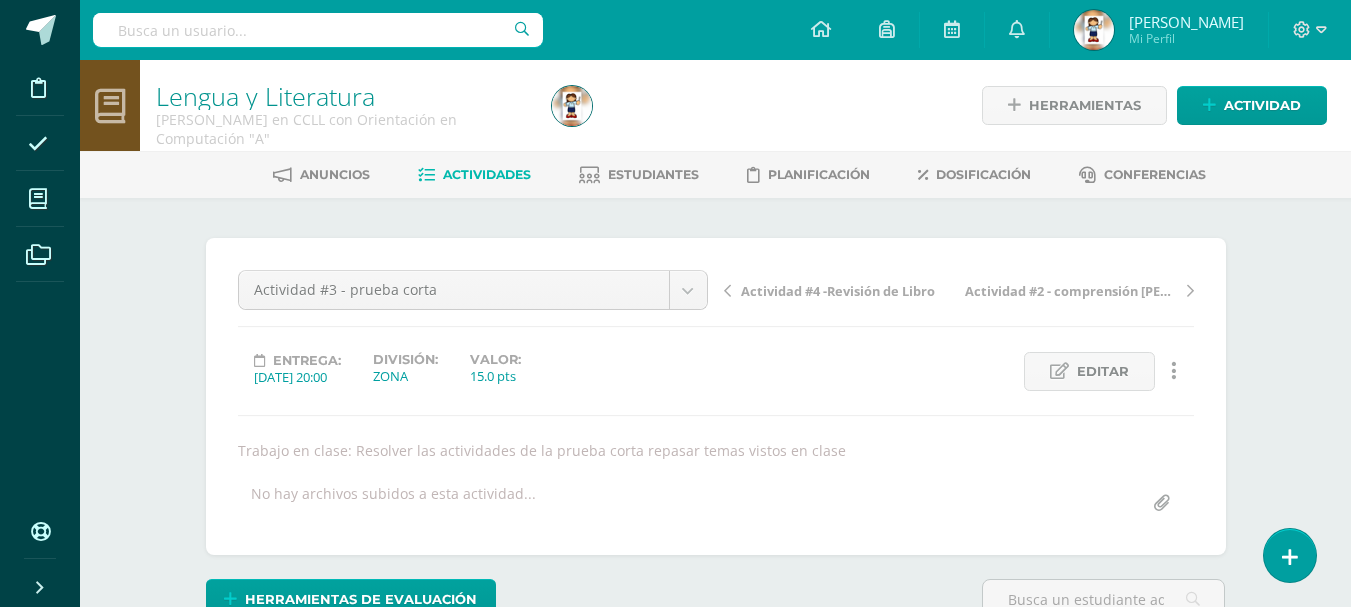 click on "Actividades" at bounding box center (487, 174) 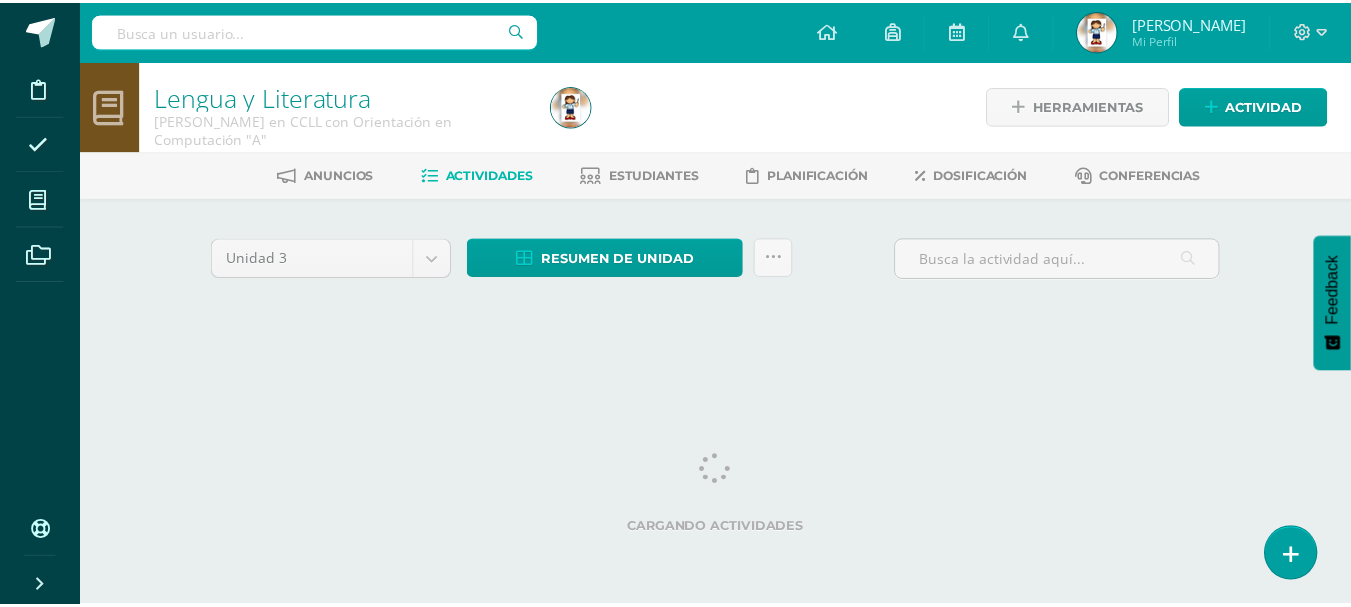 scroll, scrollTop: 0, scrollLeft: 0, axis: both 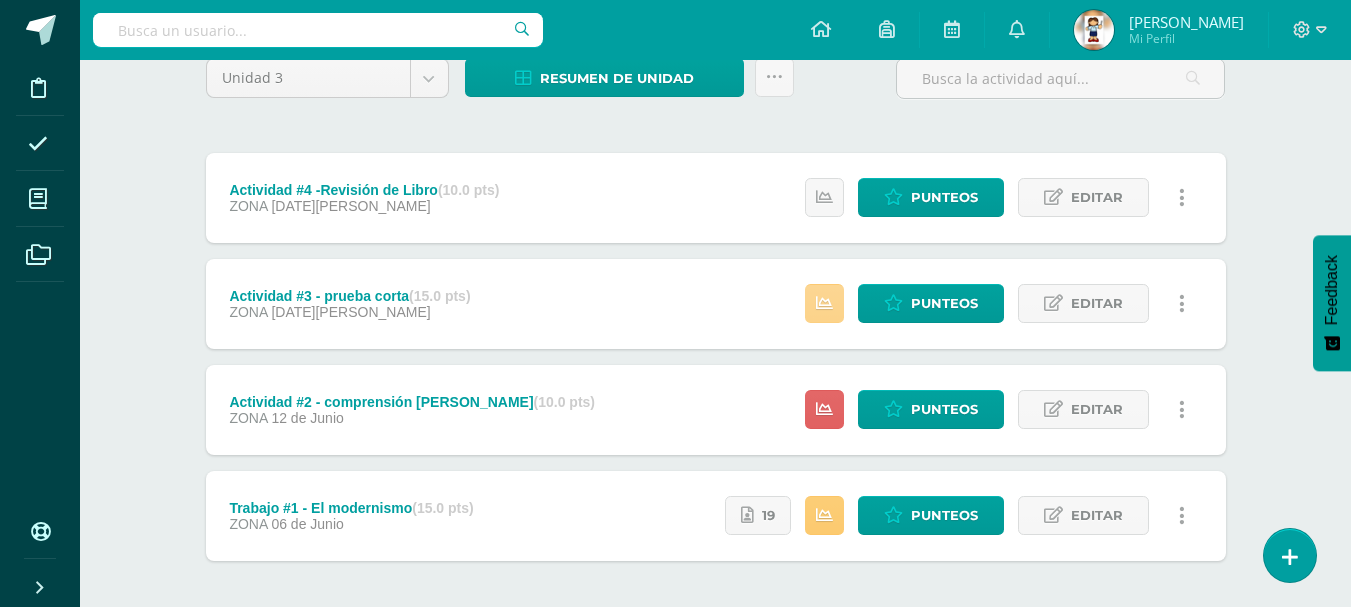 click at bounding box center [824, 303] 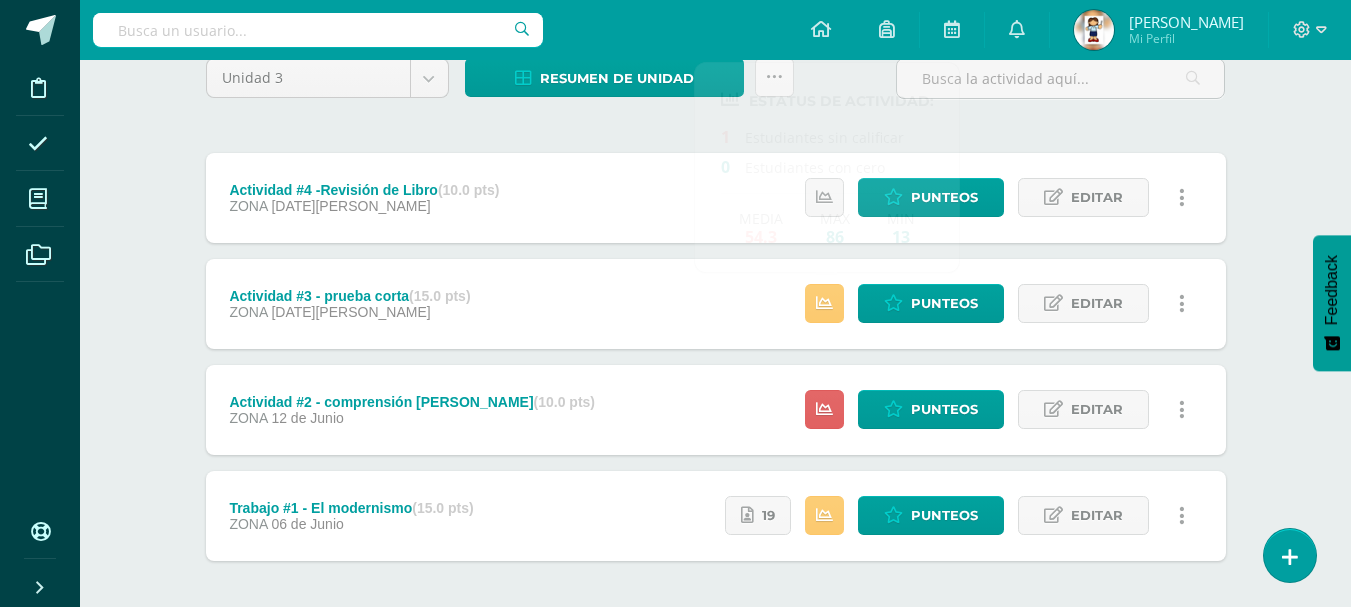 click on "Unidad 3                             Unidad 1 Unidad 2 Unidad 3 Unidad 4 Resumen de unidad
Descargar como HTML
Descargar como PDF
Descargar como XLS
Subir actividades en masa
Enviar punteos a revision
Historial de actividad
¿Estás seguro que deseas  Enviar a revisión  las notas de este curso?
Esta acción  enviará una notificación a tu supervisor y no podrás eliminar o cambiar tus notas.  Esta acción no podrá ser revertida a menos que se te conceda permiso
Cancelar
Enviar a revisión
Creación  y  Calificación   en masa.
Para poder crear actividades y calificar las mismas  21" at bounding box center (716, 356) 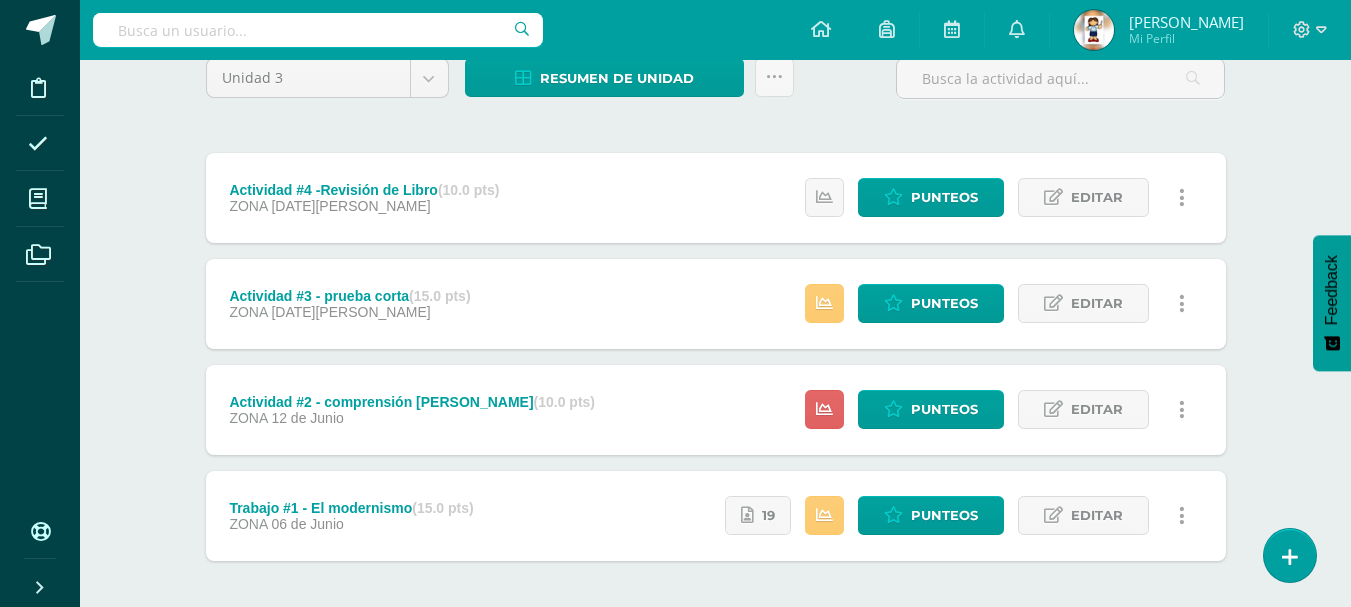 click on "Unidad 3                             Unidad 1 Unidad 2 Unidad 3 Unidad 4 Resumen de unidad
Descargar como HTML
Descargar como PDF
Descargar como XLS
Subir actividades en masa
Enviar punteos a revision
Historial de actividad
¿Estás seguro que deseas  Enviar a revisión  las notas de este curso?
Esta acción  enviará una notificación a tu supervisor y no podrás eliminar o cambiar tus notas.  Esta acción no podrá ser revertida a menos que se te conceda permiso
Cancelar
Enviar a revisión
Creación  y  Calificación   en masa.
Para poder crear actividades y calificar las mismas  21" at bounding box center (716, 356) 